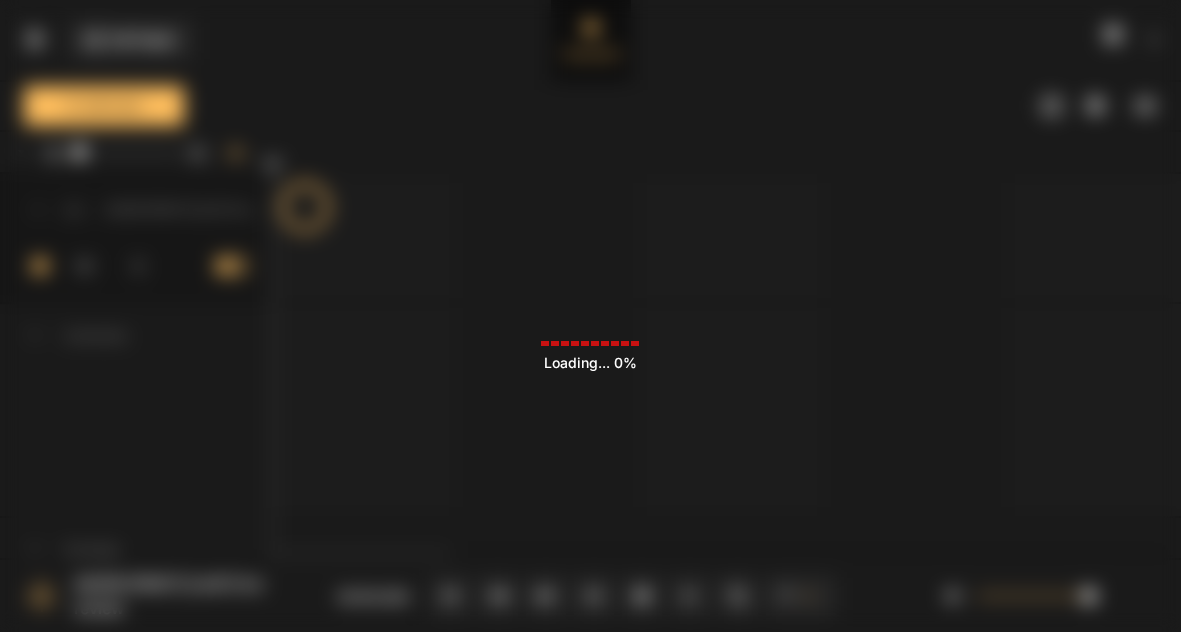 scroll, scrollTop: 0, scrollLeft: 0, axis: both 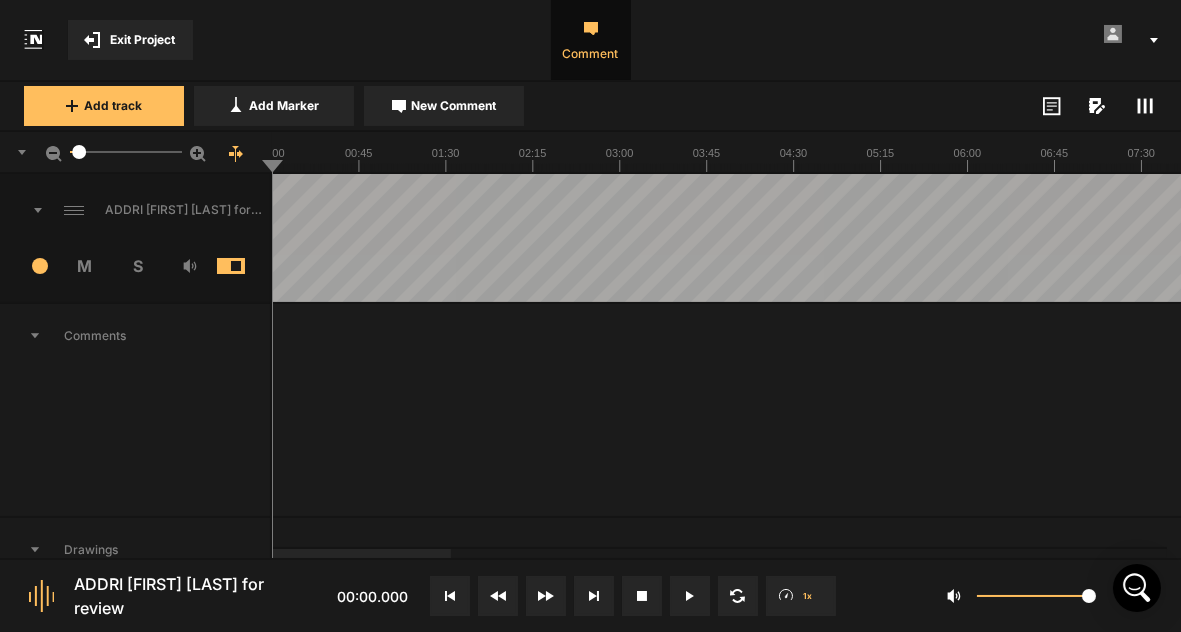click 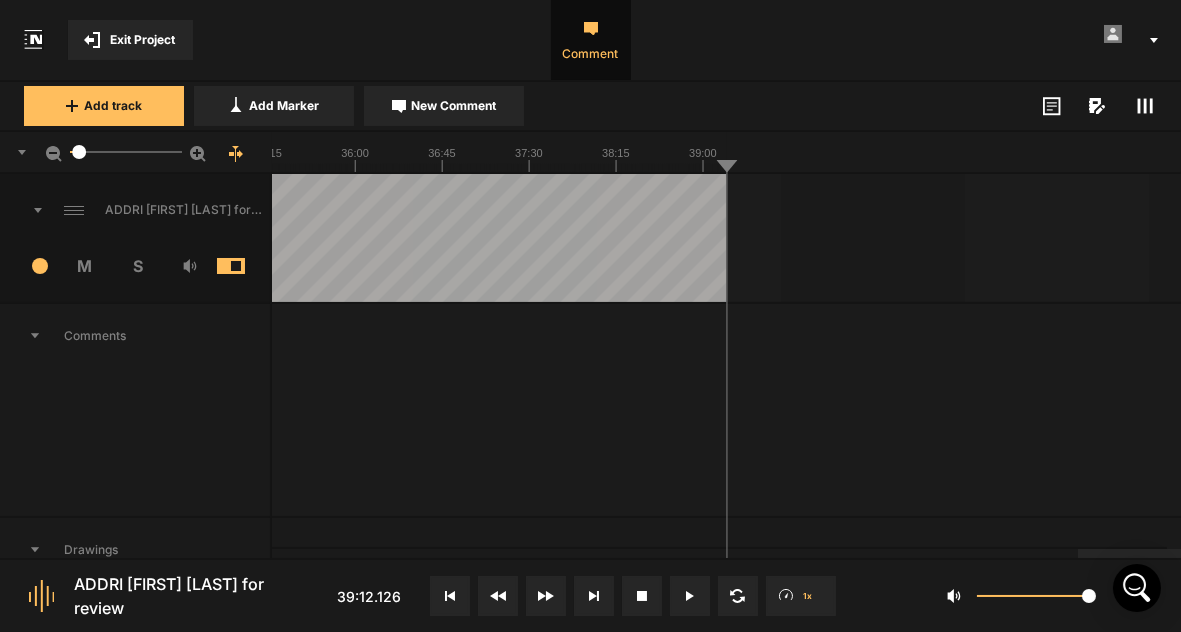 click 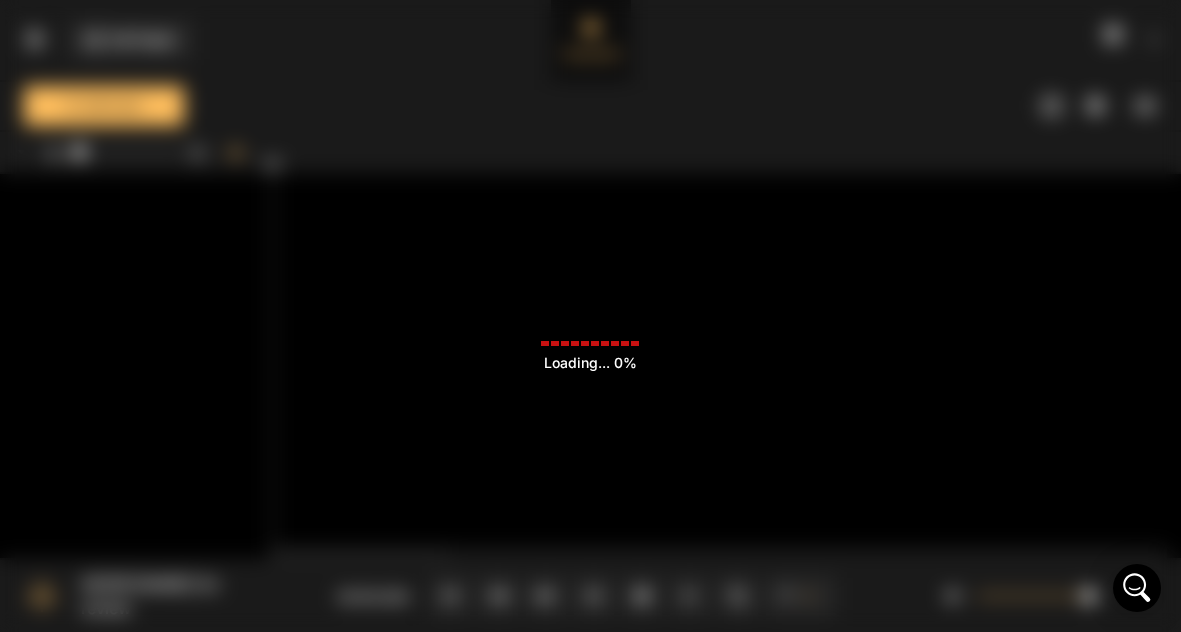 scroll, scrollTop: 0, scrollLeft: 0, axis: both 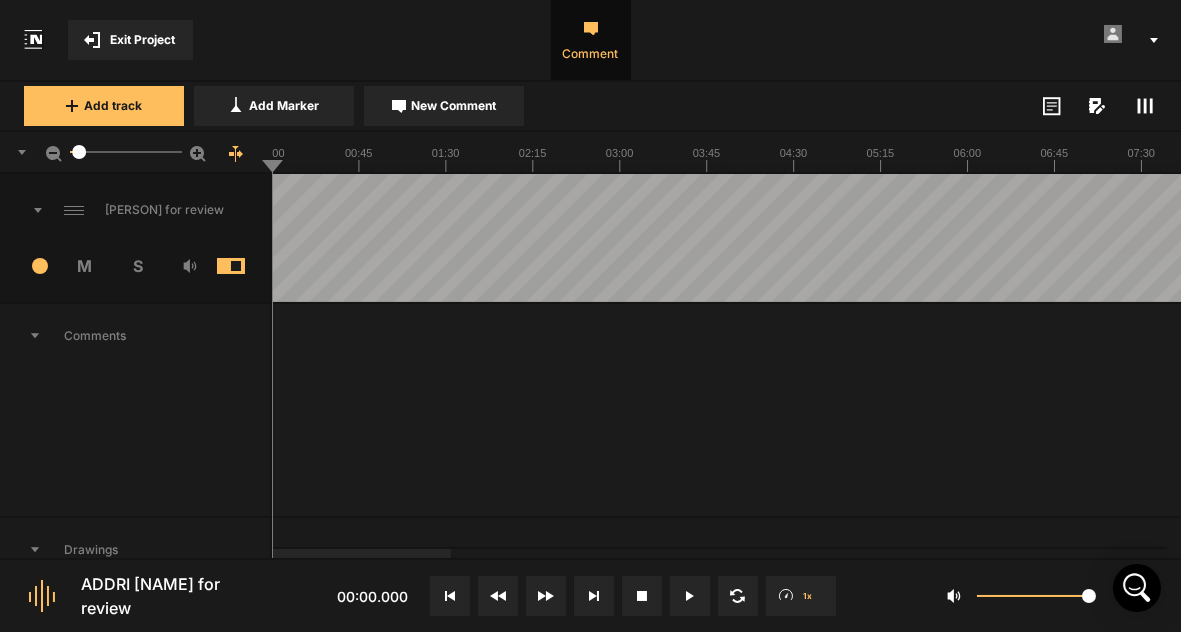 click 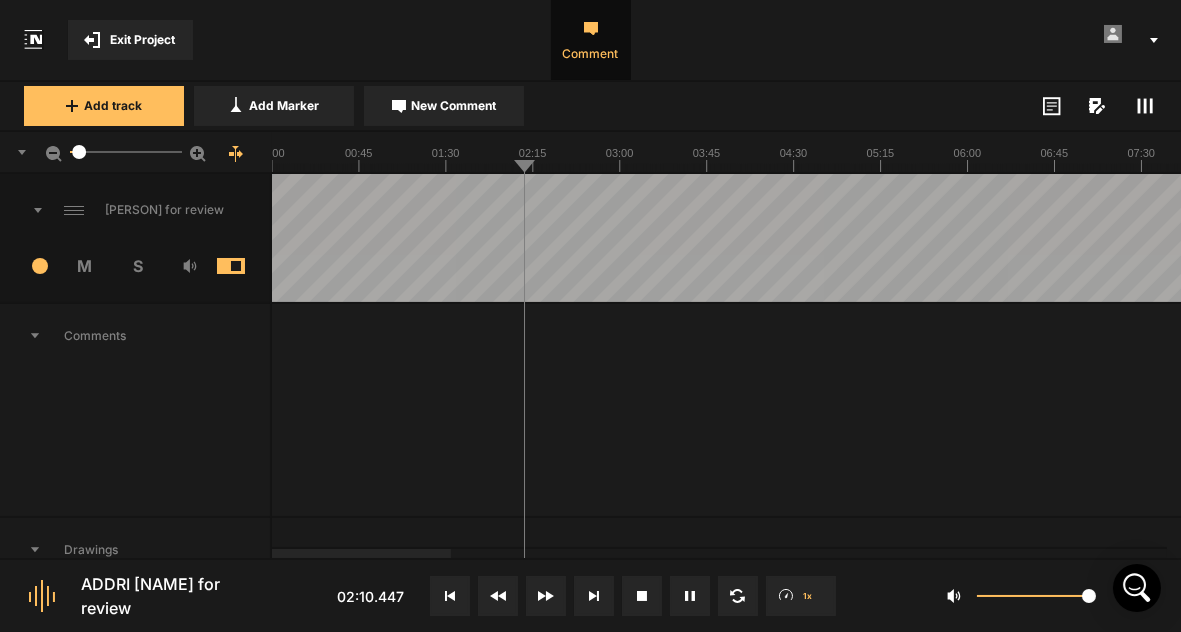 click on "02:15" 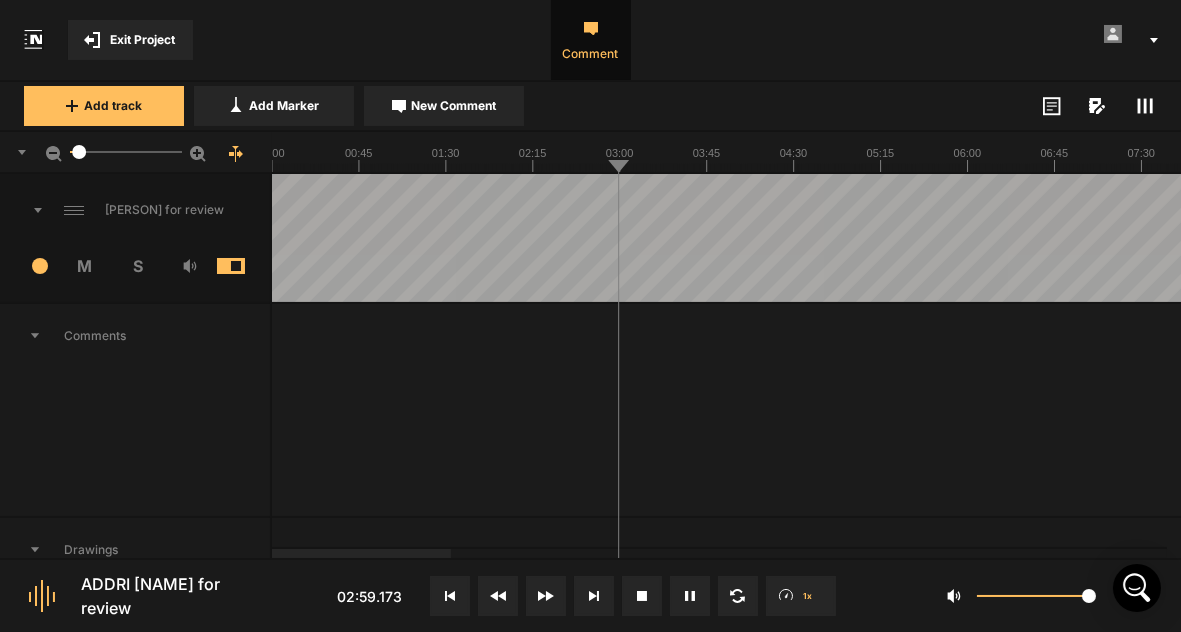 click 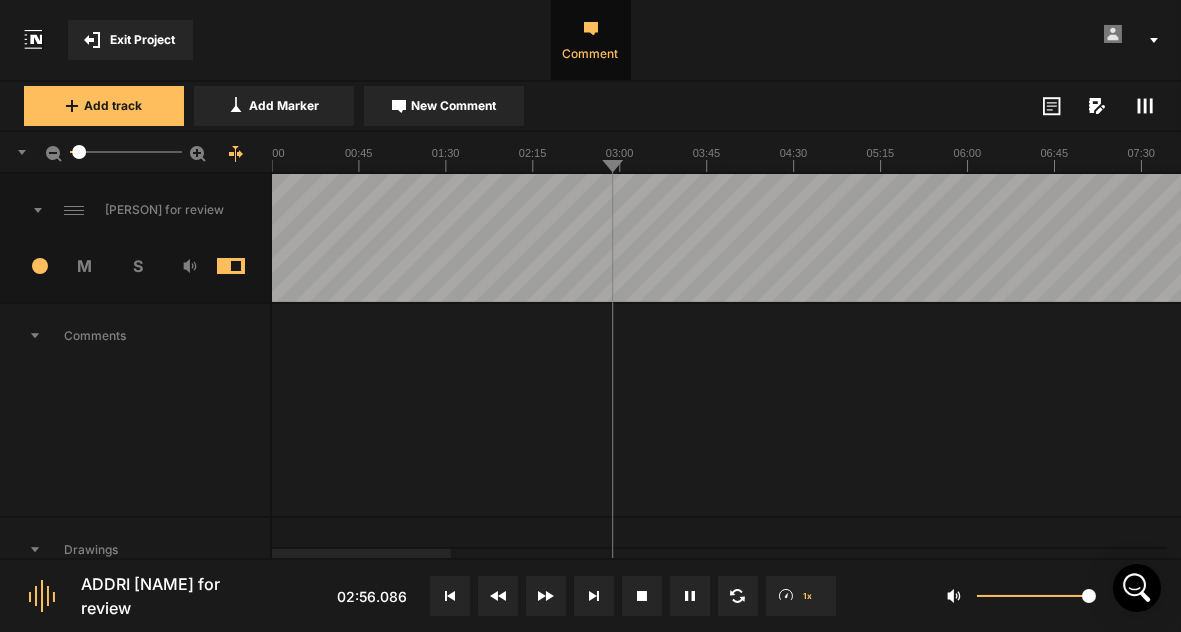 click 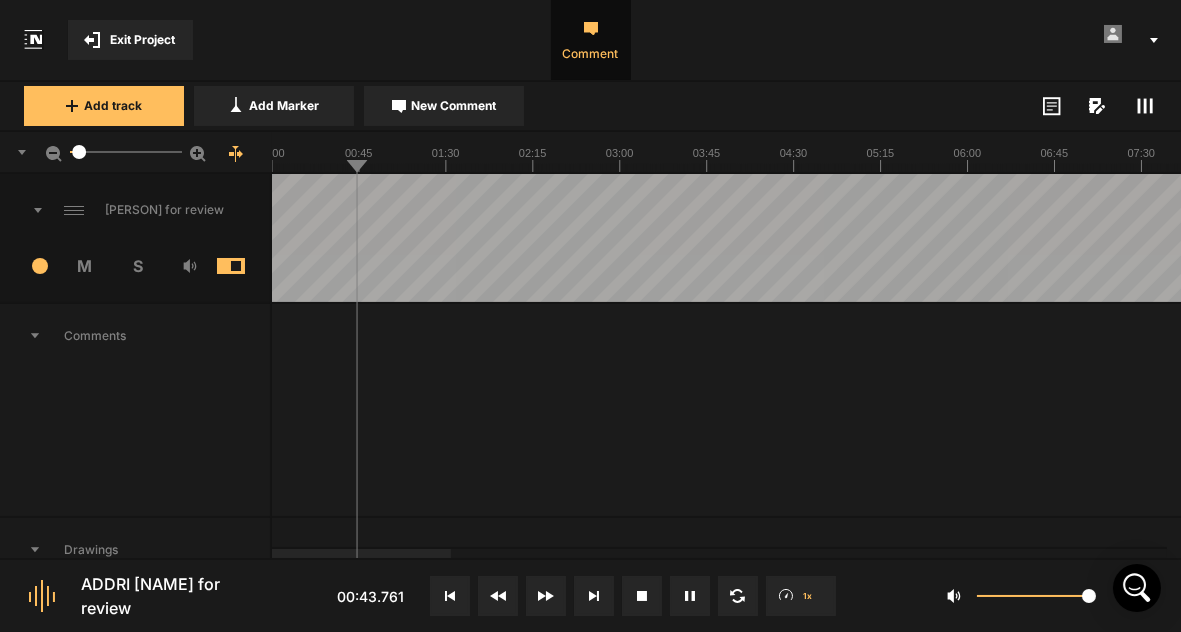 click 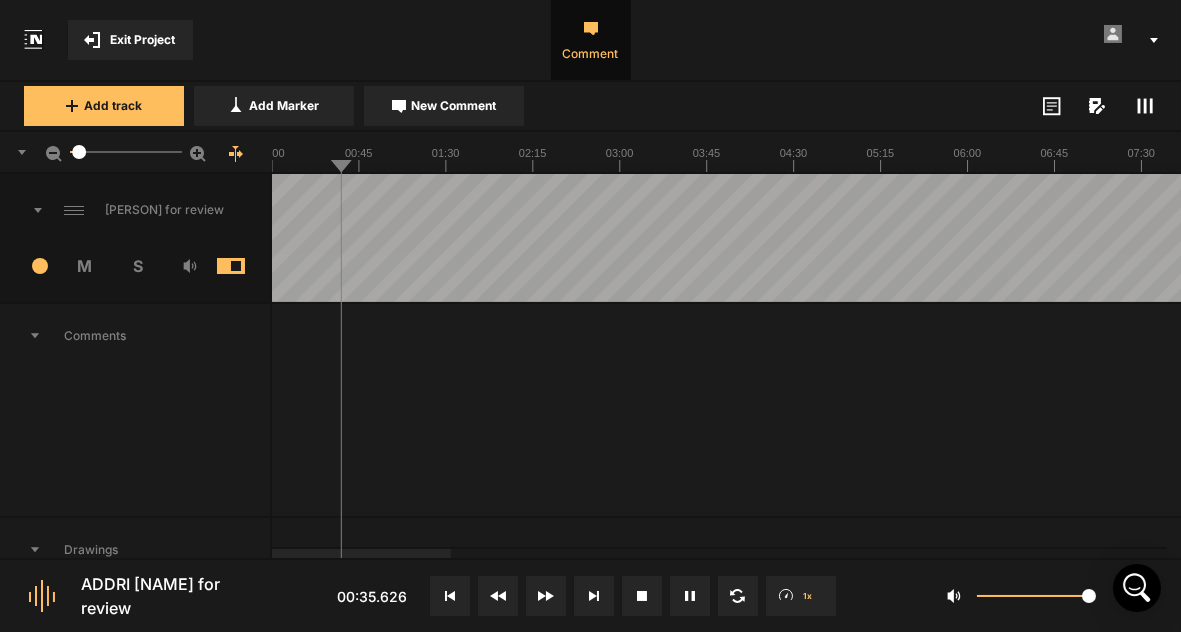 click 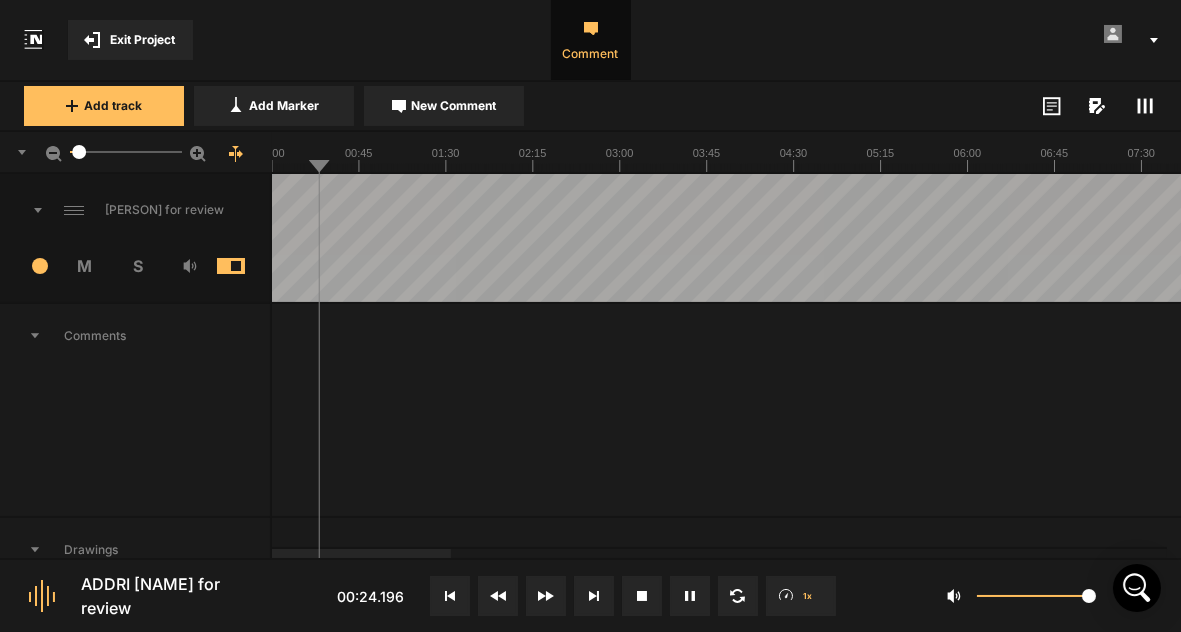 click 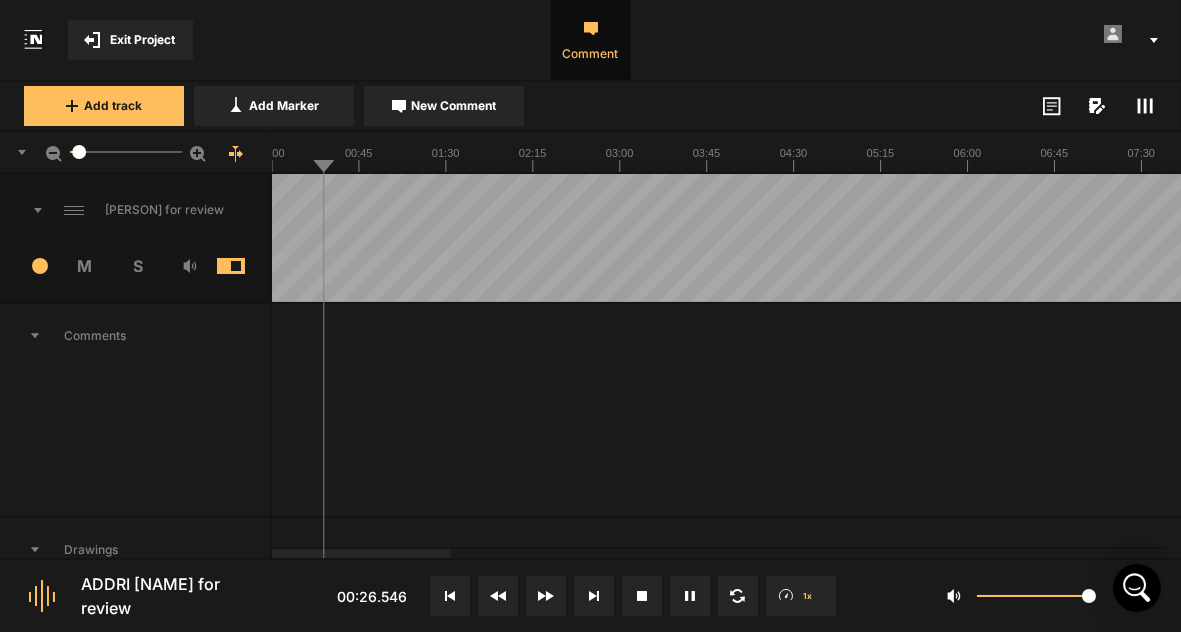 click 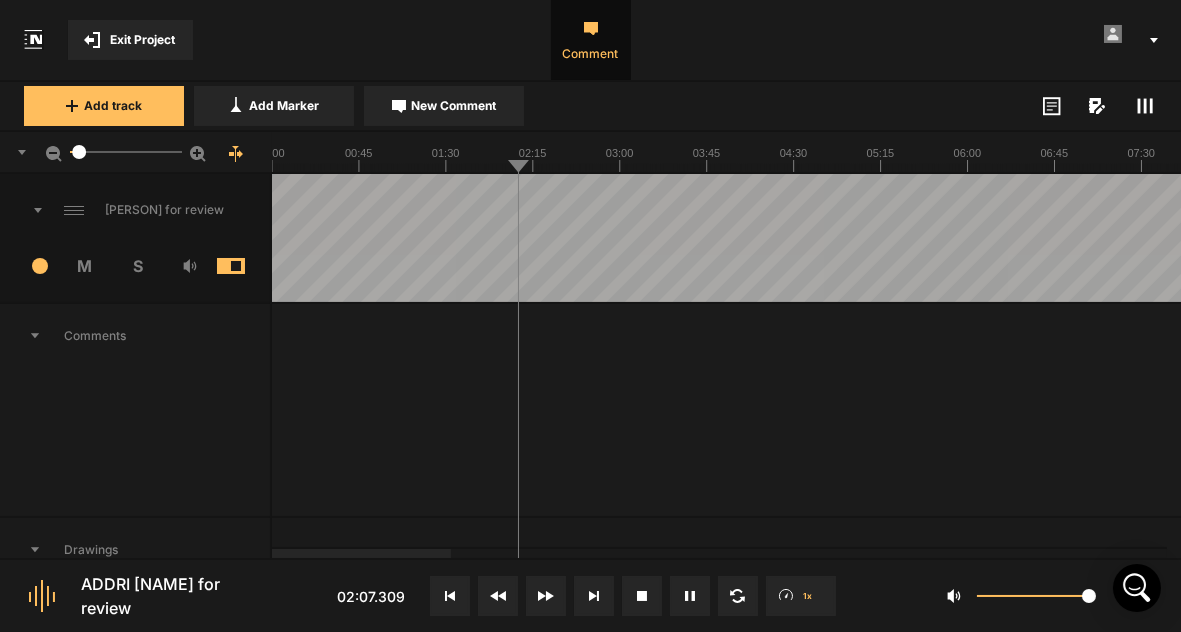click on "02:15" 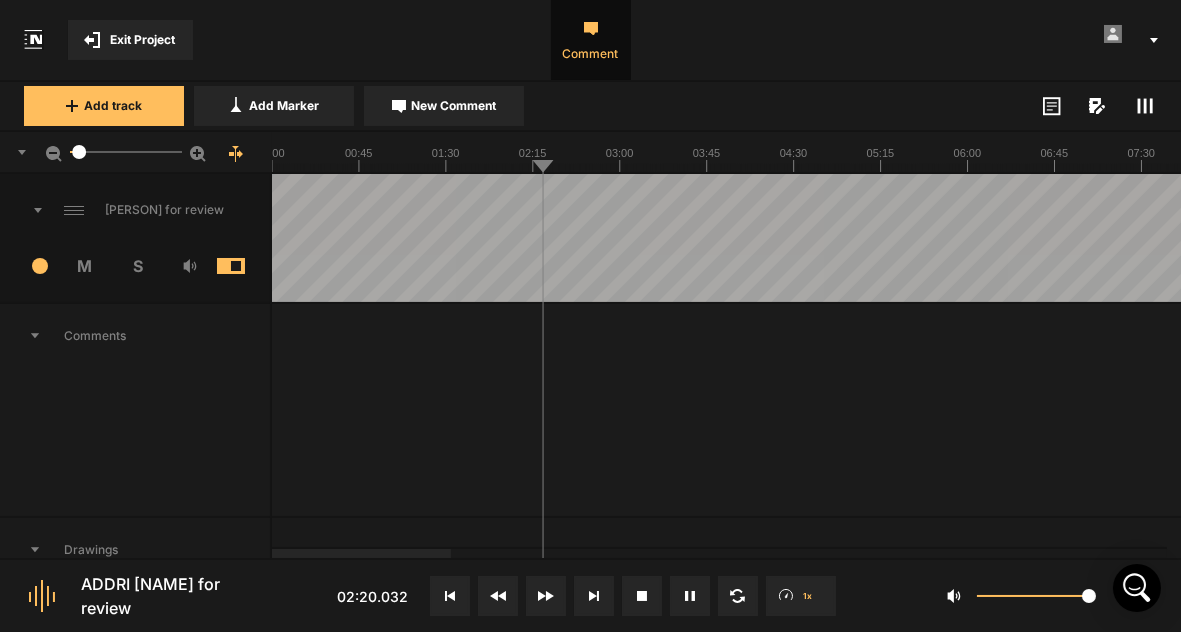 click 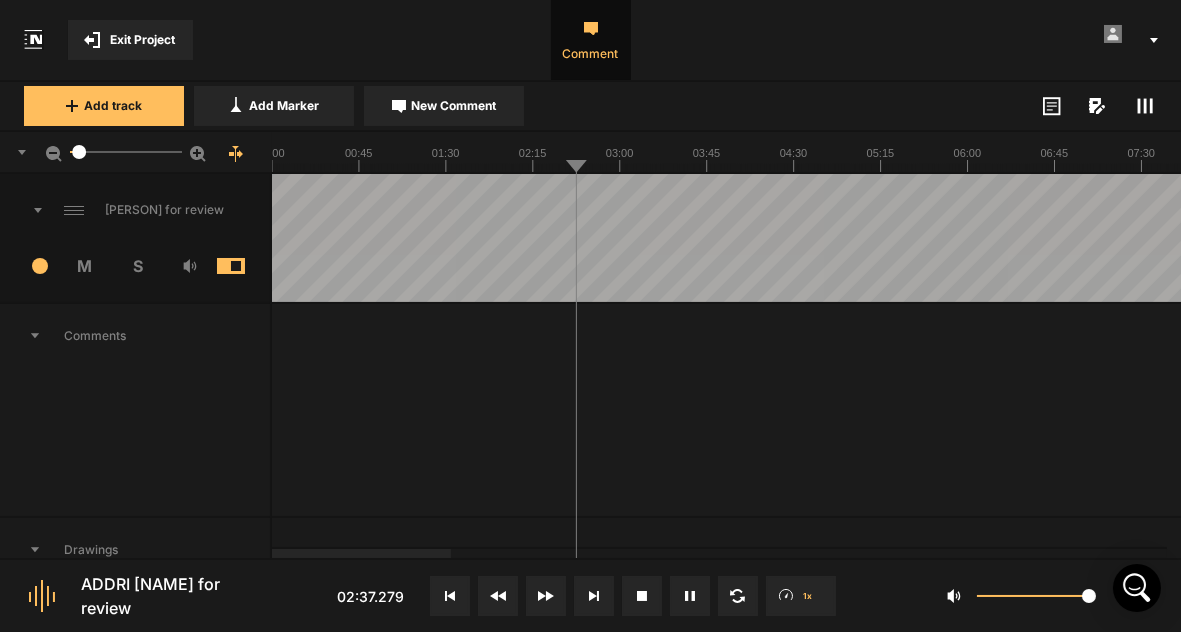 click 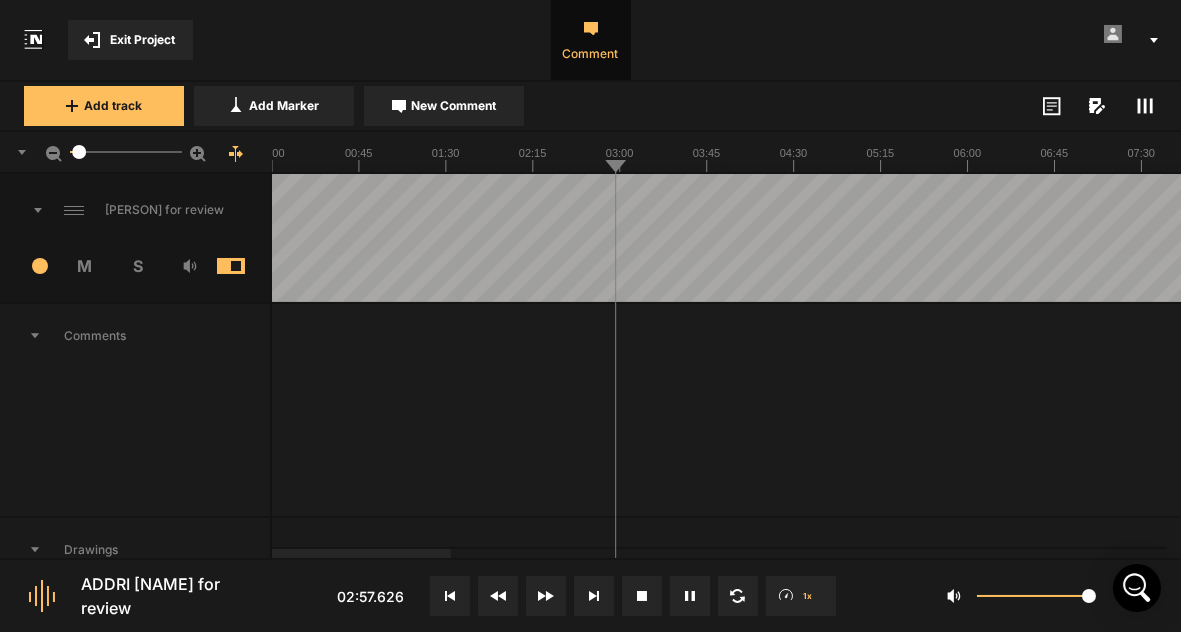 click 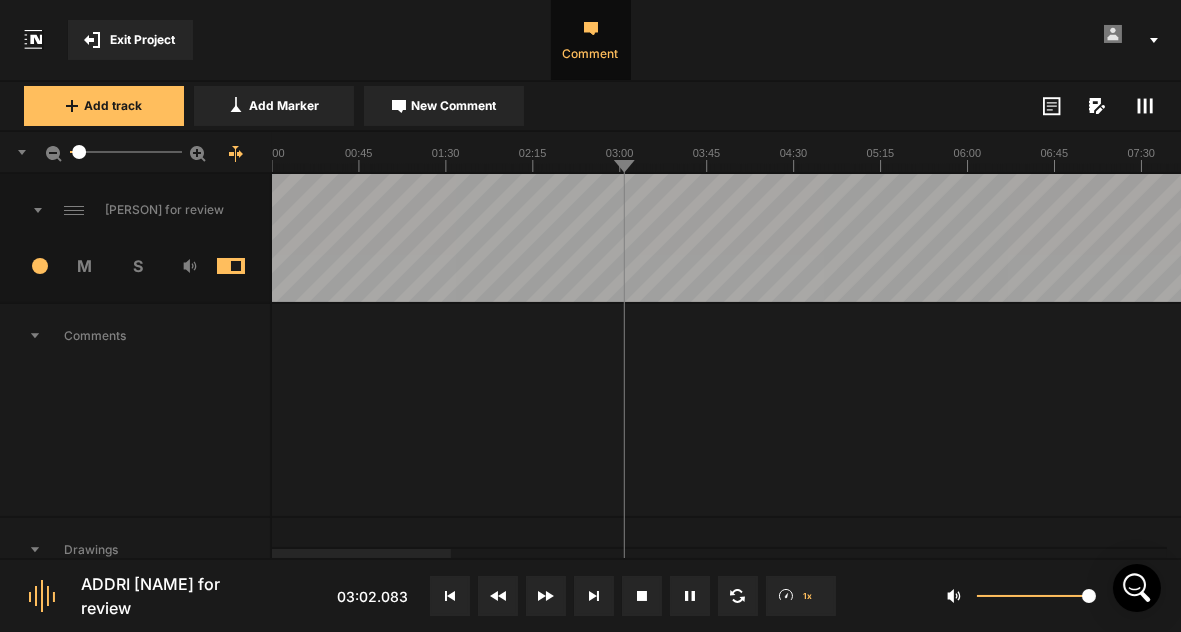click 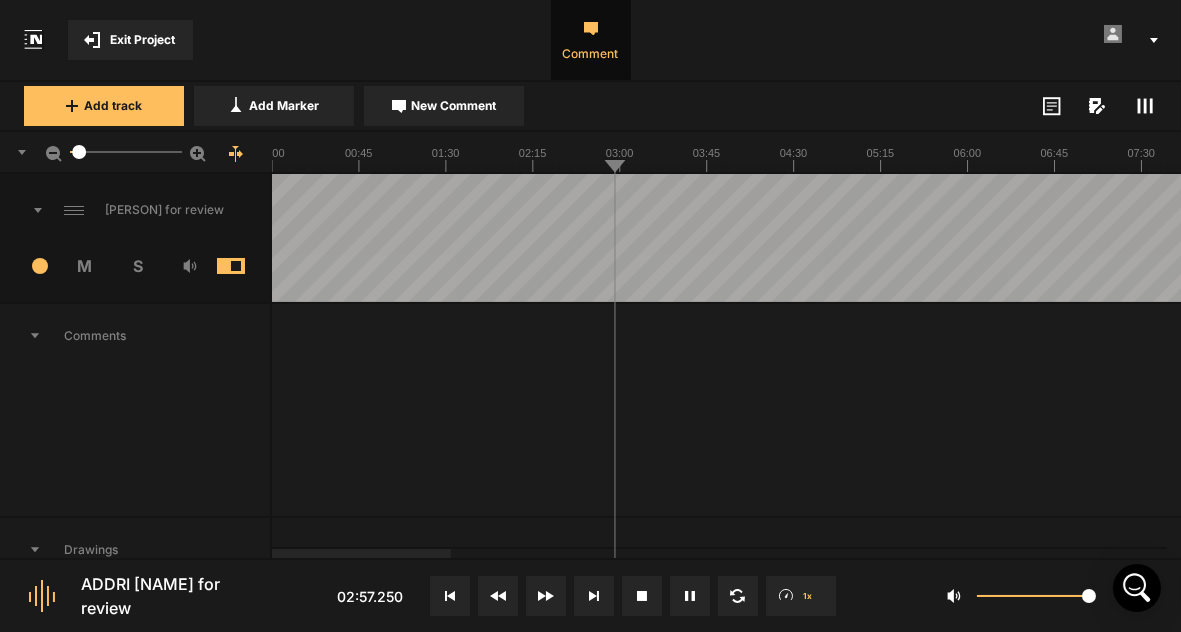 click 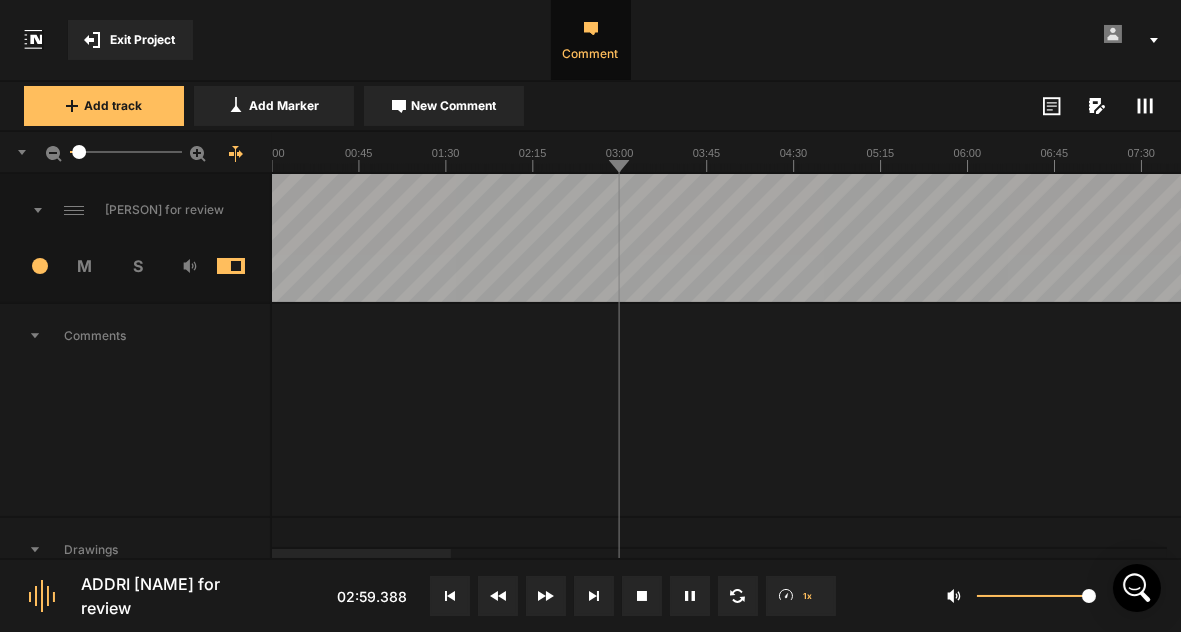 click 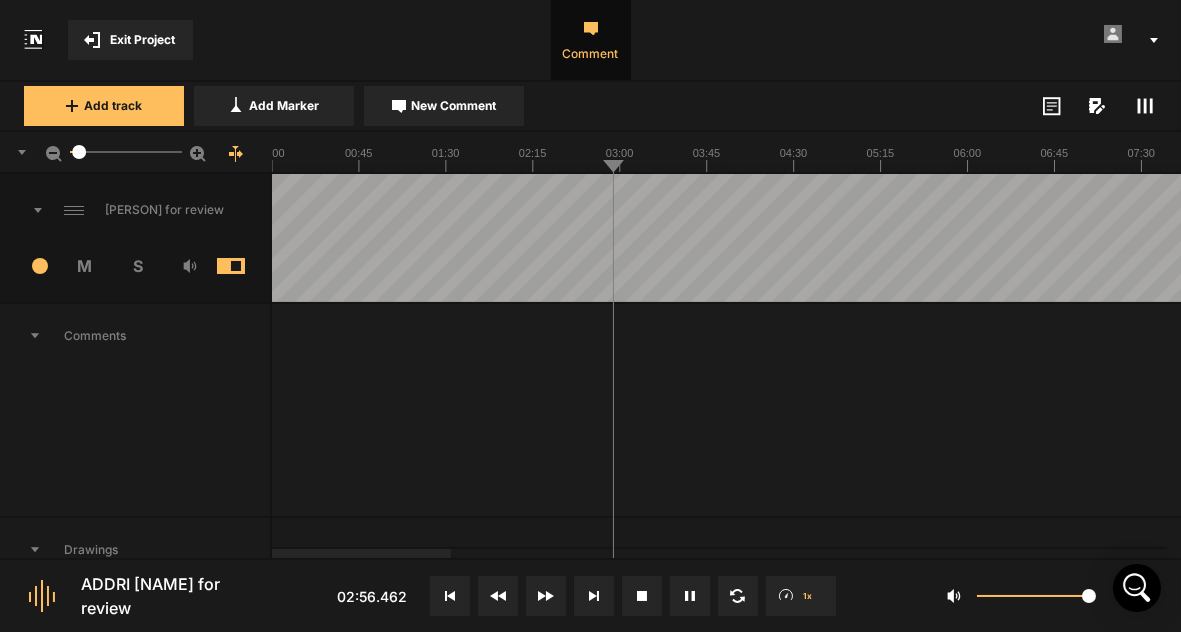 click at bounding box center (2545, 410) 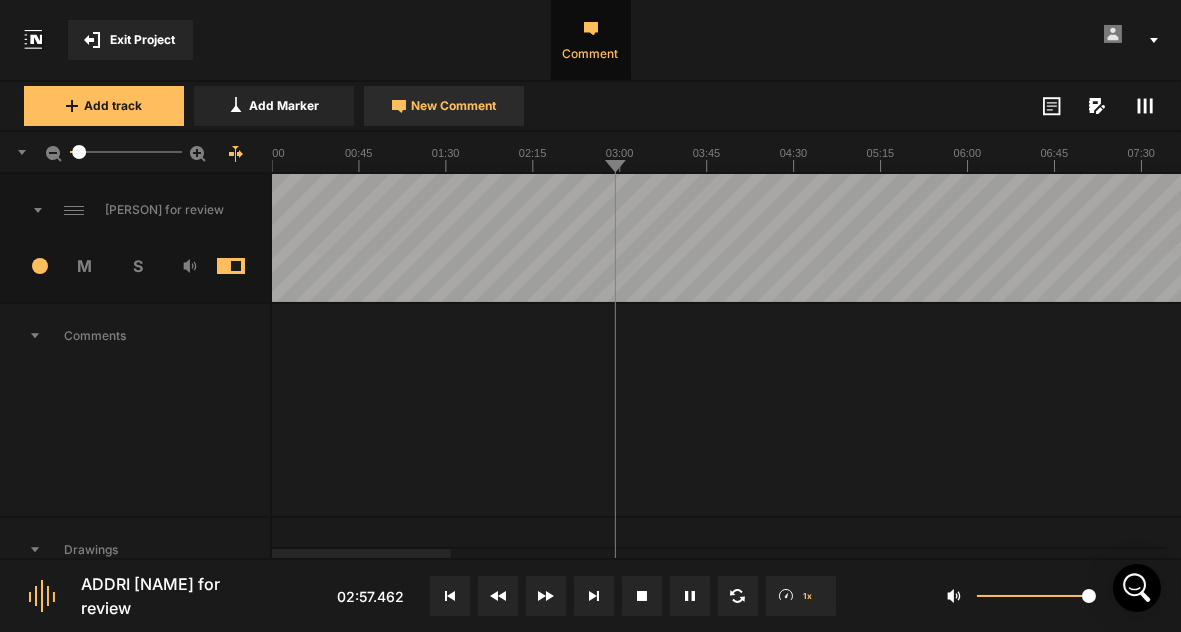 click on "New Comment" at bounding box center [454, 106] 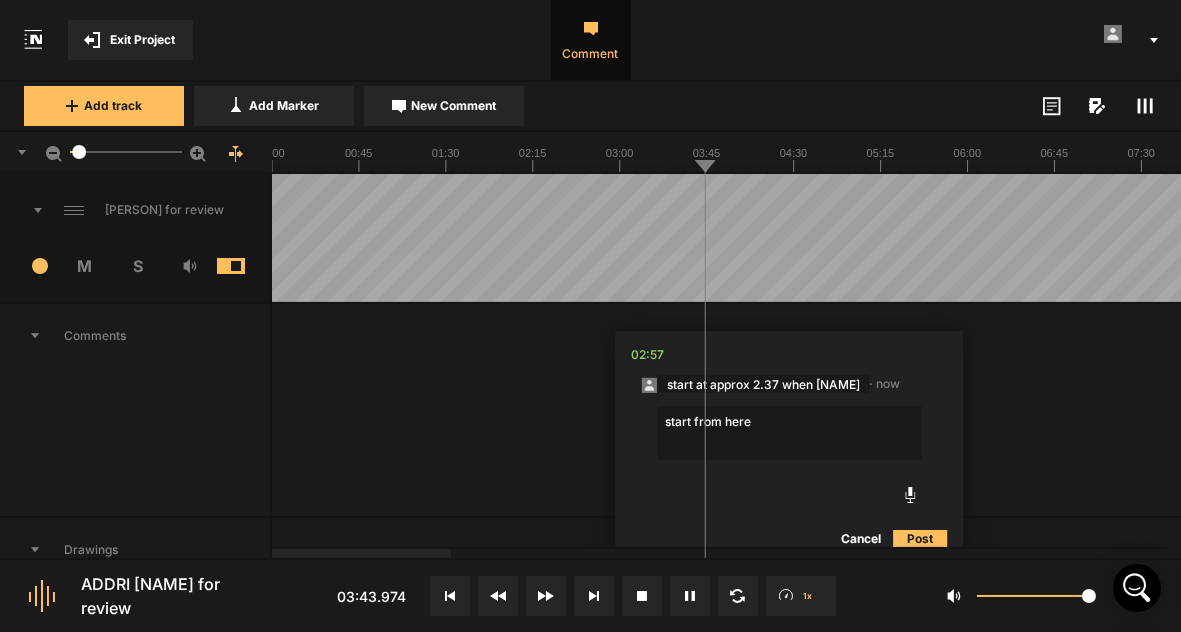 type on "start from here" 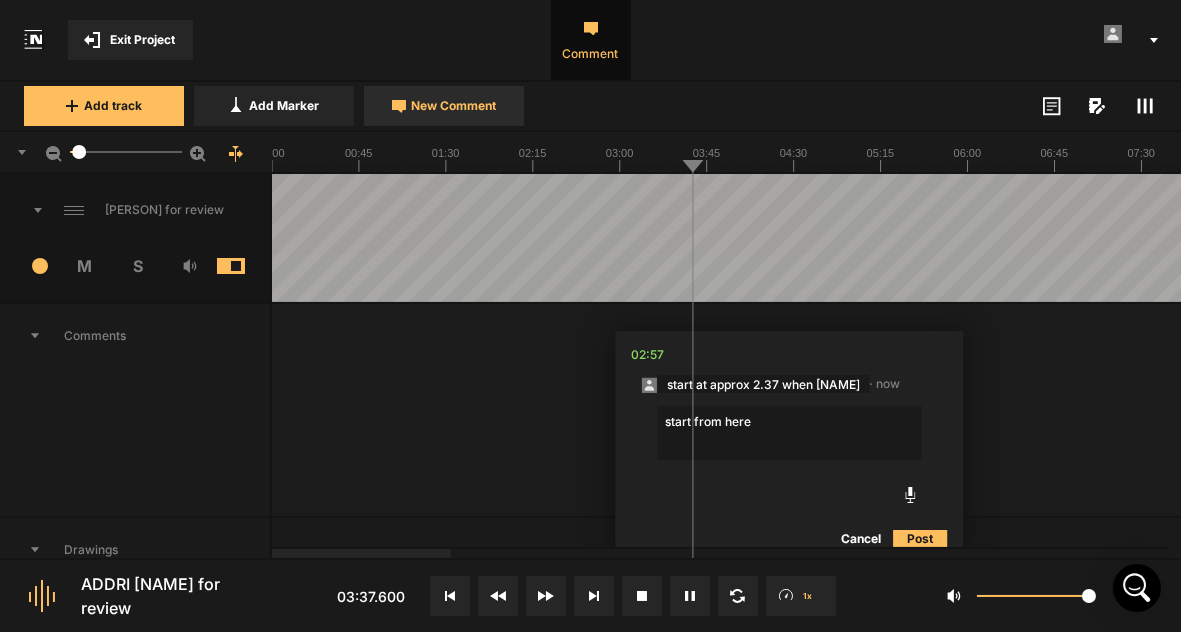 click on "New Comment" at bounding box center (454, 106) 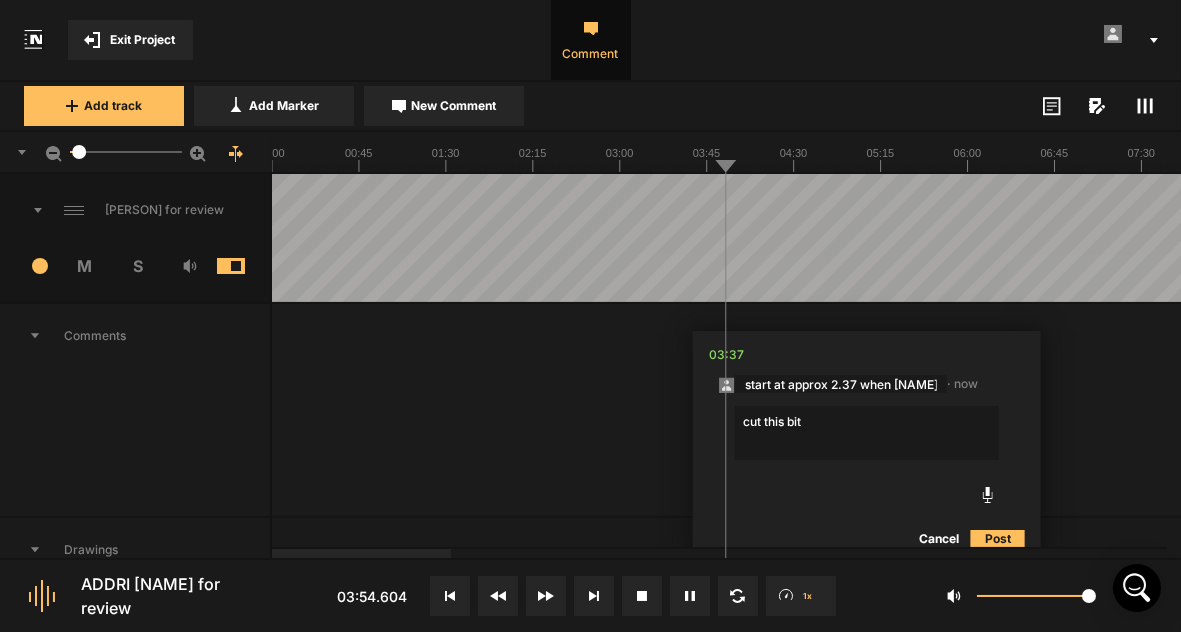 type on "cut this bit" 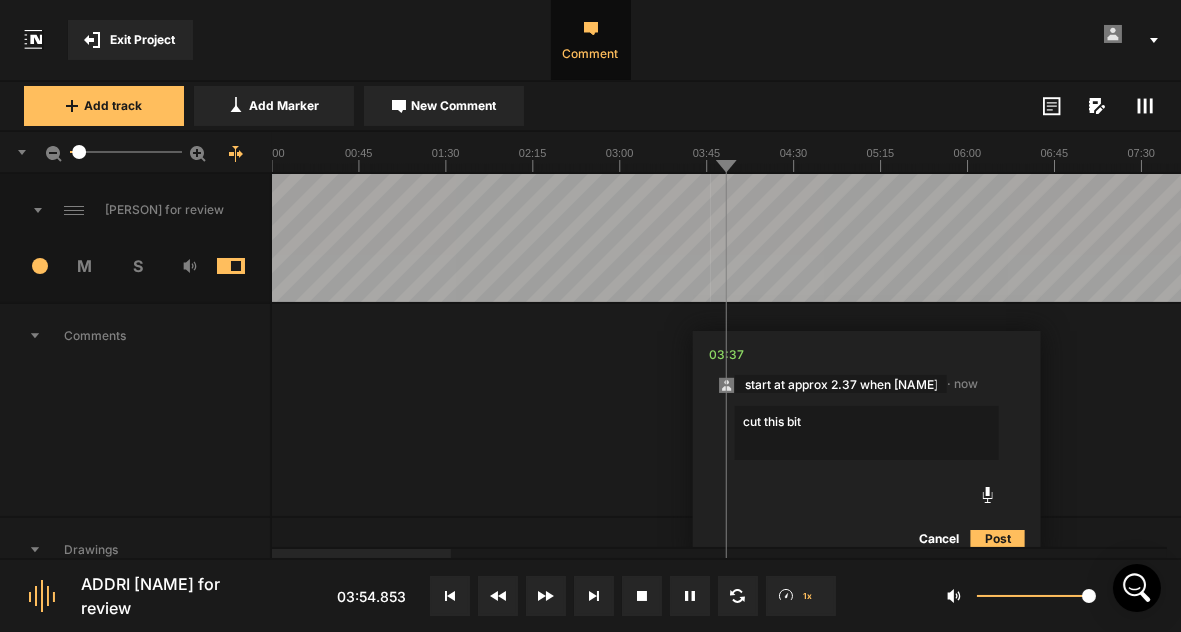 click at bounding box center (2544, 238) 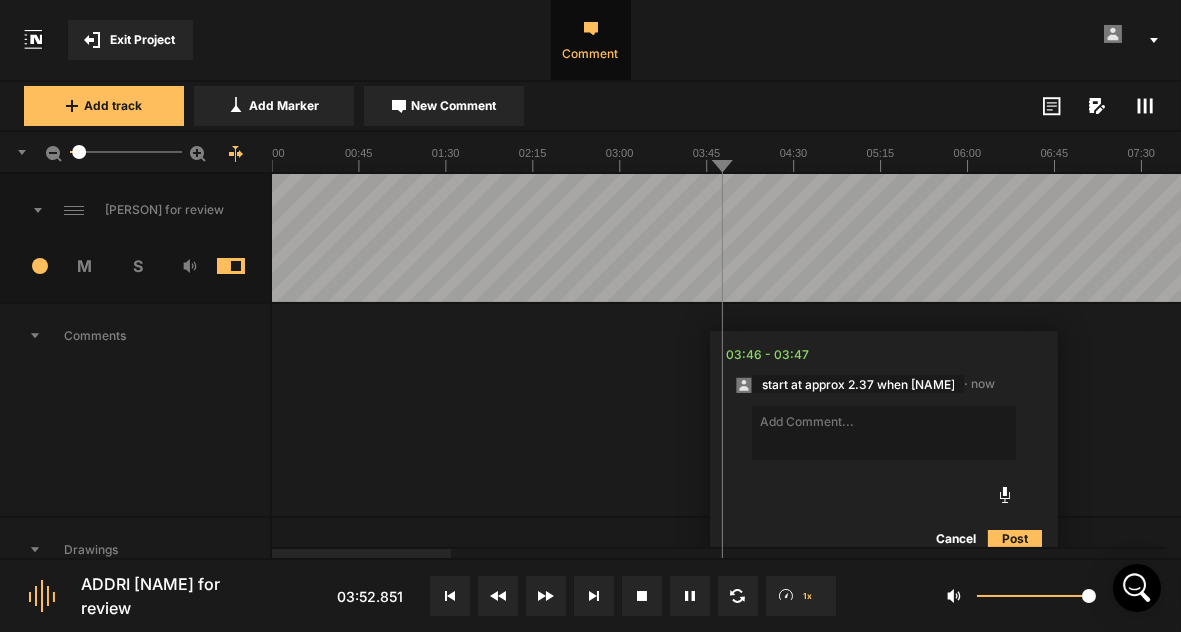 click 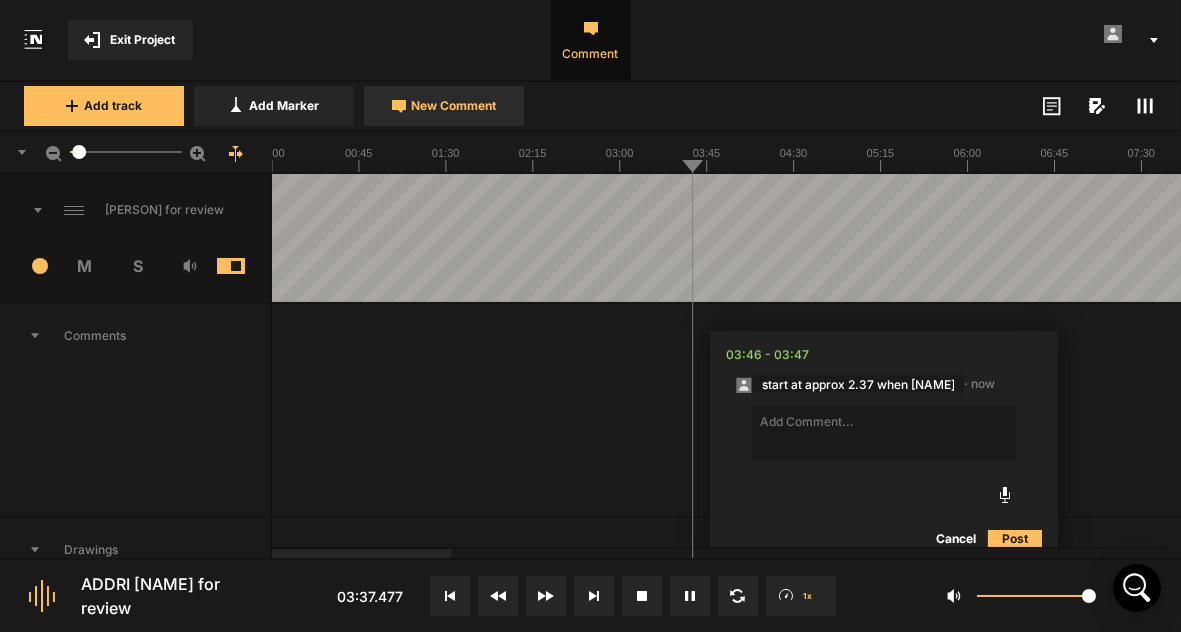 click on "New Comment" at bounding box center [454, 106] 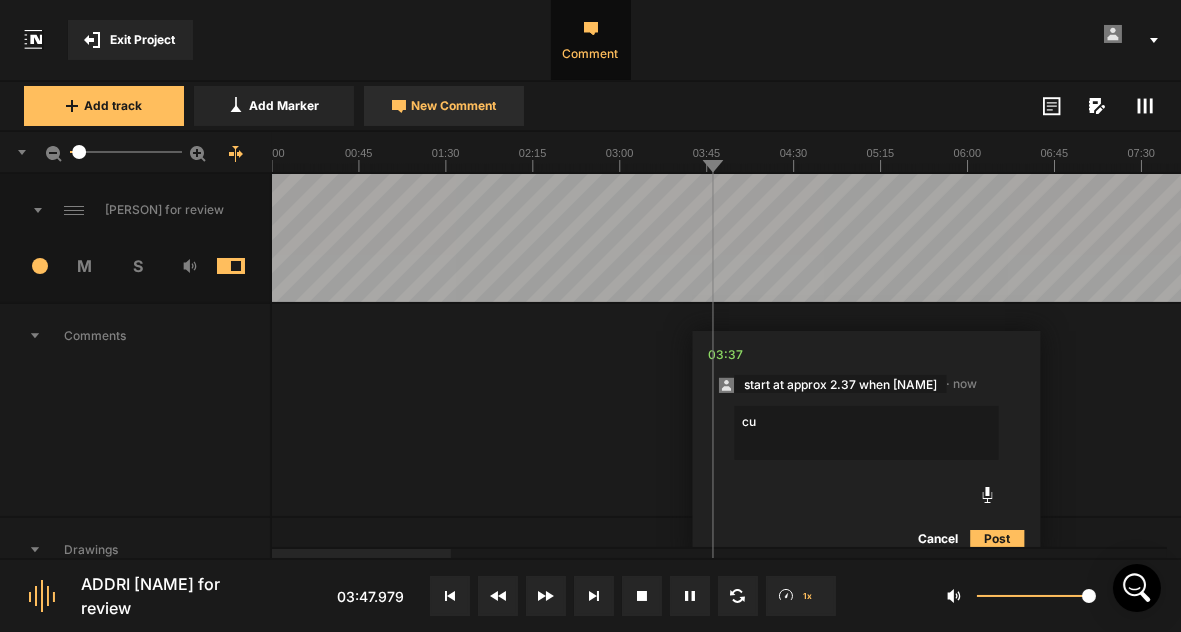 type on "c" 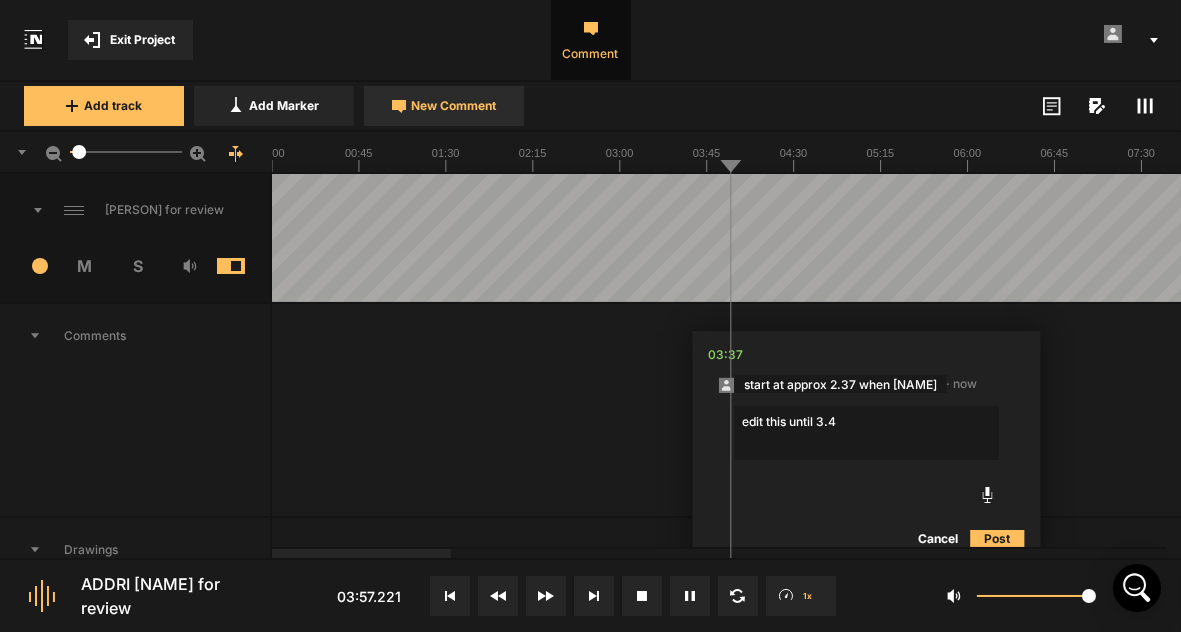 type on "edit this until 3.45" 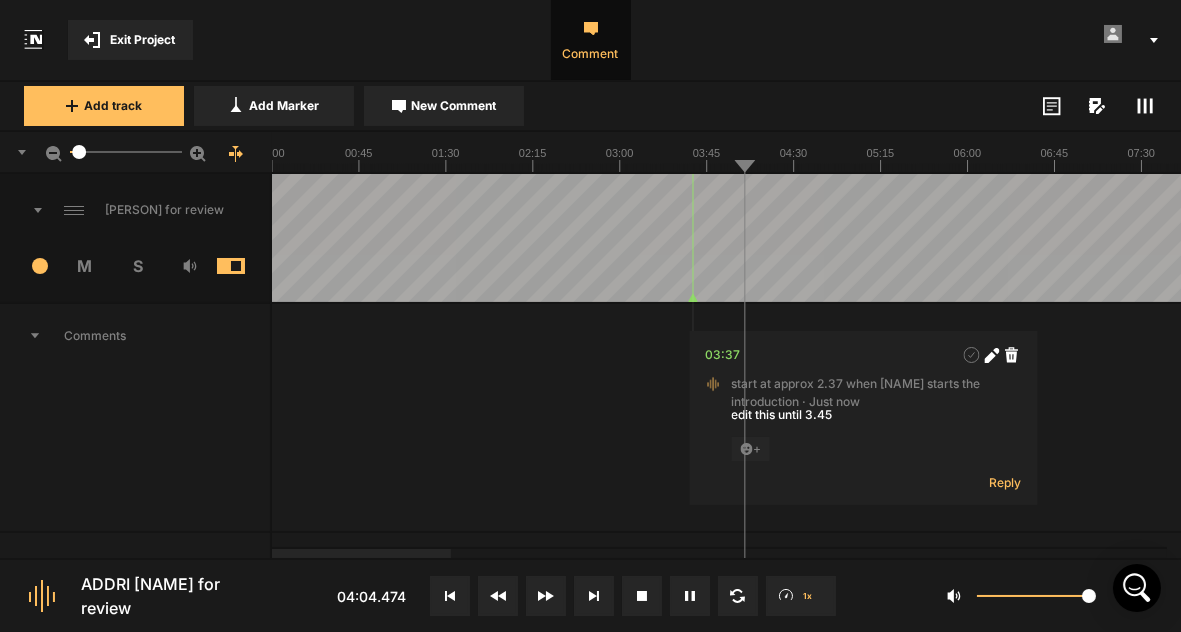 click on "Reply" at bounding box center (864, 482) 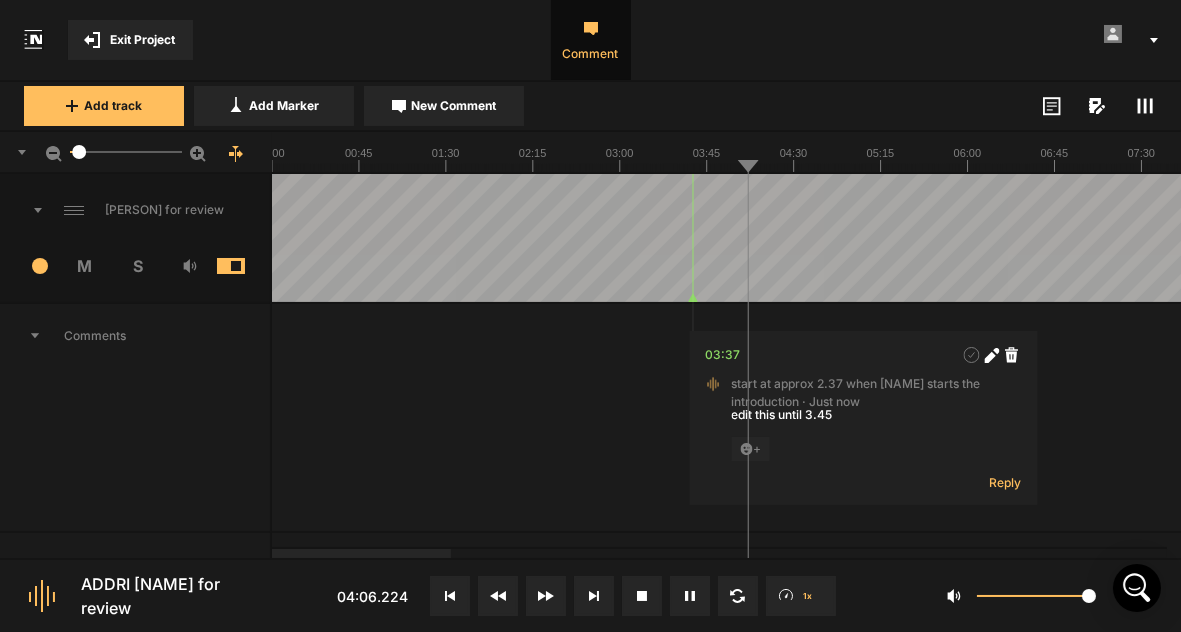 click on "start at approx 2.37 when [NAME] starts the introduction · Just now edit this until 3.45
+ Reply" at bounding box center [2544, 417] 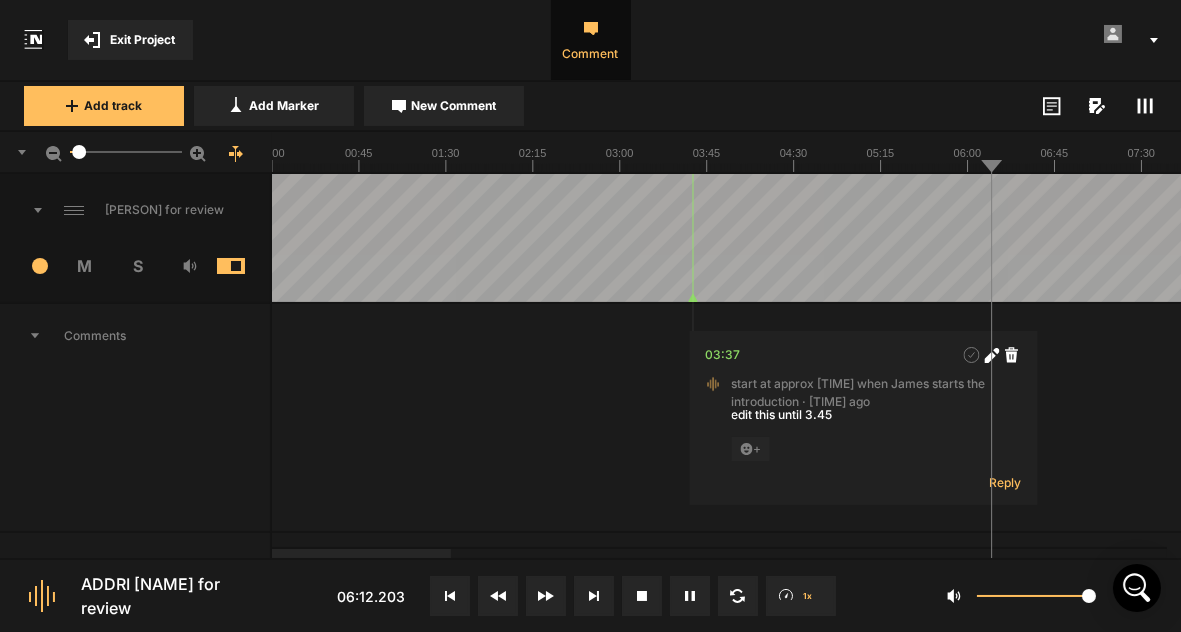 click 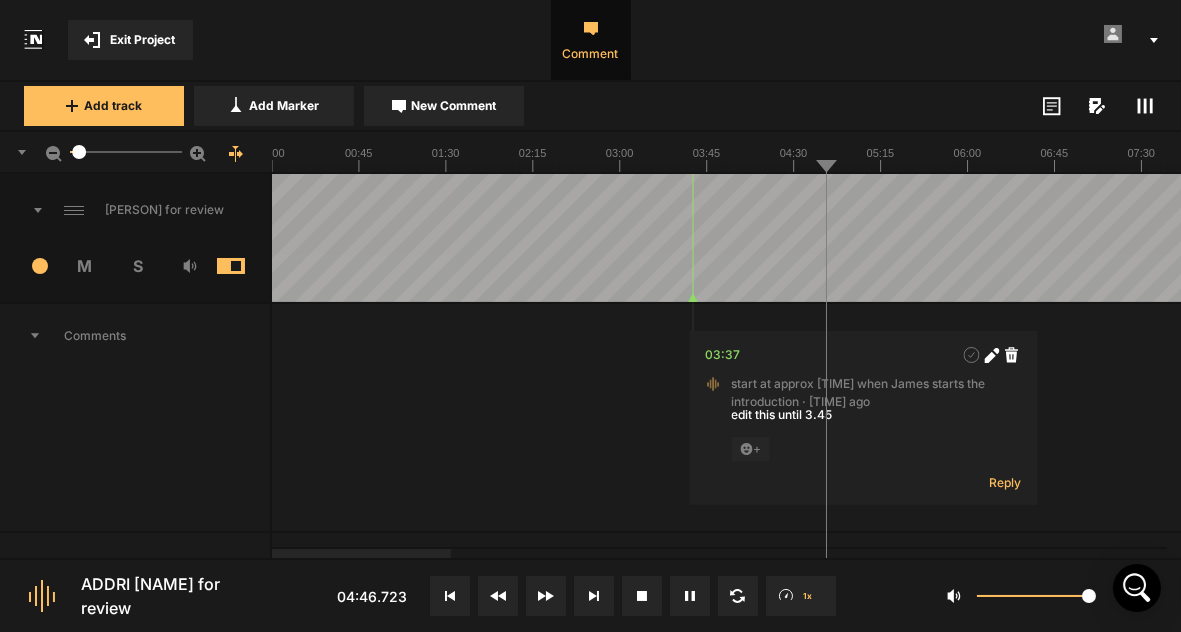 click 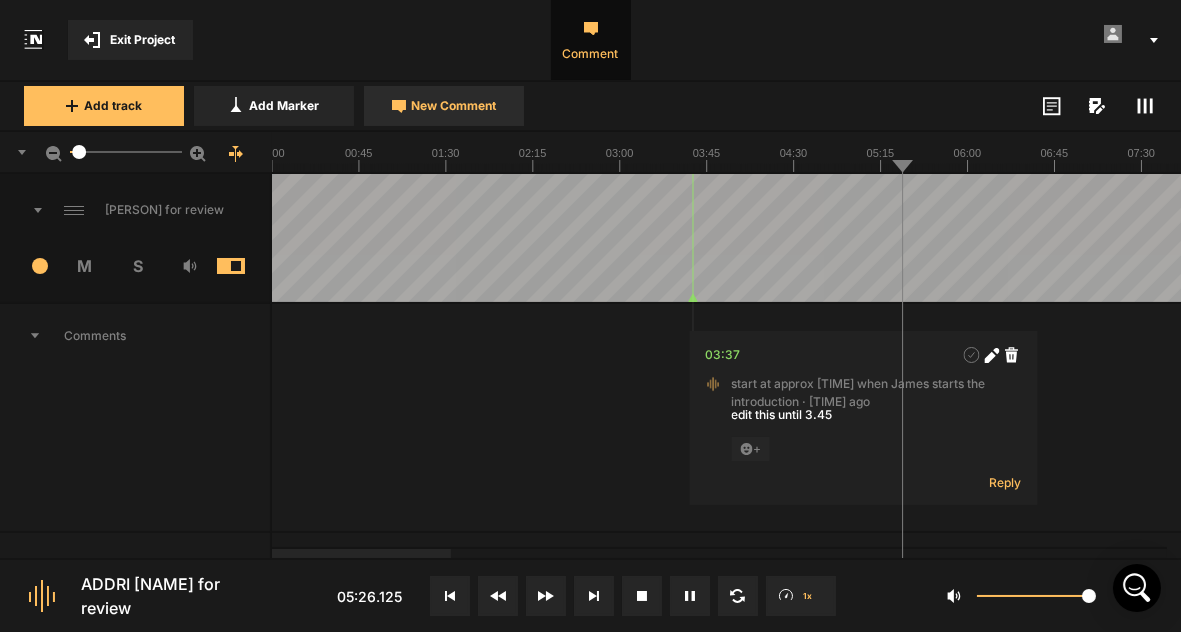 click on "New Comment" at bounding box center [454, 106] 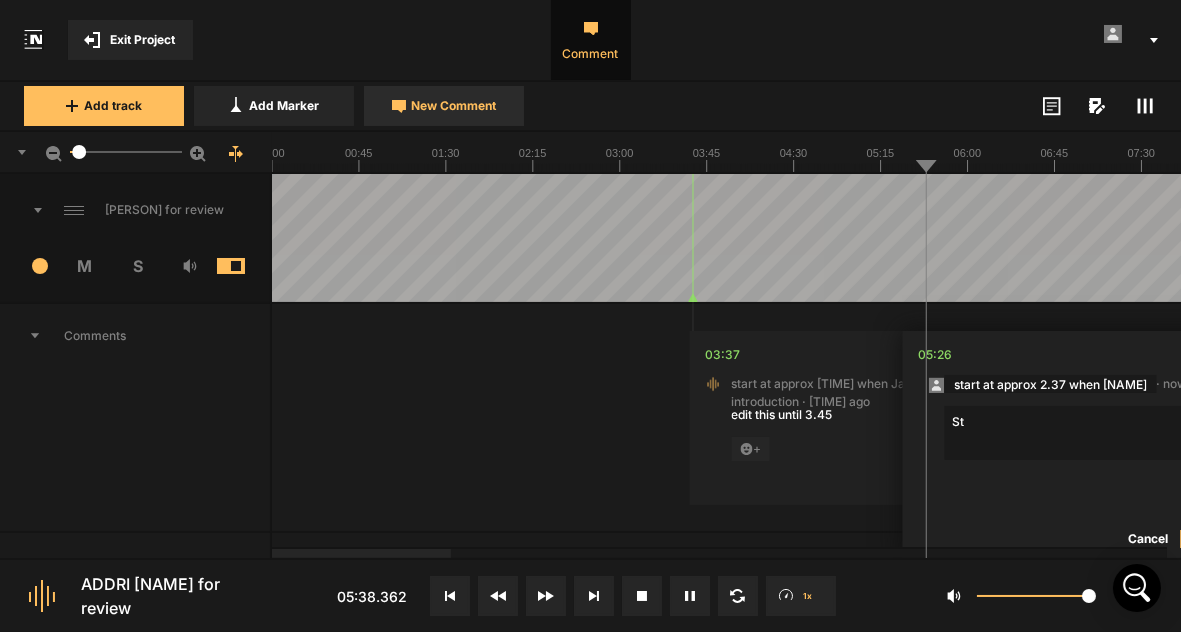 type on "S" 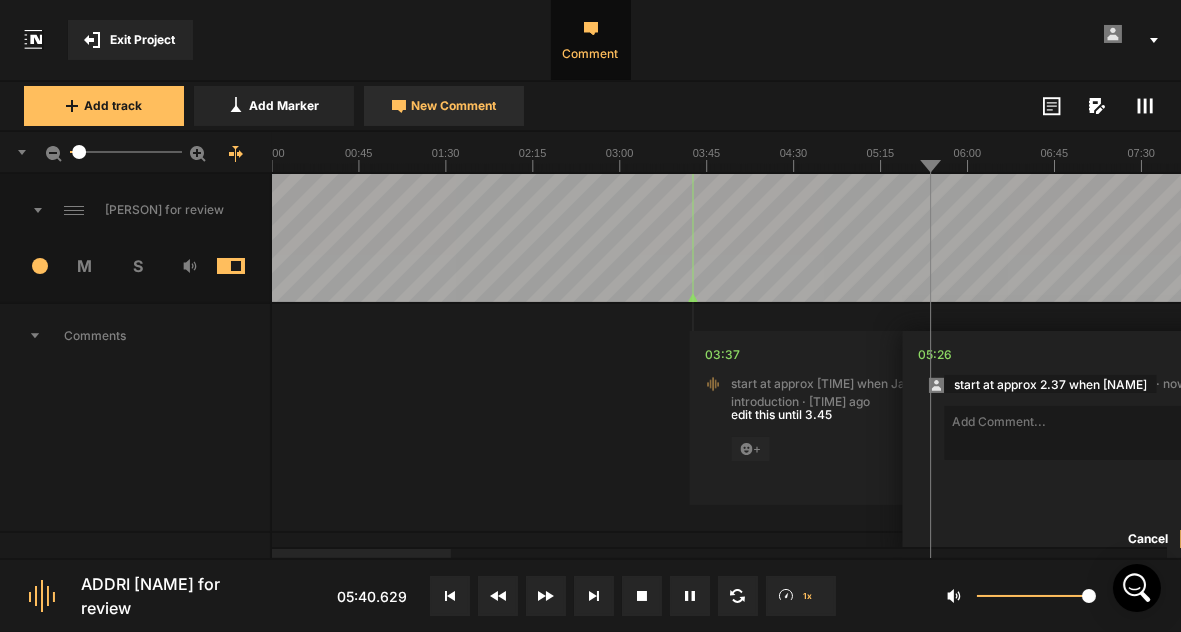 type on "[NAME]" 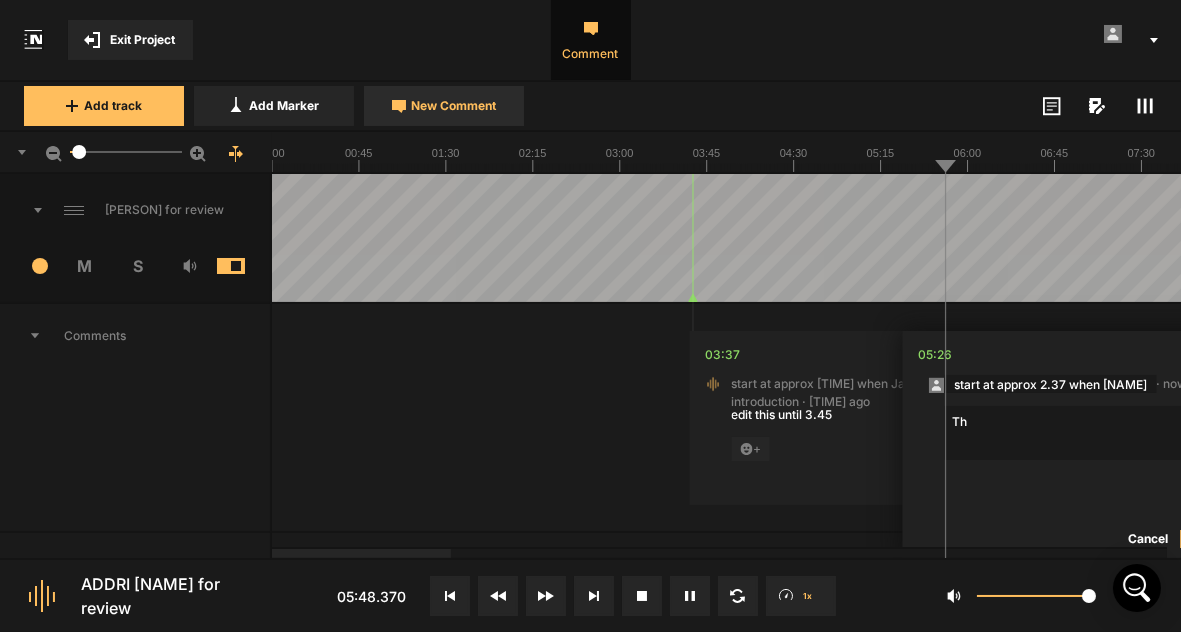 type on "T" 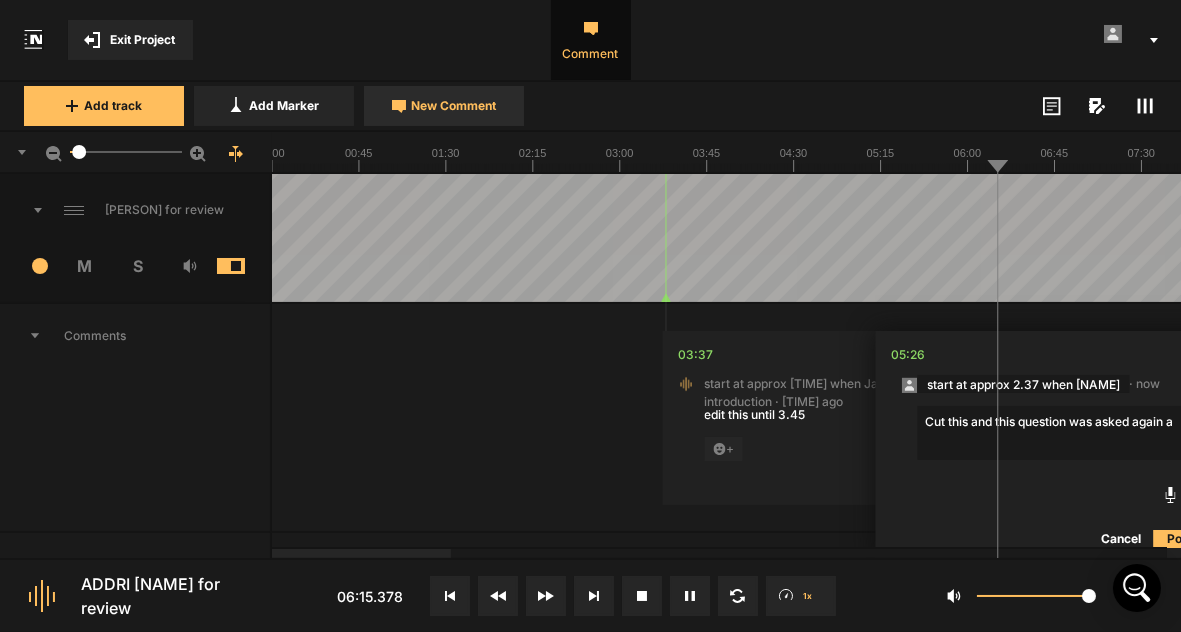scroll, scrollTop: 0, scrollLeft: 31, axis: horizontal 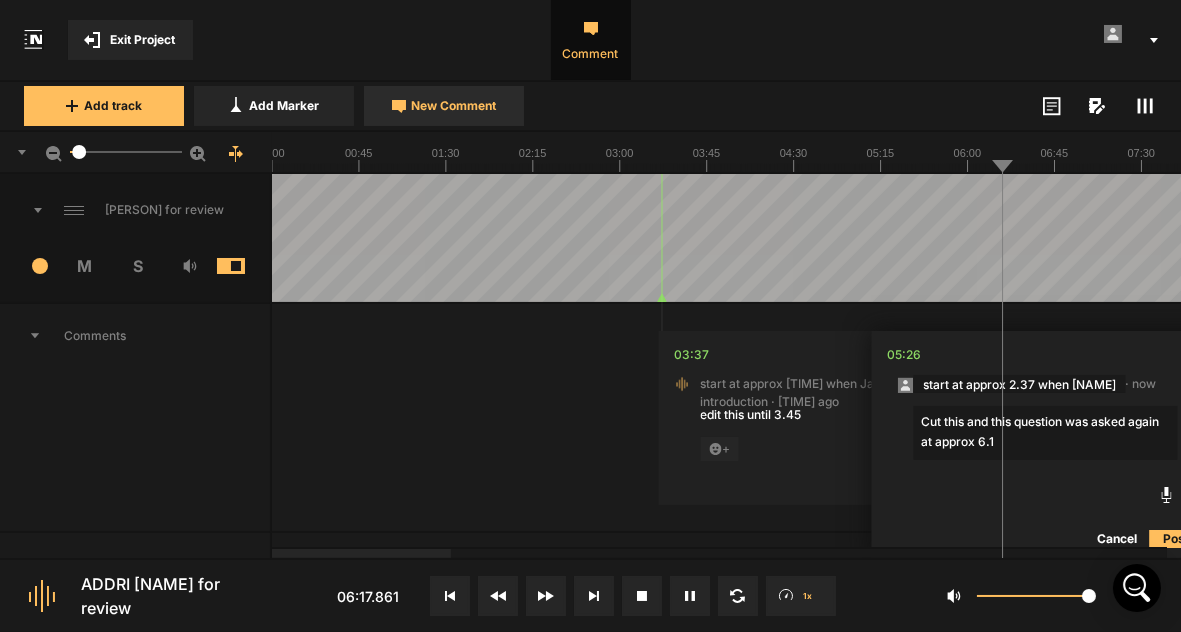 type on "Cut this and this question was asked again at approx 6.10" 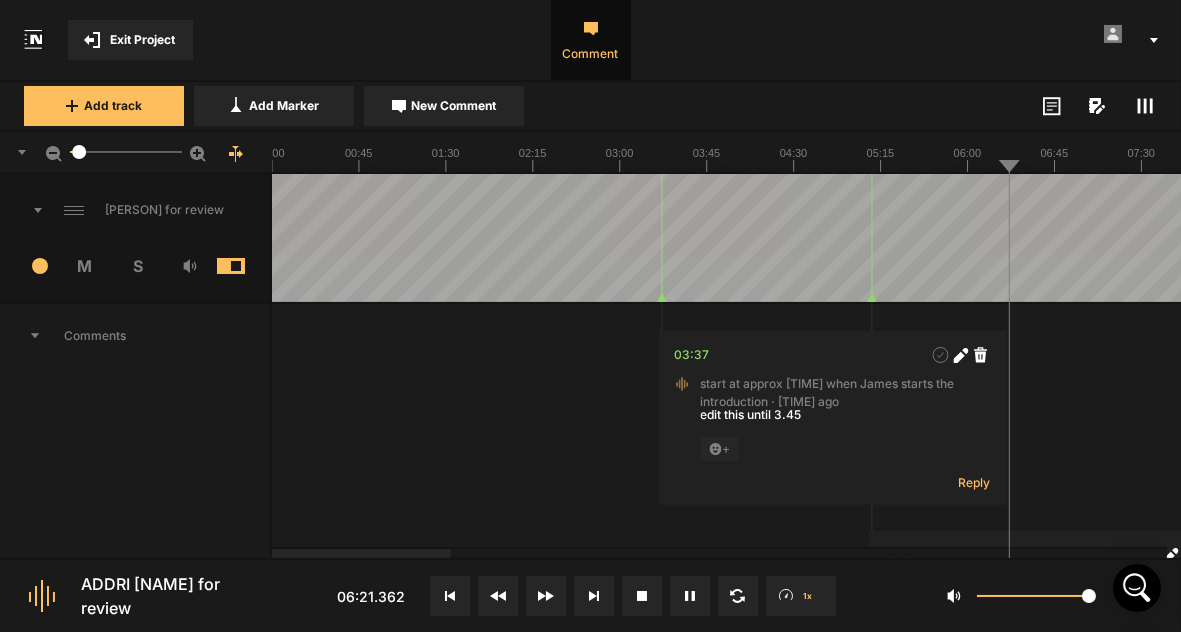 scroll, scrollTop: 62, scrollLeft: 31, axis: both 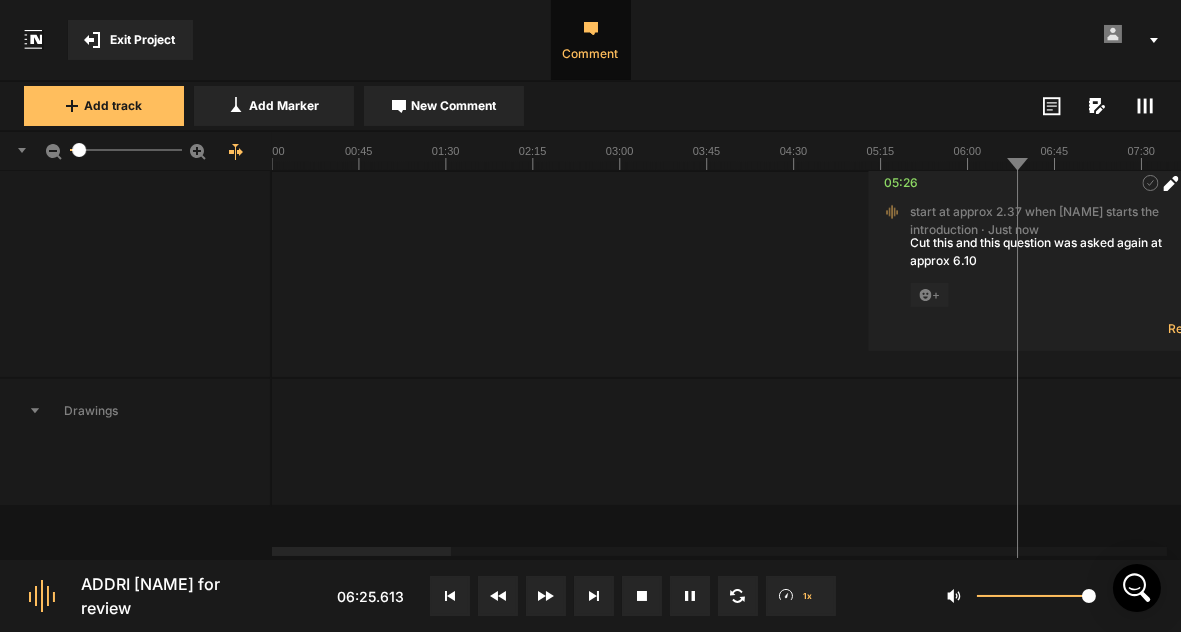 click on "Cut this and this question was asked again at approx 6.10" at bounding box center (1043, 252) 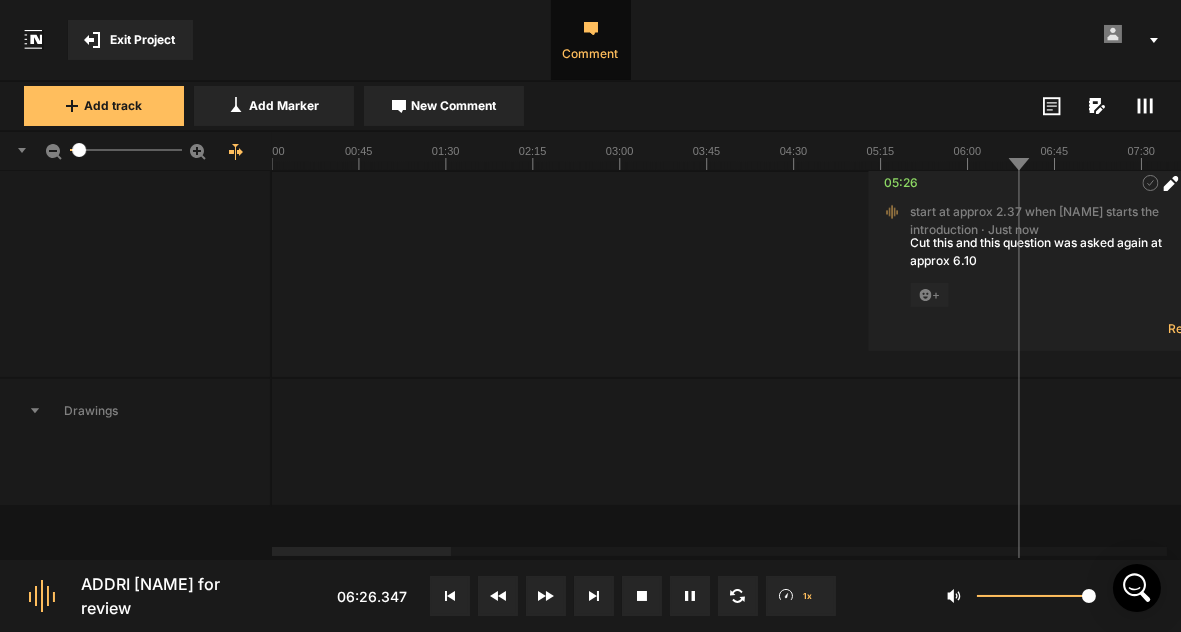 click on "Cut this and this question was asked again at approx 6.10" at bounding box center (1043, 252) 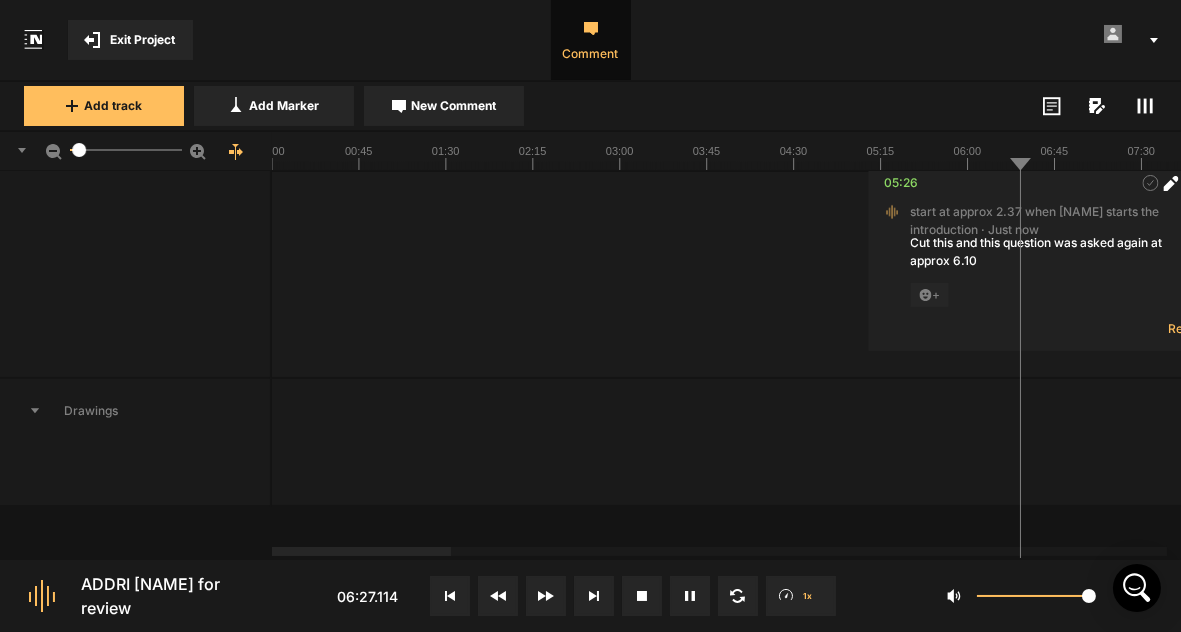 click on "Cut this and this question was asked again at approx 6.10" at bounding box center [1043, 252] 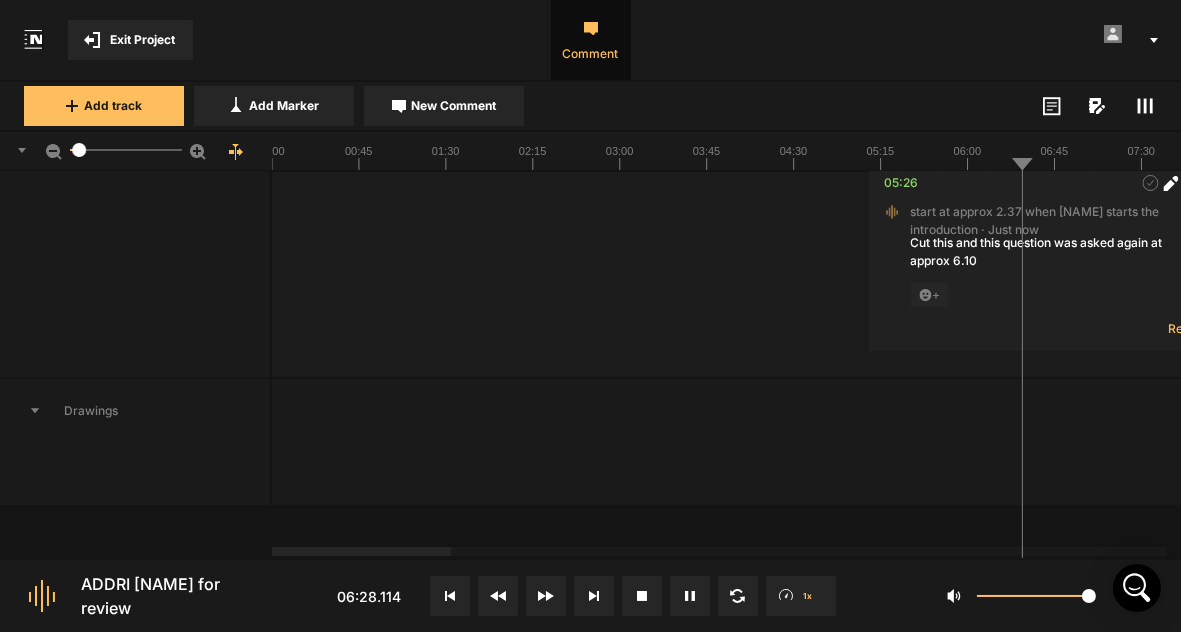 click at bounding box center (2513, 442) 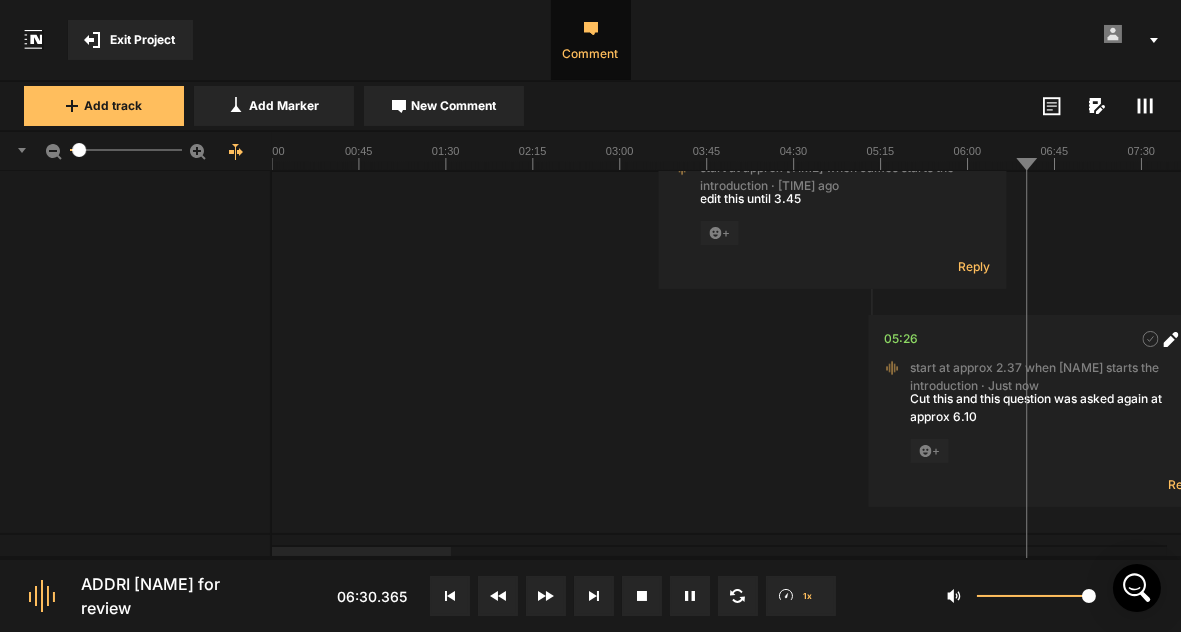 scroll, scrollTop: 211, scrollLeft: 31, axis: both 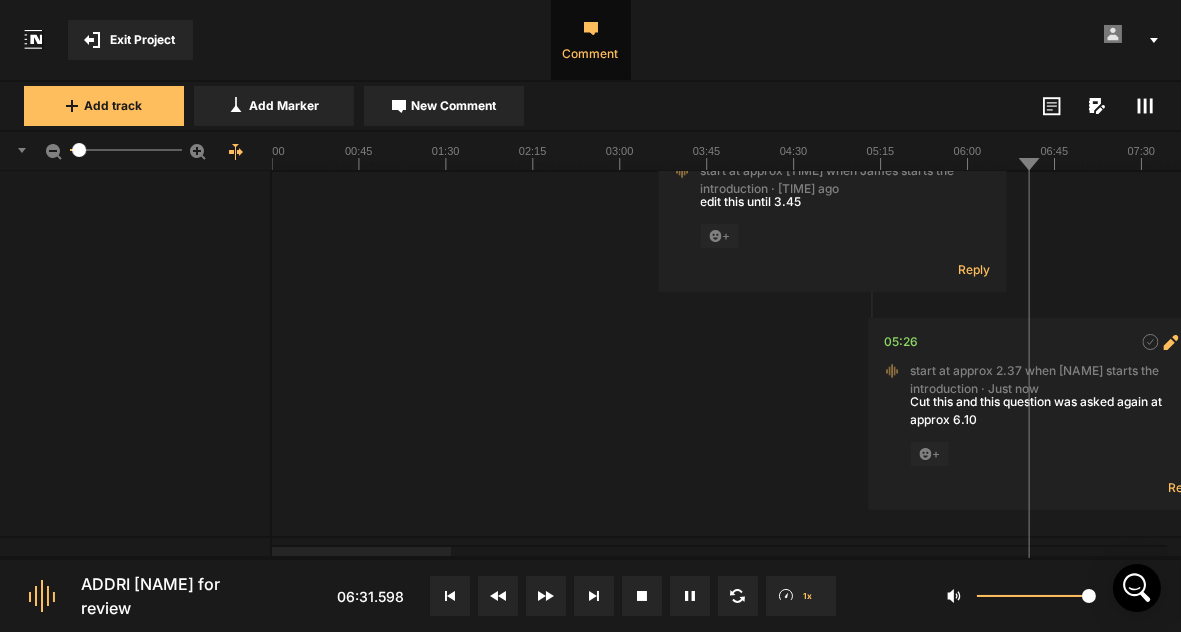 click at bounding box center (1171, 342) 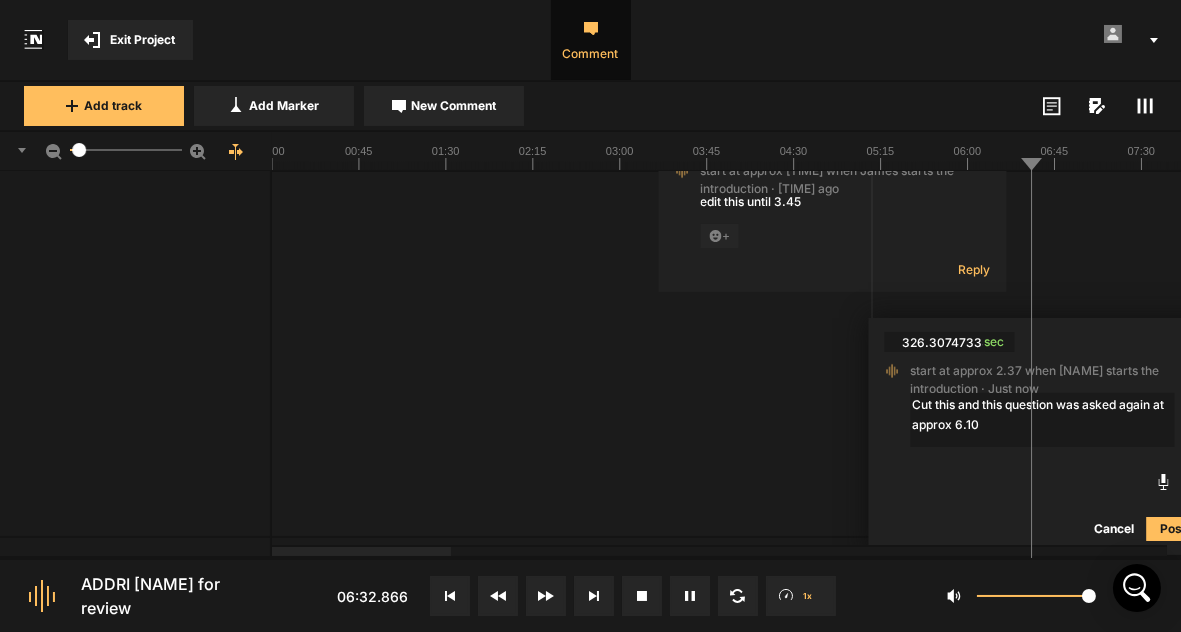 click on "Cut this and this question was asked again at approx 6.10" at bounding box center [1043, 420] 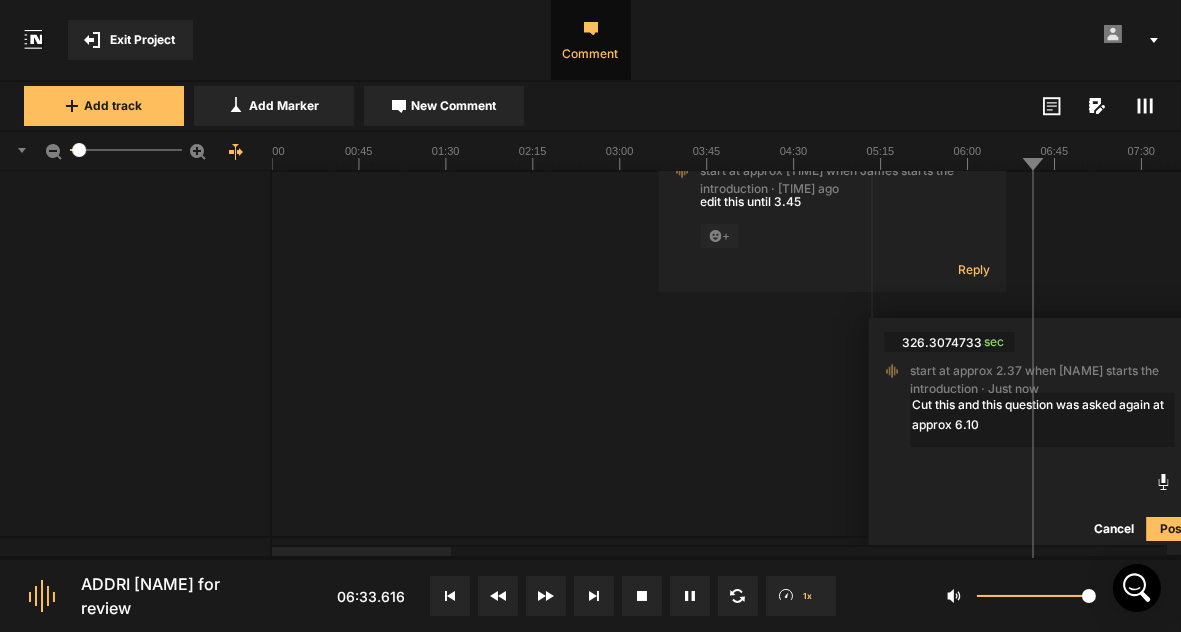 click on "Cut this and this question was asked again at approx 6.10" at bounding box center [1043, 420] 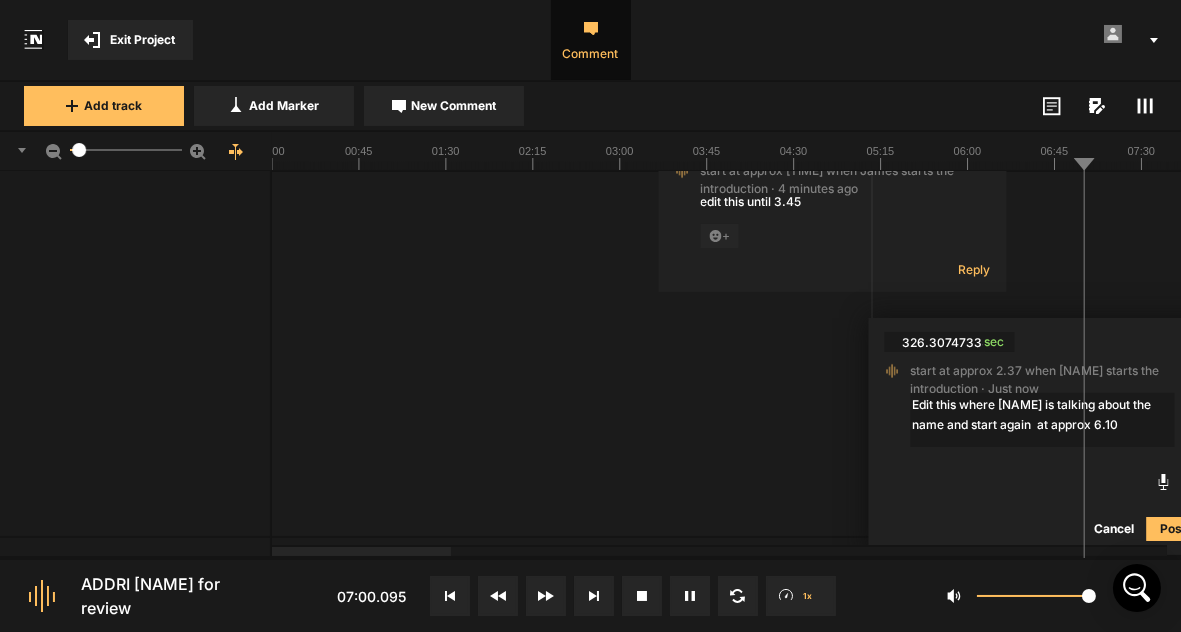 type on "Edit this where james is talking about the name and start again at approx 6.10" 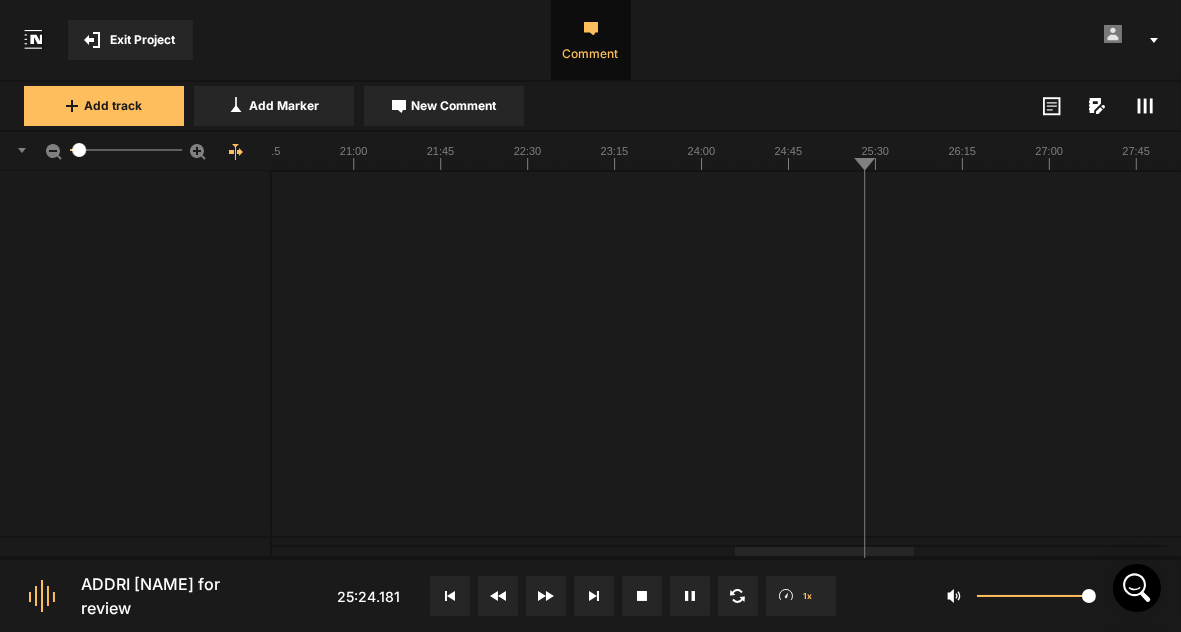 click 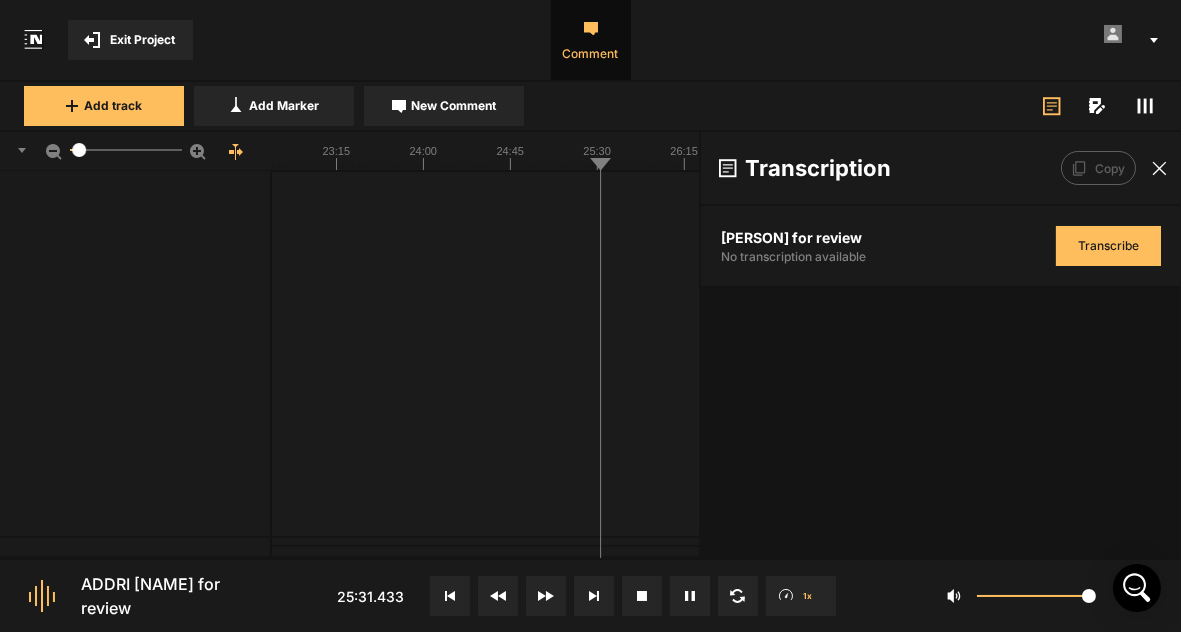 click on "Transcribe" 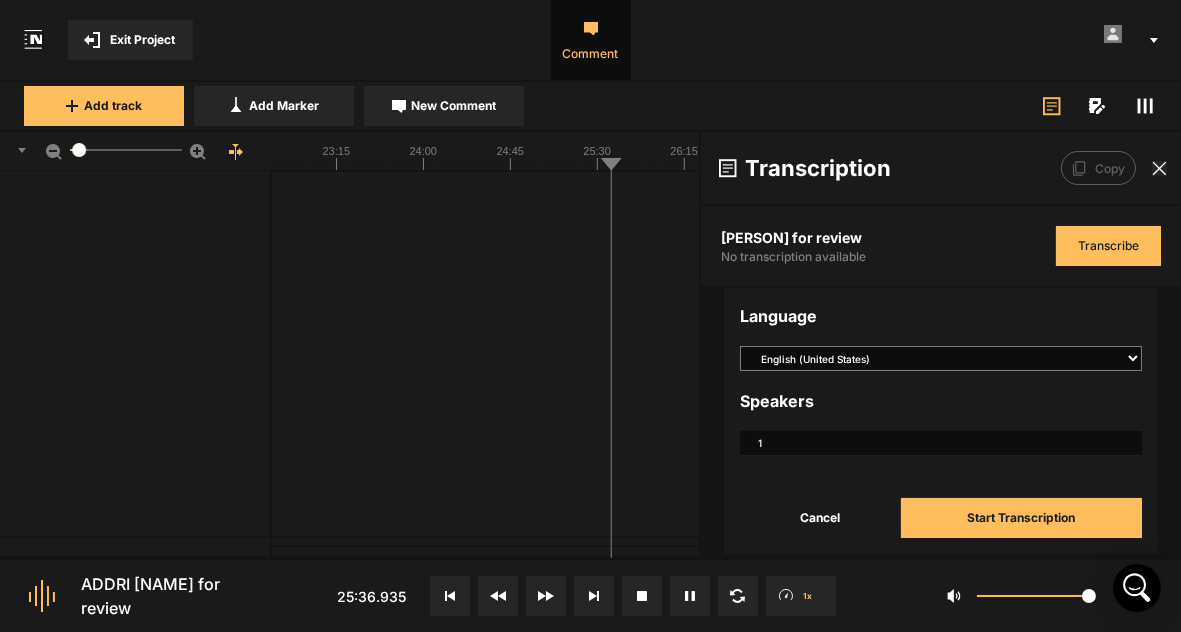 click 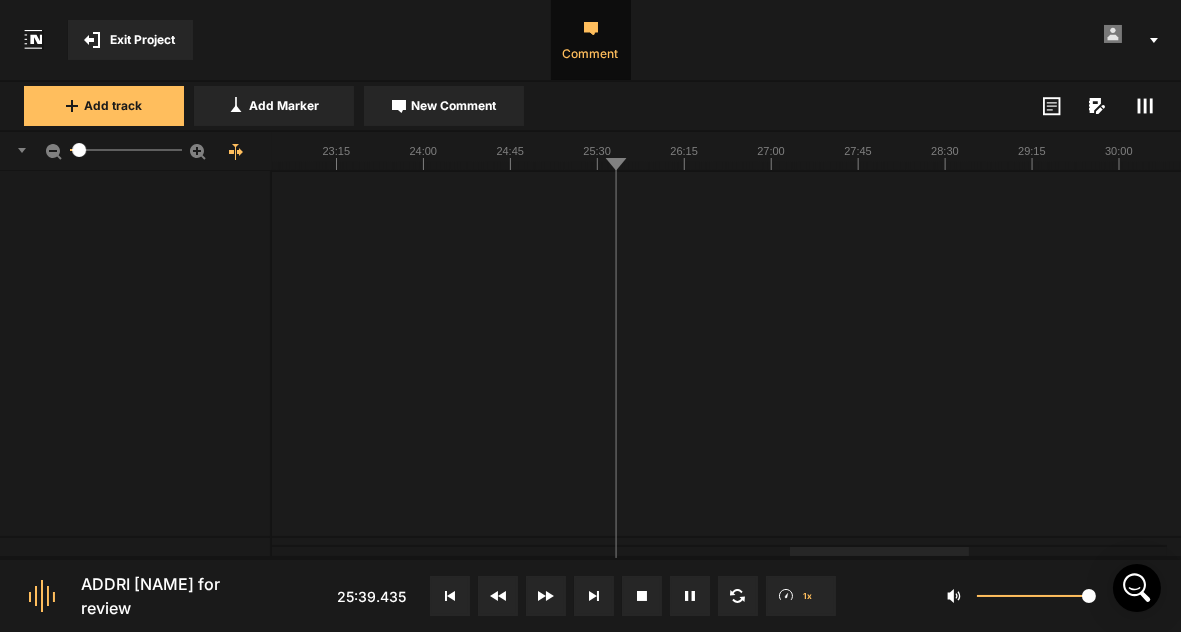 click 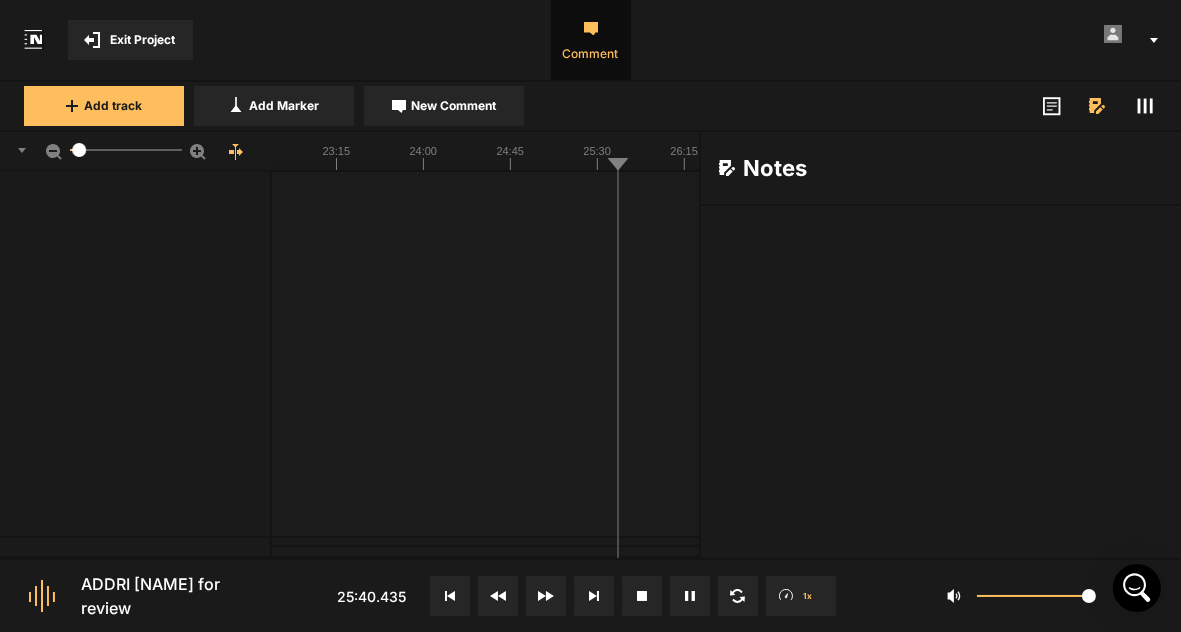 click 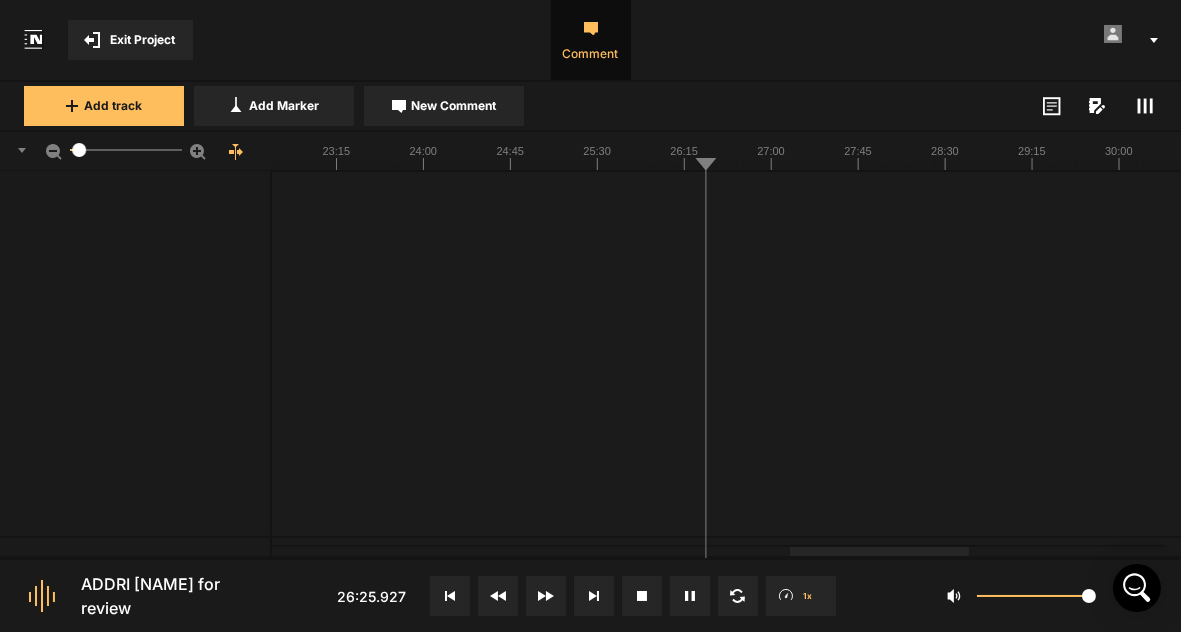 click 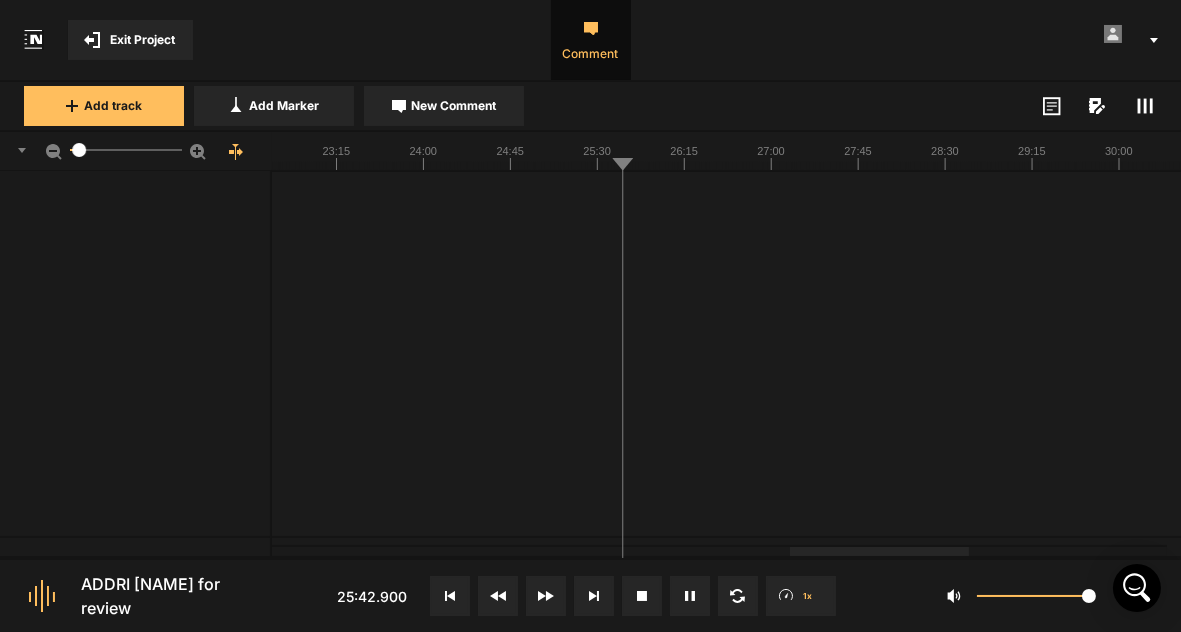 click 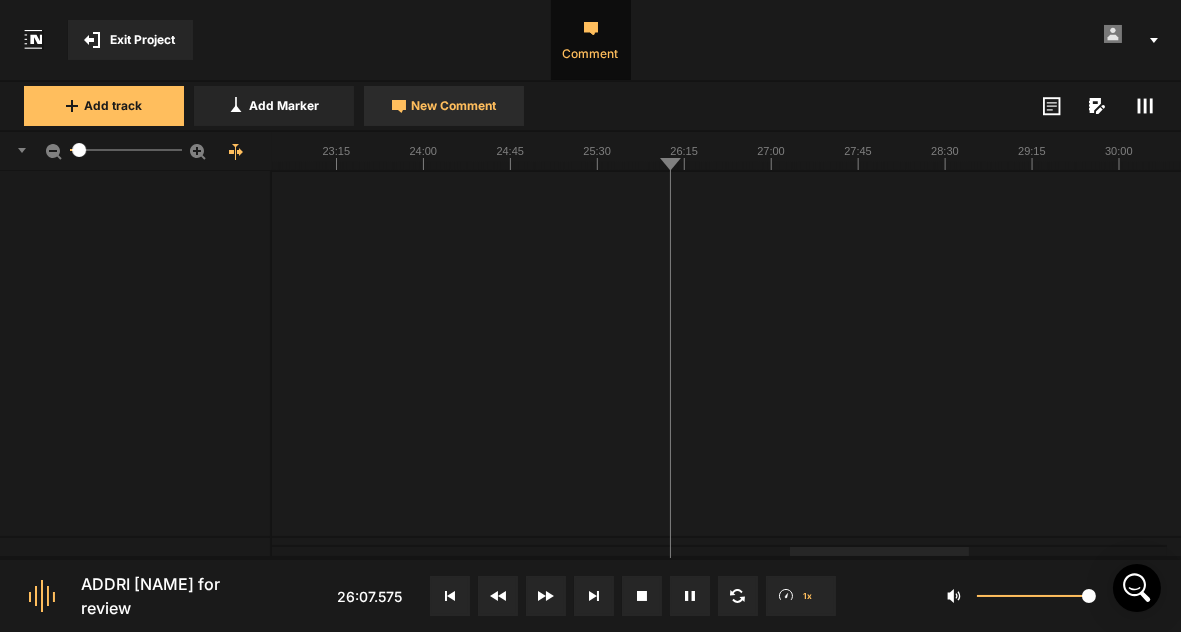 click on "New Comment" at bounding box center (454, 106) 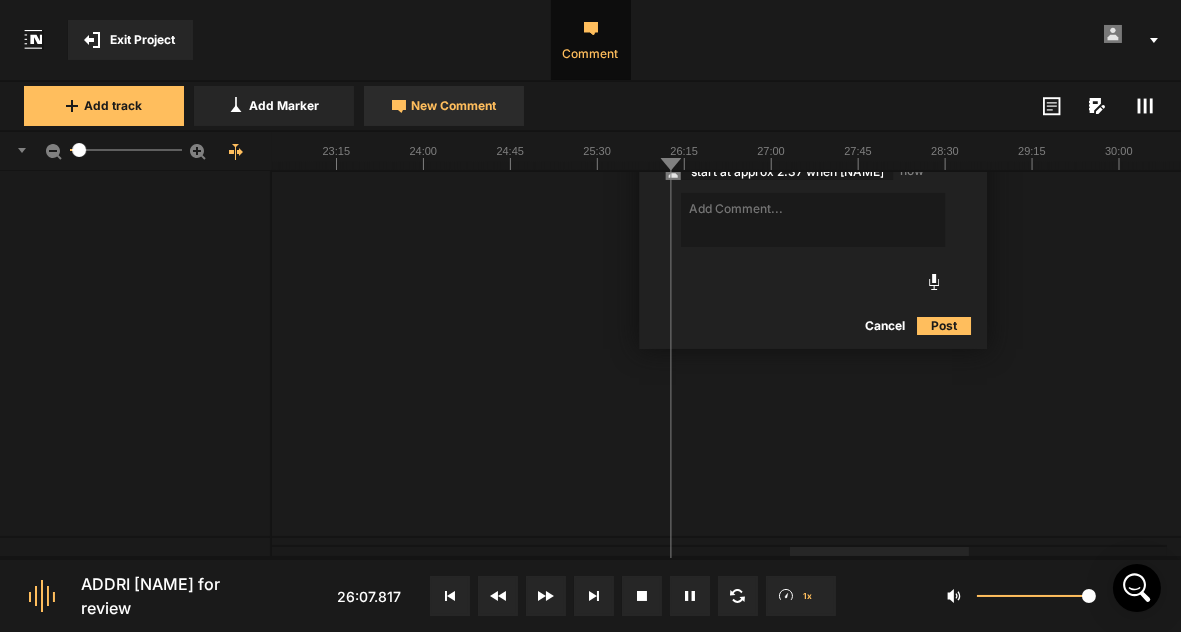 scroll, scrollTop: 211, scrollLeft: 0, axis: vertical 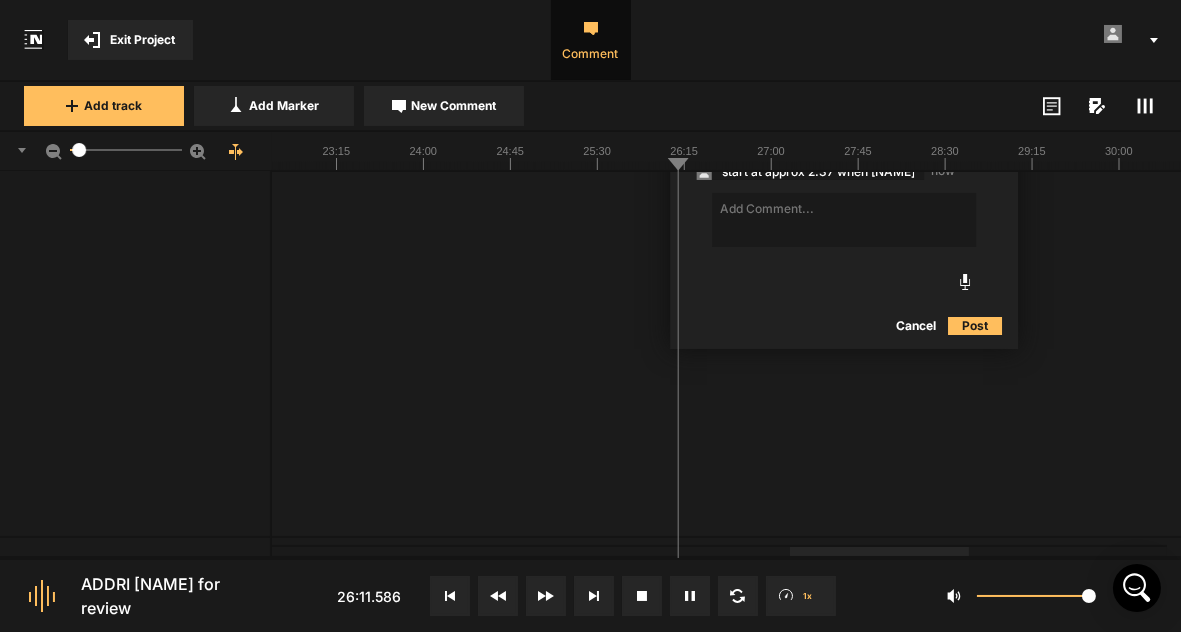 click on "Cancel" 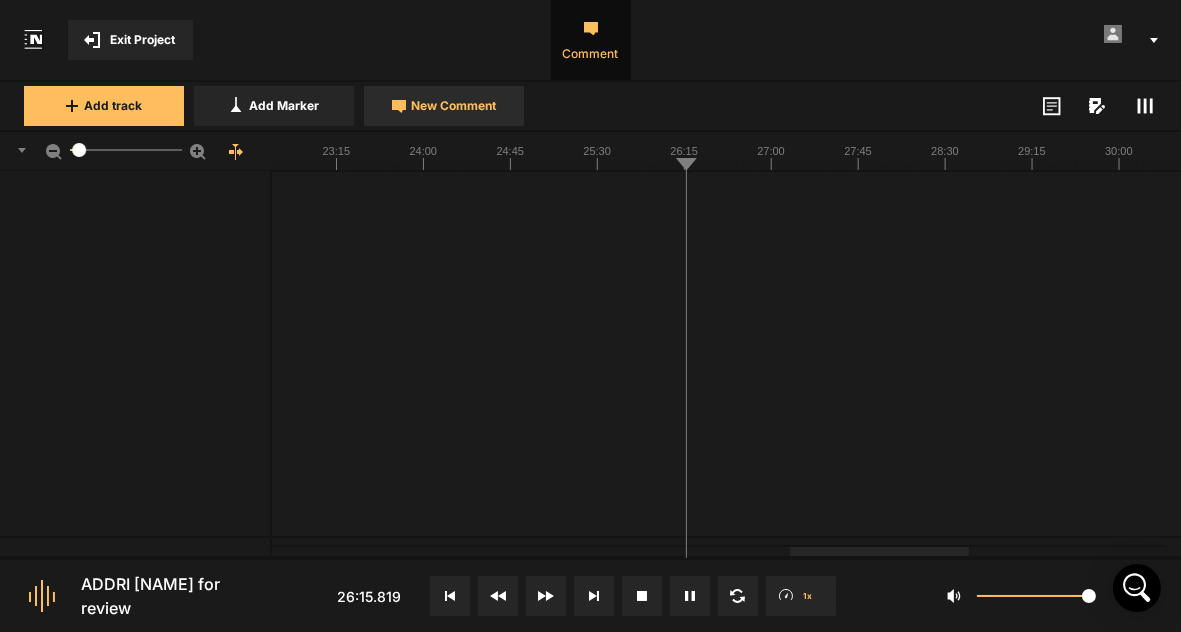 click on "New Comment" at bounding box center (454, 106) 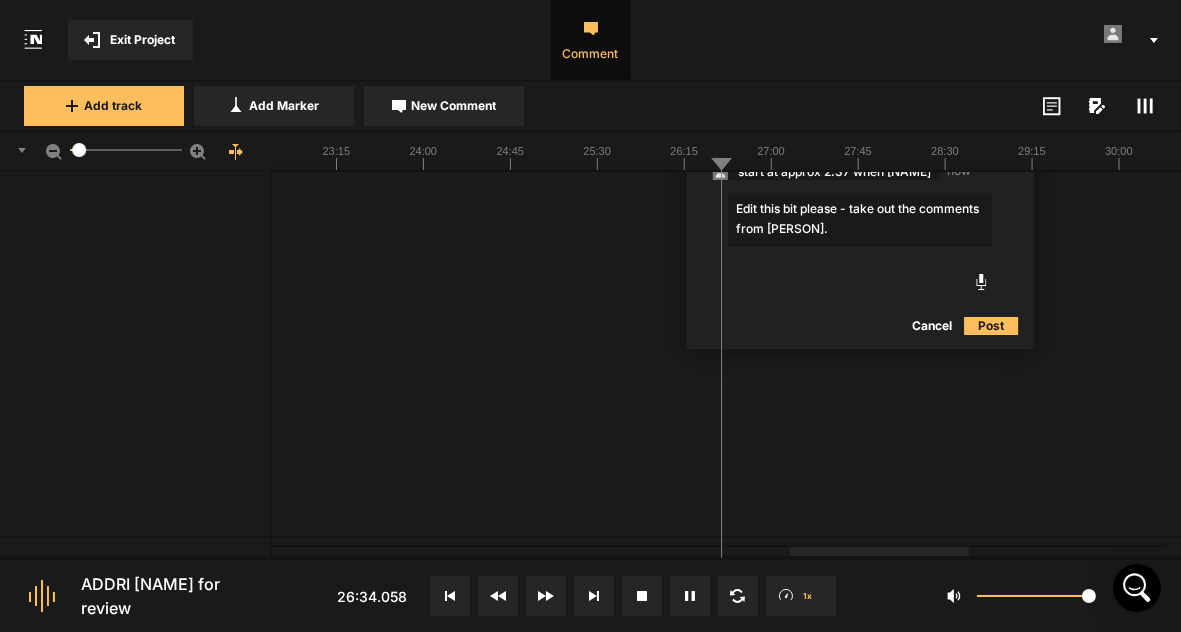 type on "Edit this bit please - take out the comments from [PERSON]." 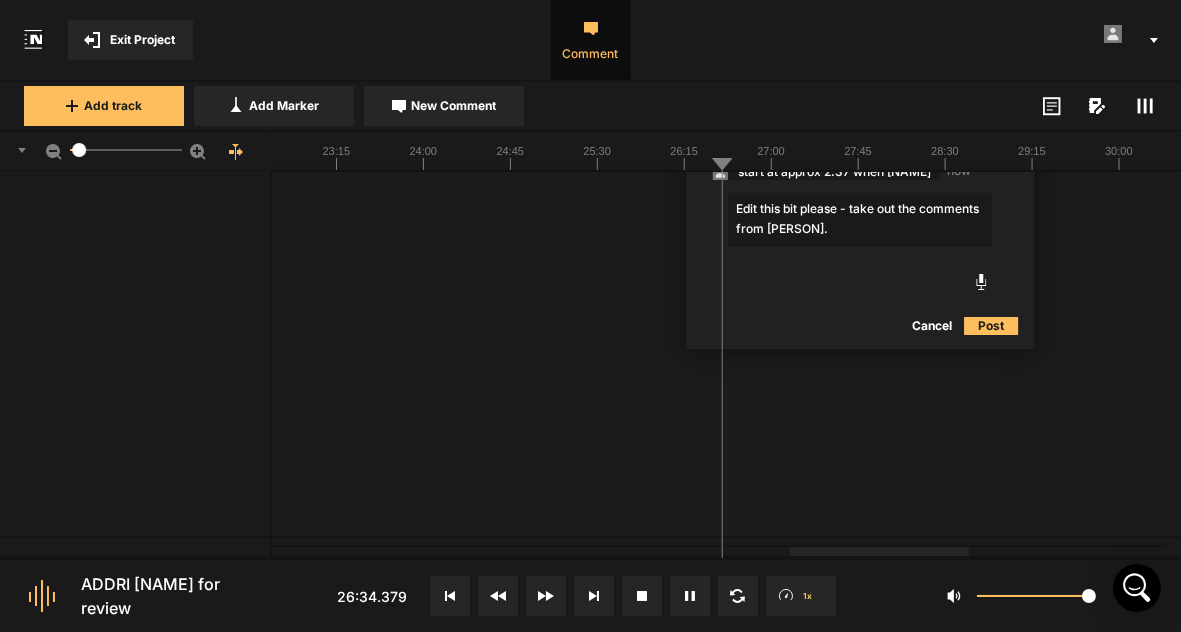 click on "Post" 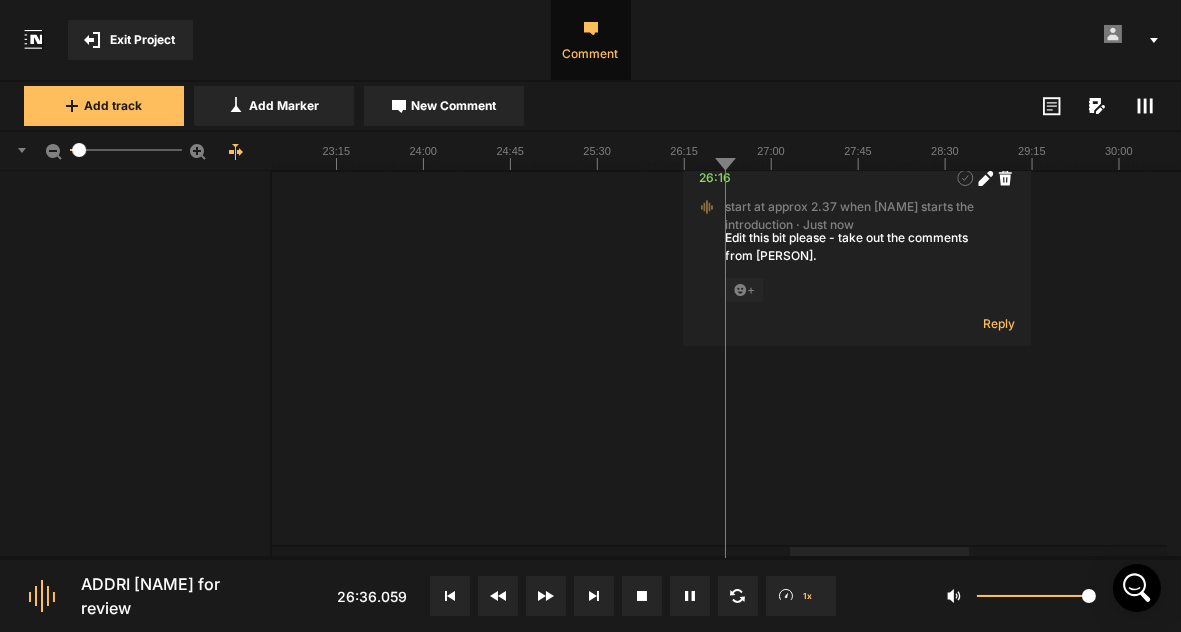 scroll, scrollTop: 170, scrollLeft: 0, axis: vertical 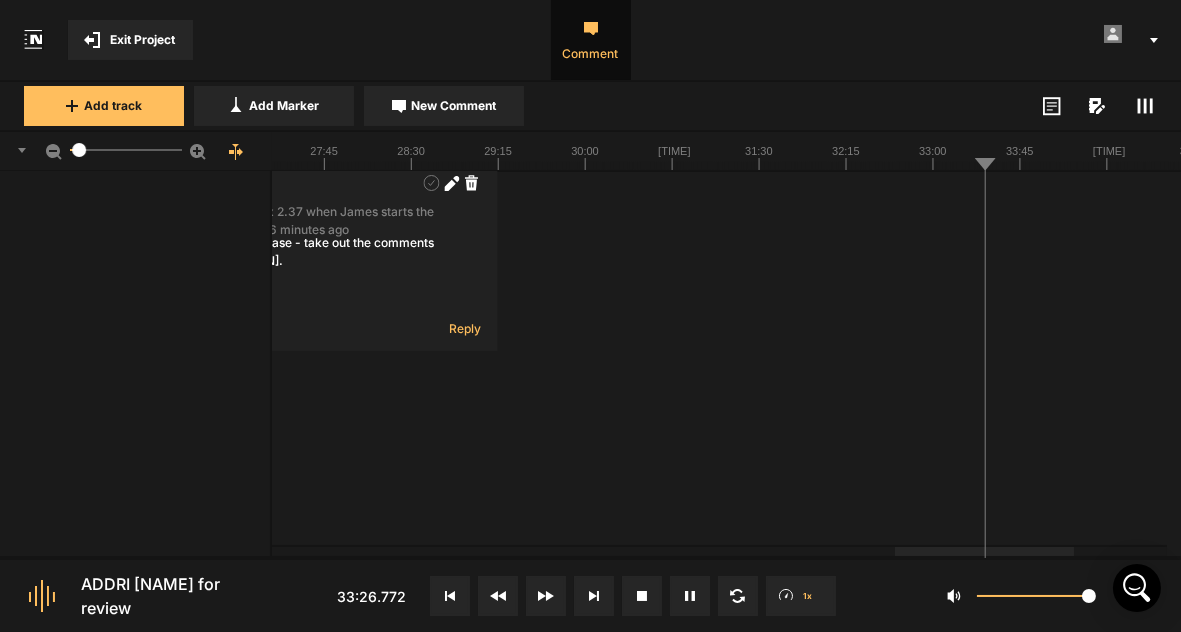 drag, startPoint x: 416, startPoint y: 105, endPoint x: 518, endPoint y: 141, distance: 108.16654 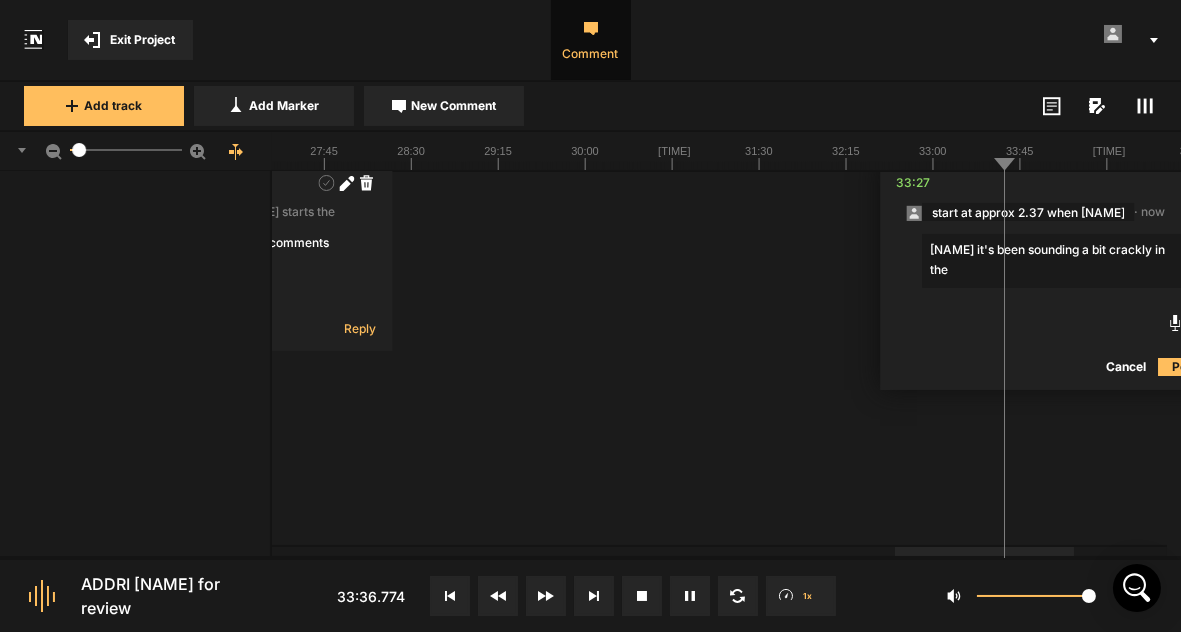 scroll, scrollTop: 170, scrollLeft: 112, axis: both 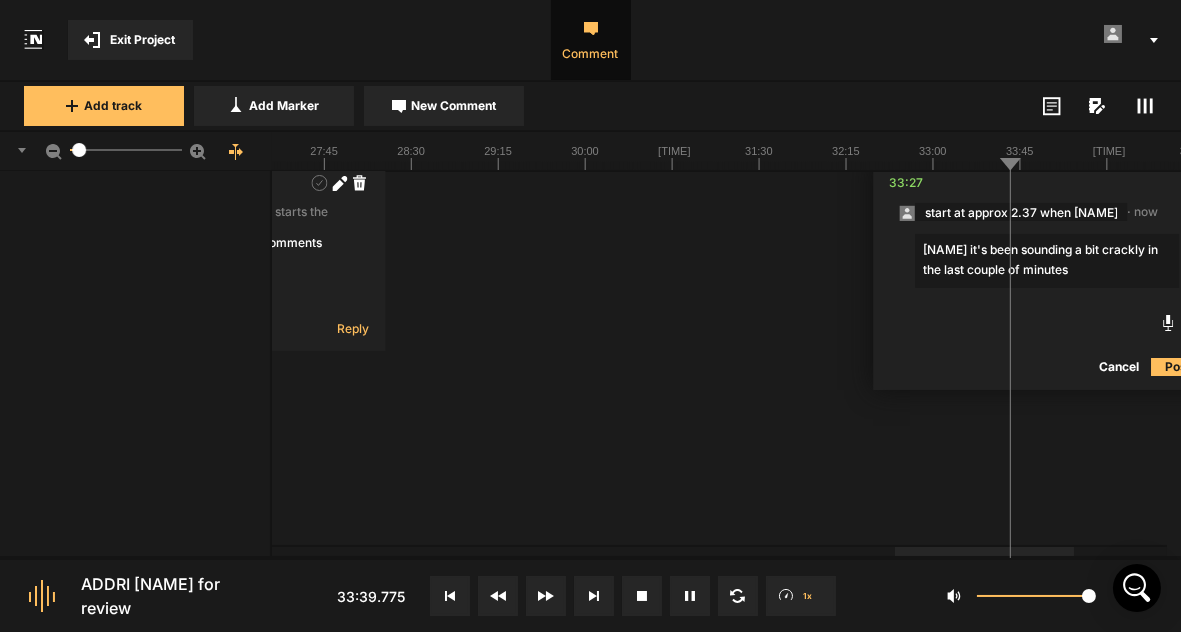 type on "[NAME] it's been sounding a bit crackly in the last couple of minutes" 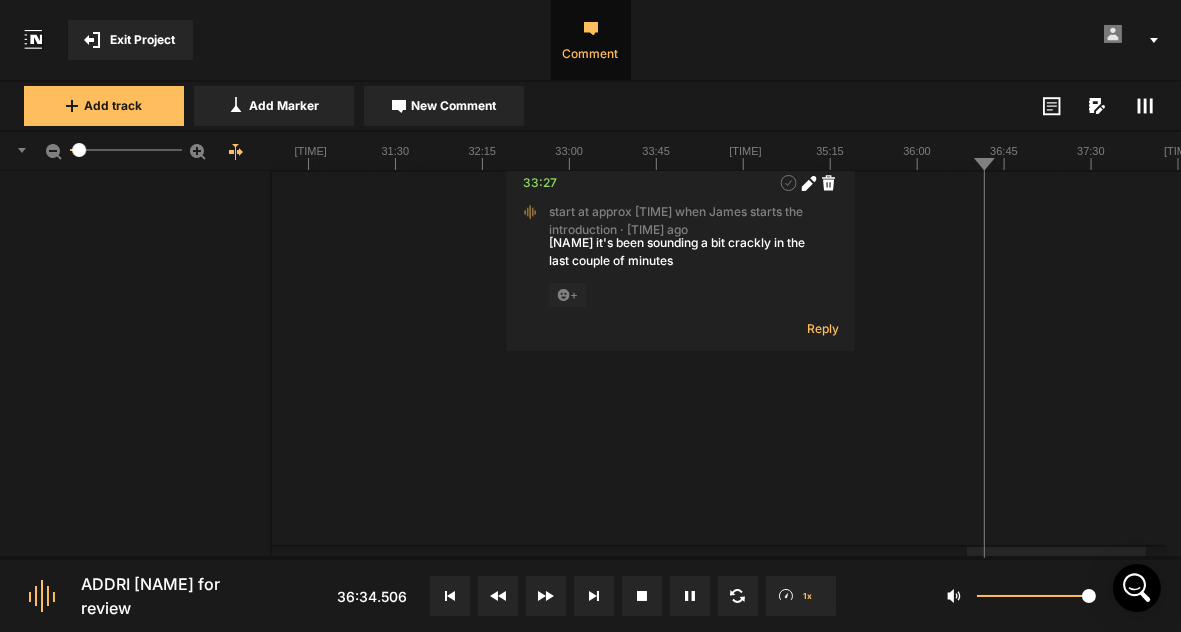 click 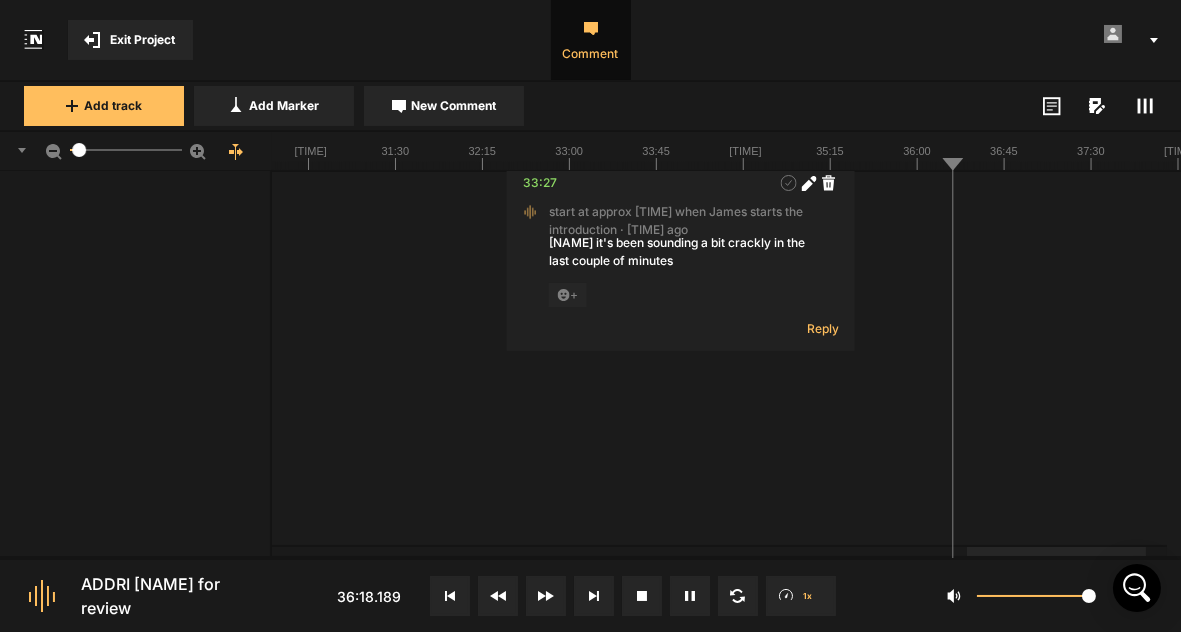 click 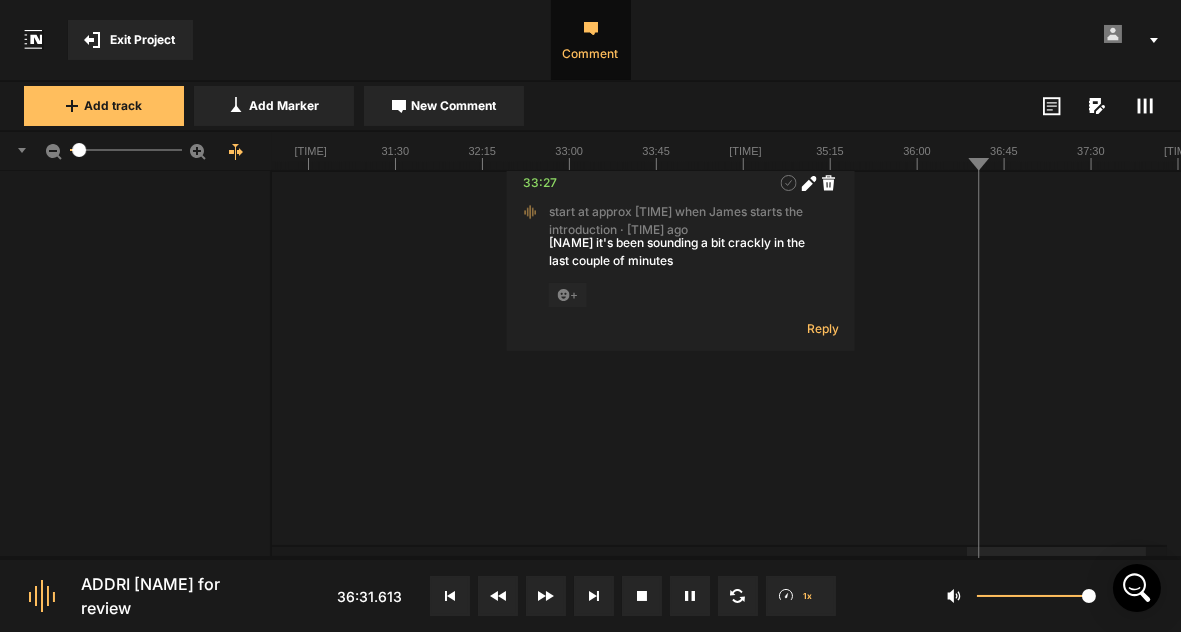 click on "Comment" 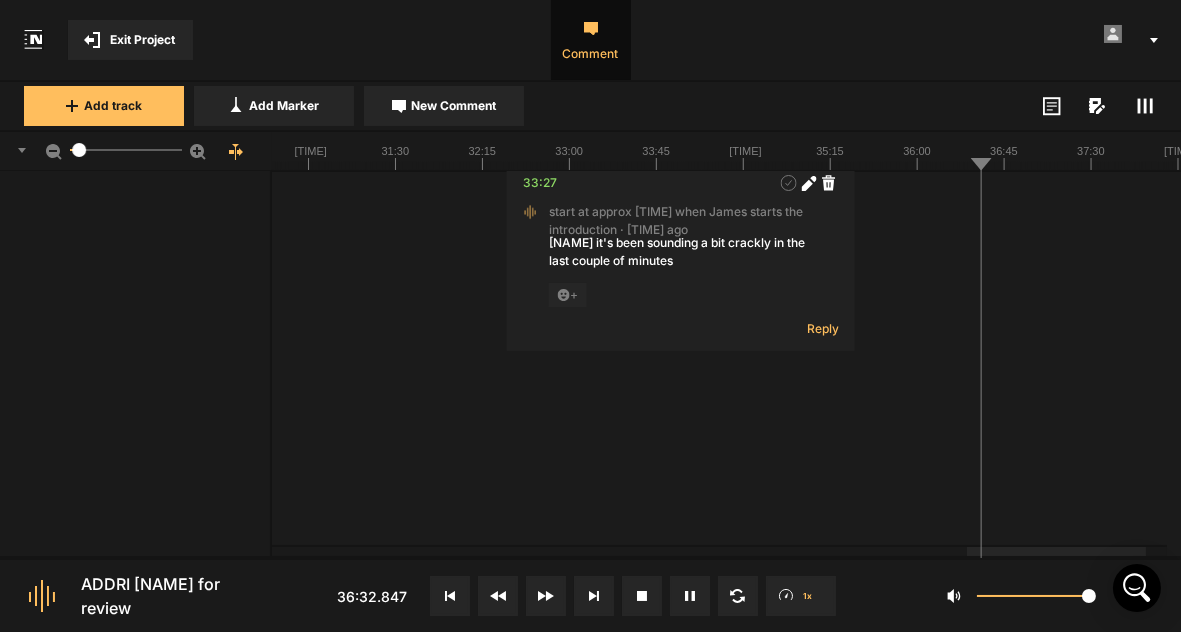 click on "Comment" 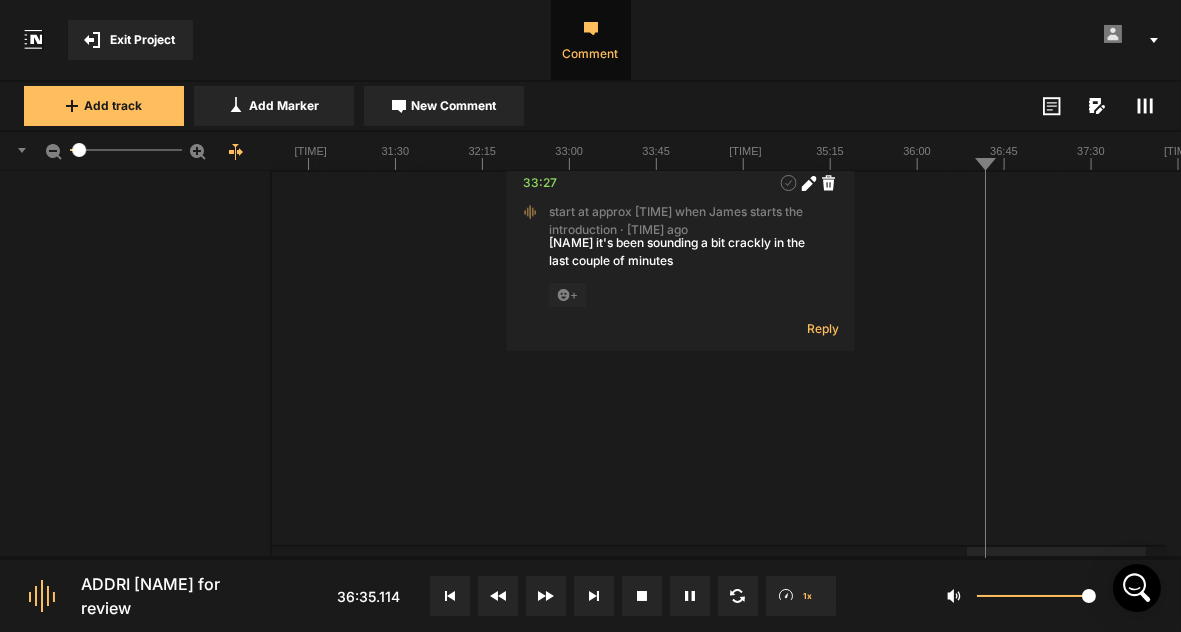 click on "start at approx 2.37 when [NAME] starts the introduction · 34 minutes ago edit this until 3.45
+ Reply  05:26
start at approx 2.37 when [NAME] starts the introduction · 31 minutes ago Edit this where [NAME] is talking about the name and start again at approx 6.10
+ Reply  26:16
start at approx 2.37 when [NAME] starts the introduction · 10 minutes ago Edit this bit please - take out the comments from [NAME].
+ Reply  33:27
start at approx 2.37 when [NAME] starts the introduction · 3 minutes ago [NAME] it's been sounding a bit crackly in the last couple of minutes
+ Reply" at bounding box center (-1097, 363) 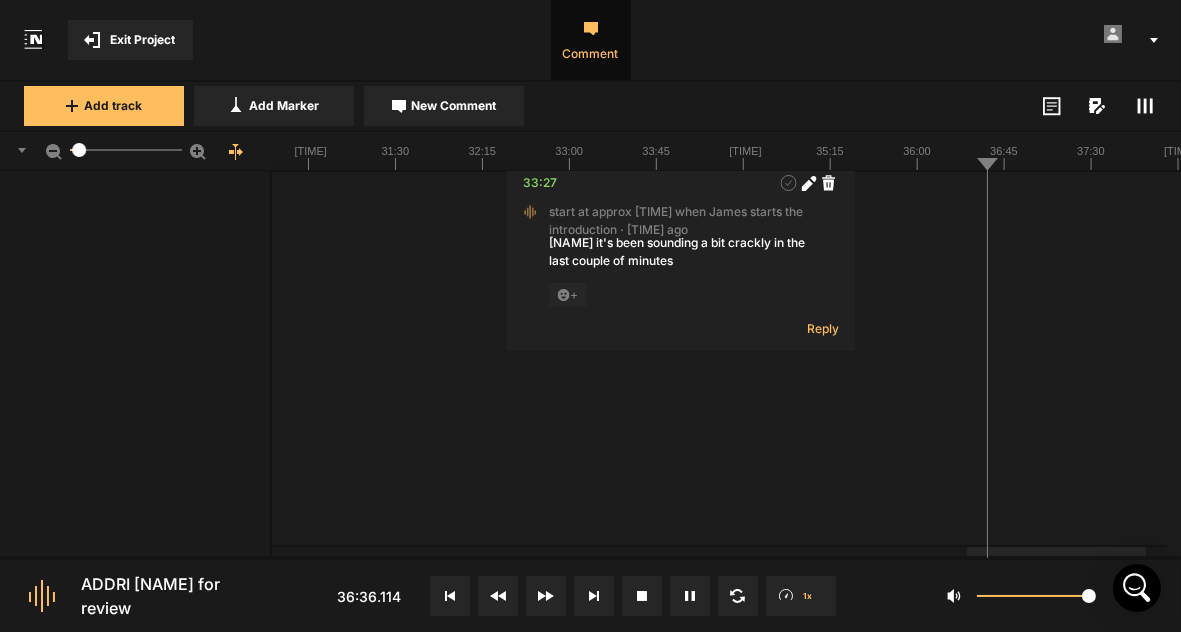 click on "Comment" 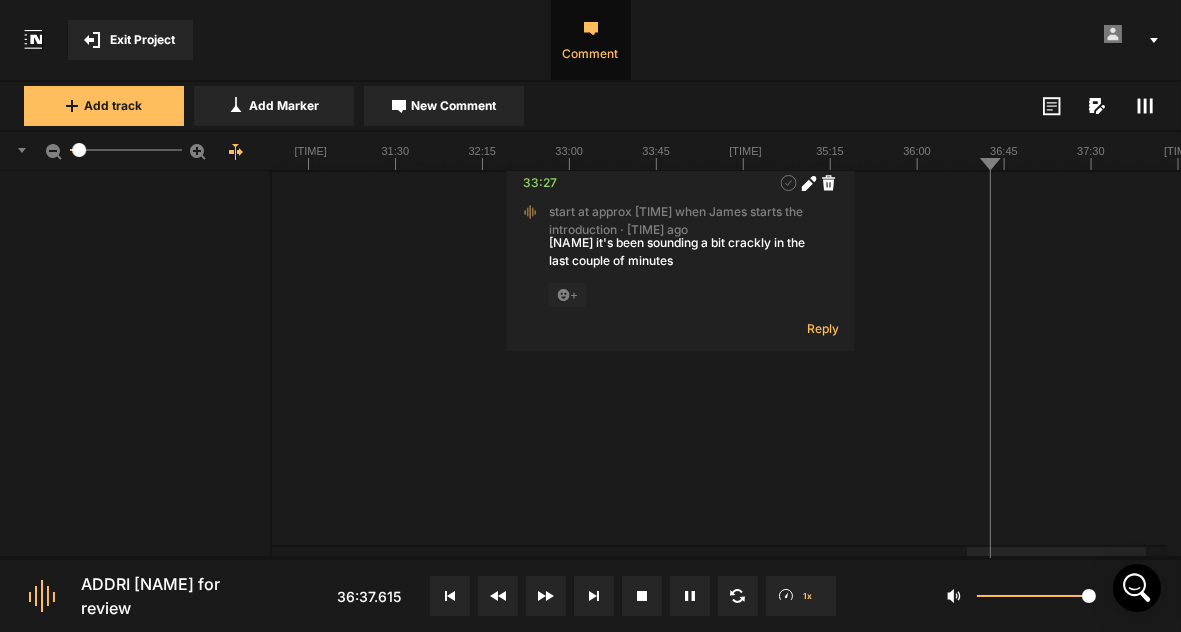 click 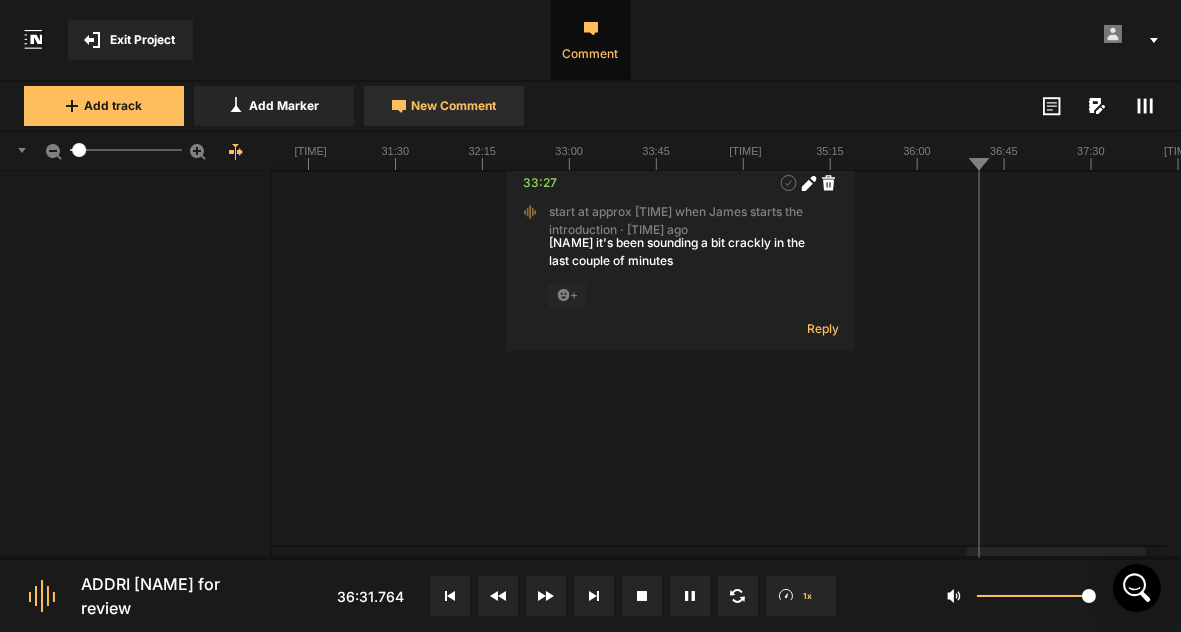 click on "New Comment" at bounding box center (454, 106) 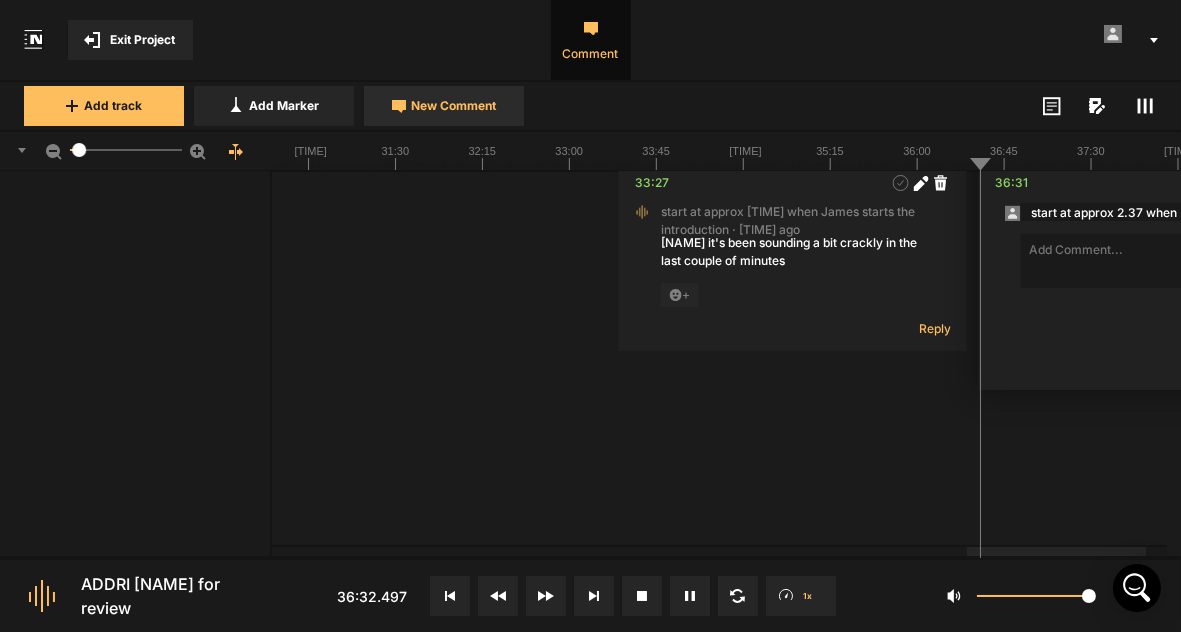 type on "f" 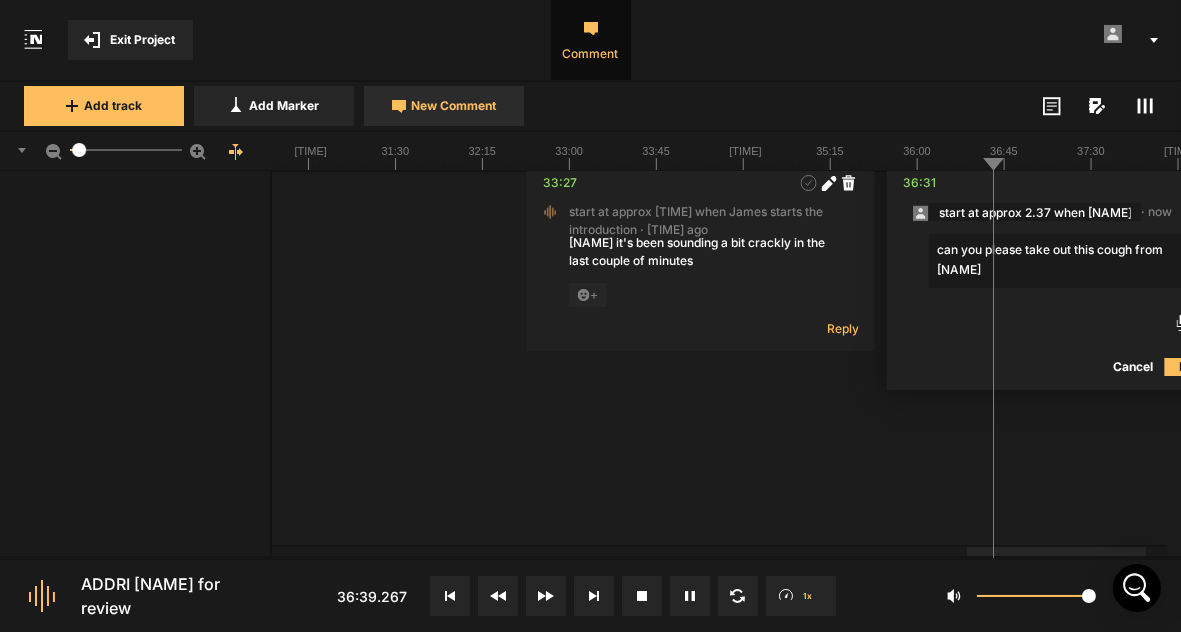 scroll, scrollTop: 170, scrollLeft: 106, axis: both 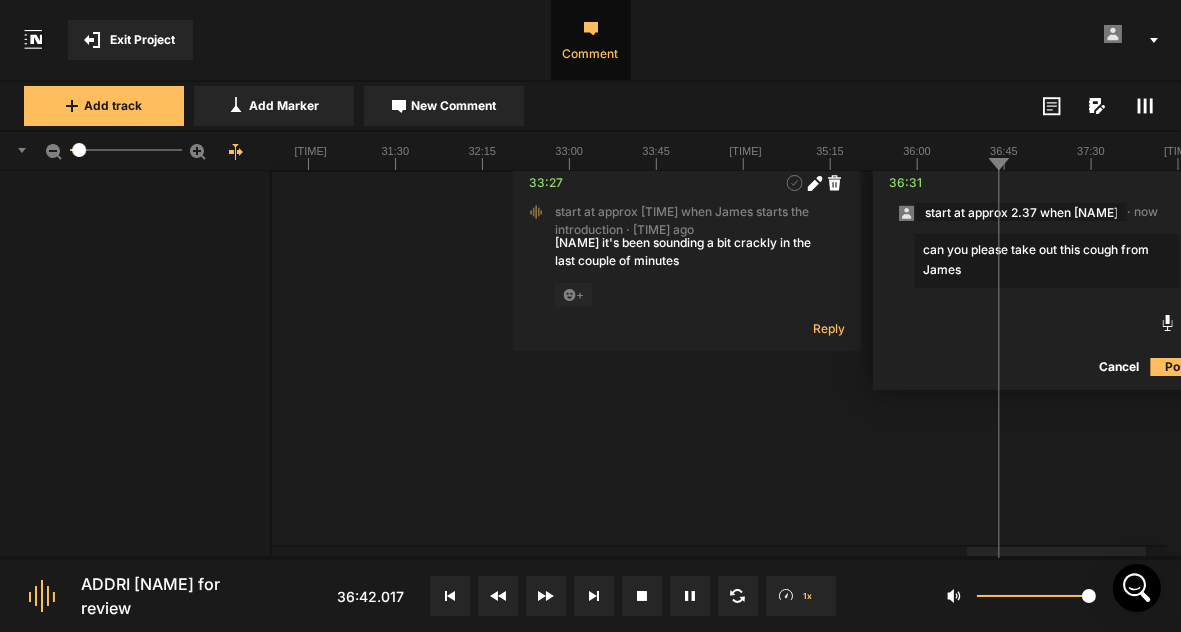 type on "can you please take out this cough from James" 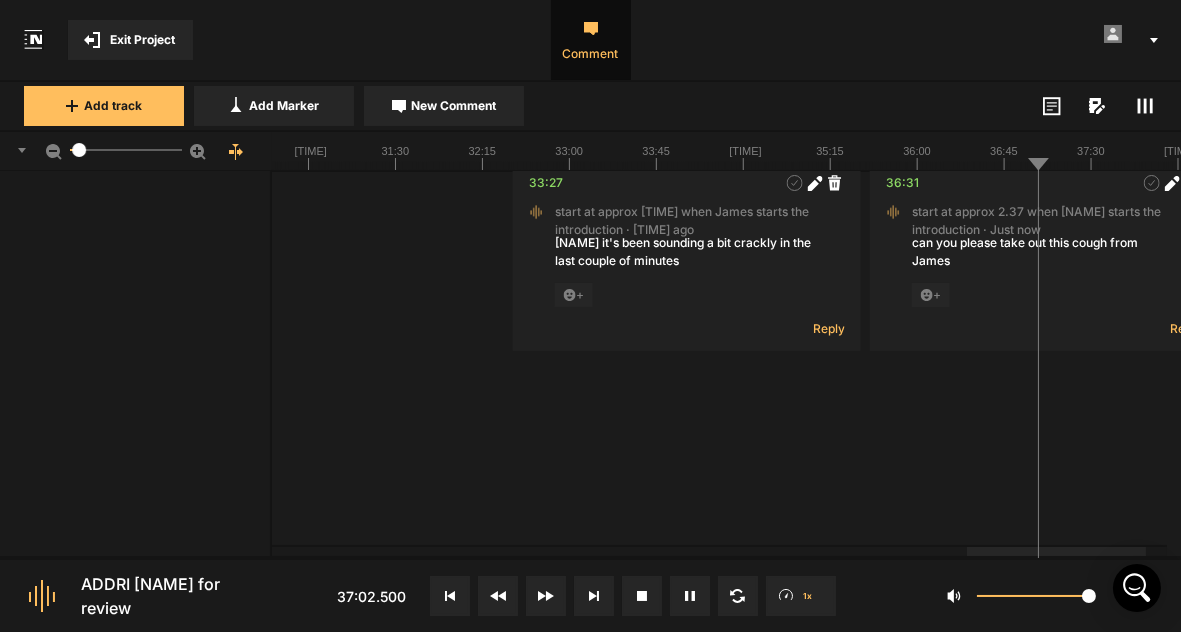 click on "Comment" 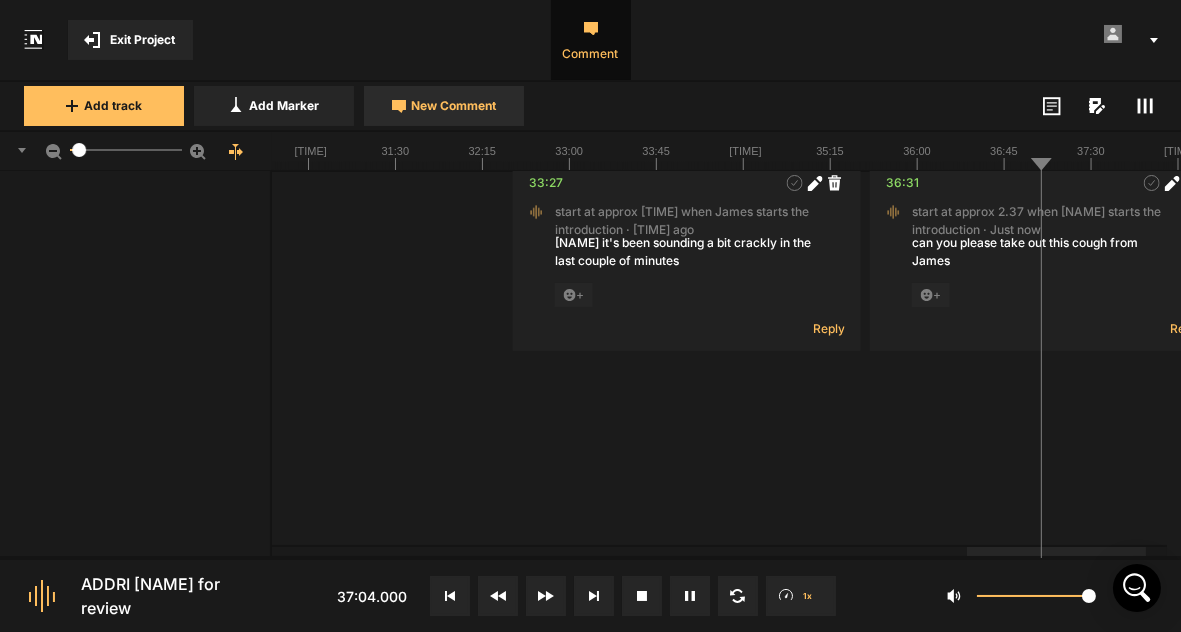 click on "New Comment" at bounding box center [454, 106] 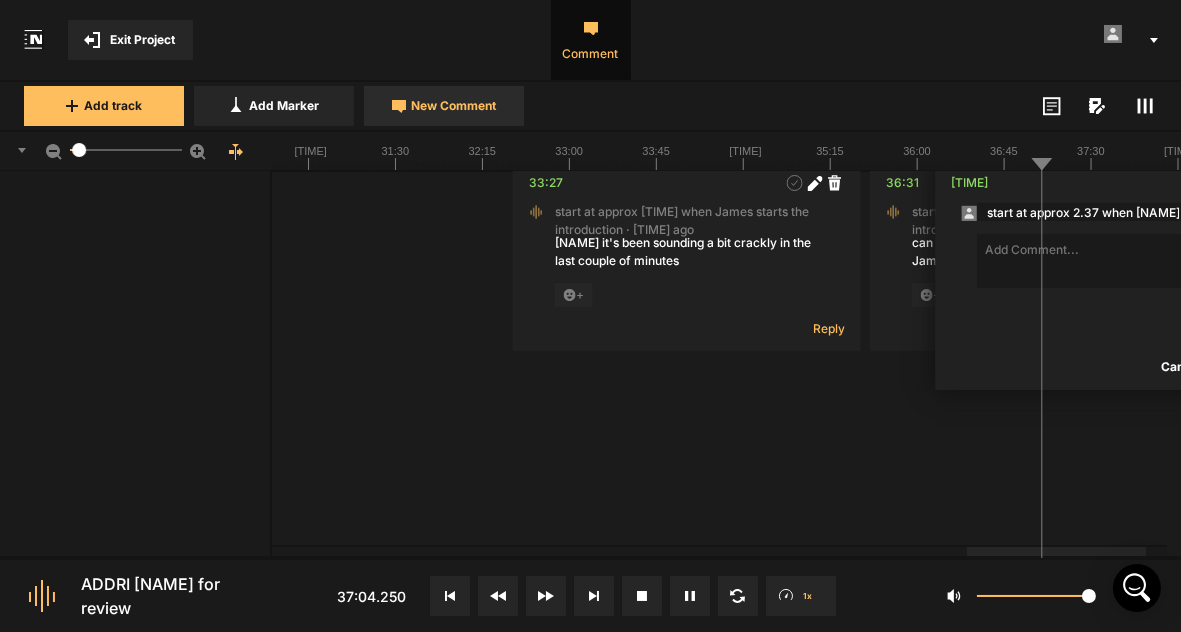 scroll, scrollTop: 170, scrollLeft: 0, axis: vertical 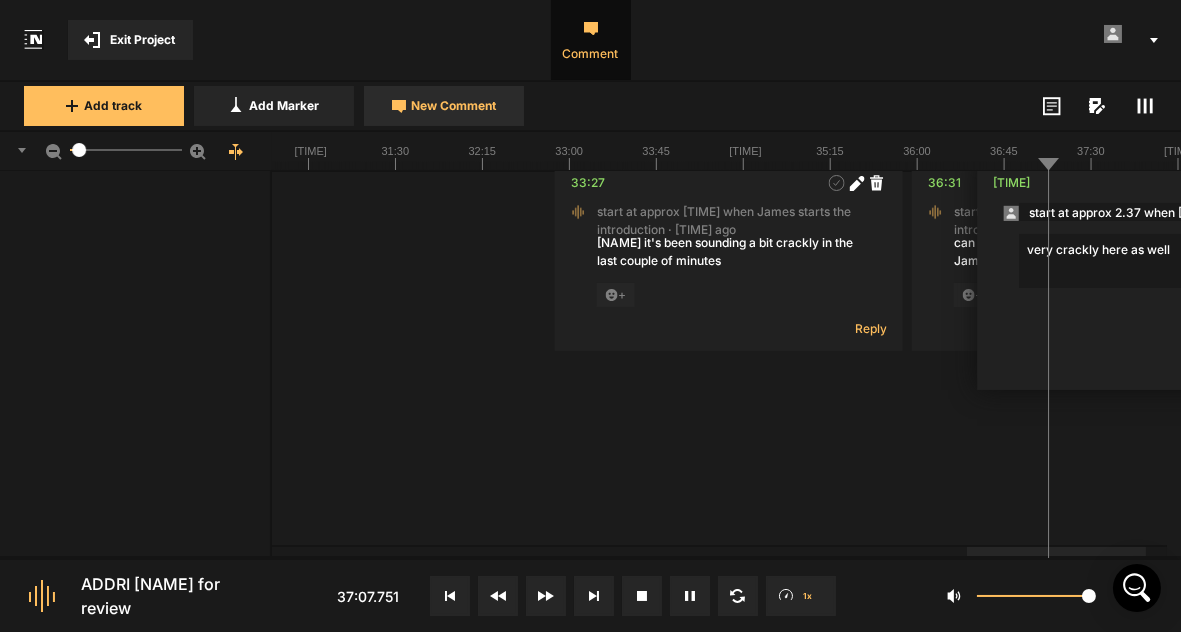 type on "very crackly here as well" 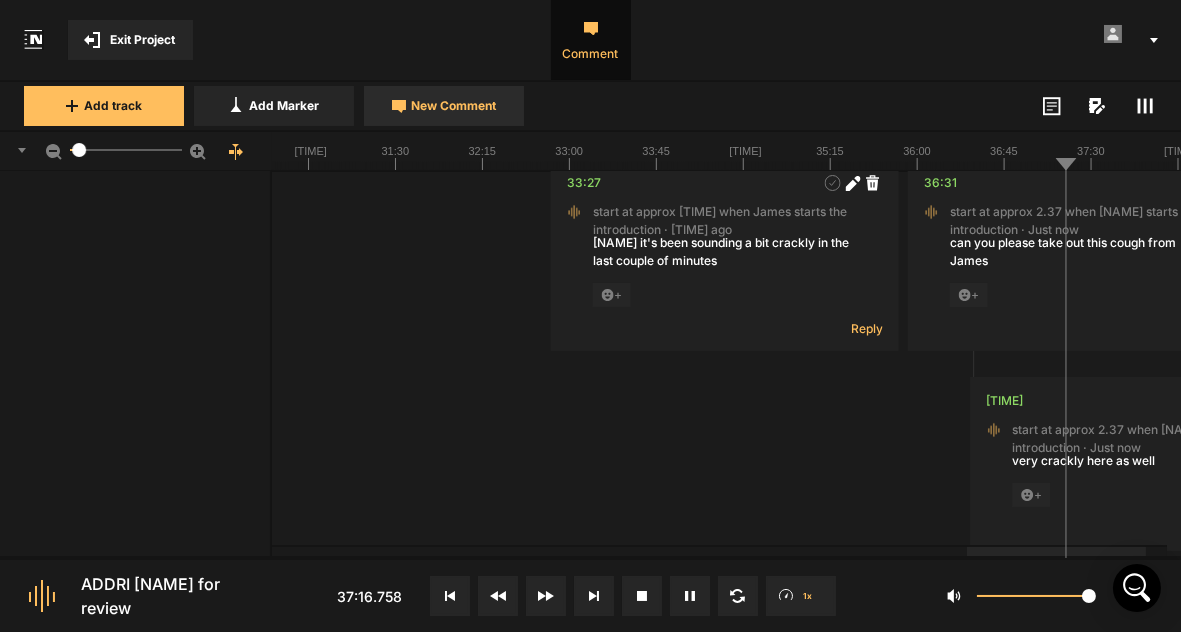 click on "New Comment" at bounding box center [444, 106] 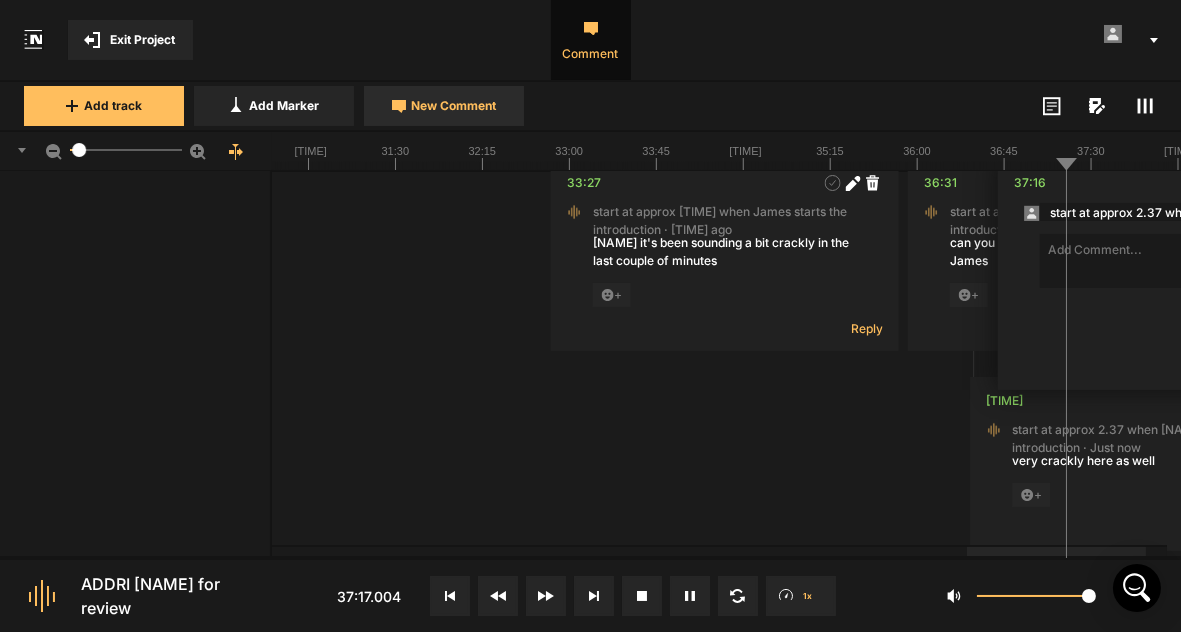 scroll, scrollTop: 170, scrollLeft: 0, axis: vertical 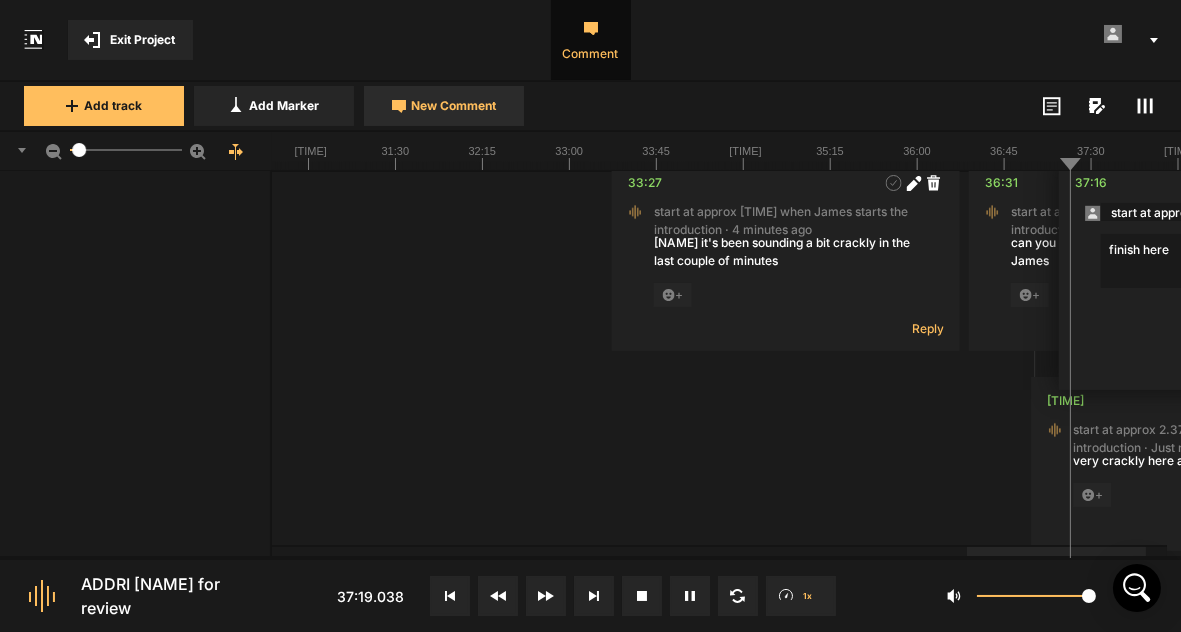 type on "finish here" 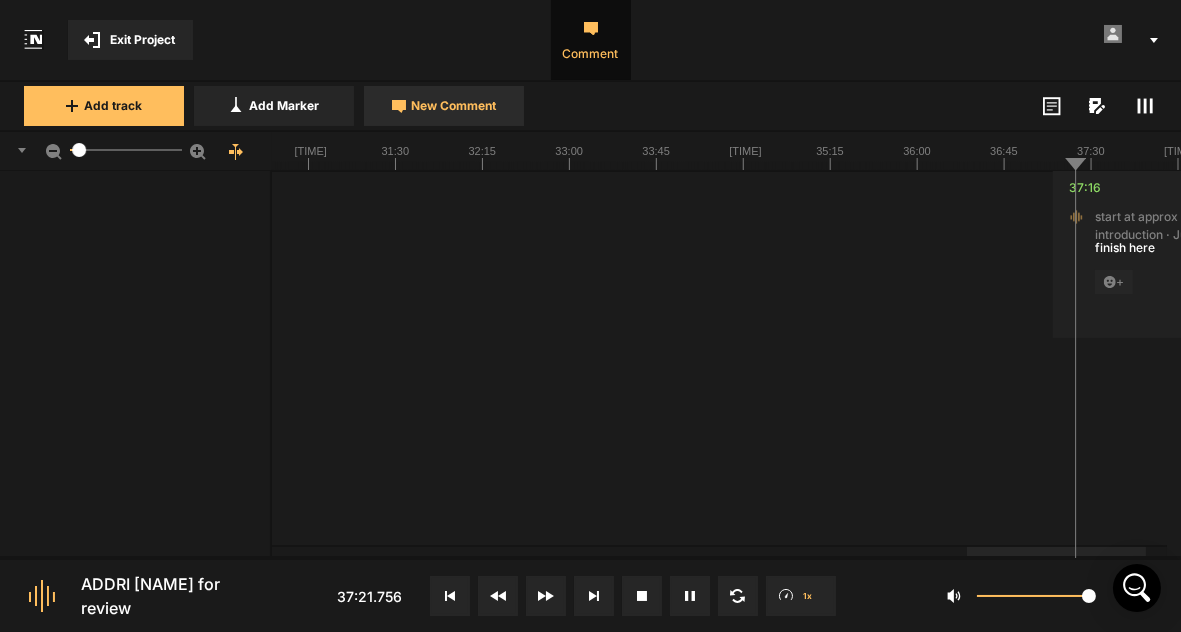 scroll, scrollTop: 607, scrollLeft: 10, axis: both 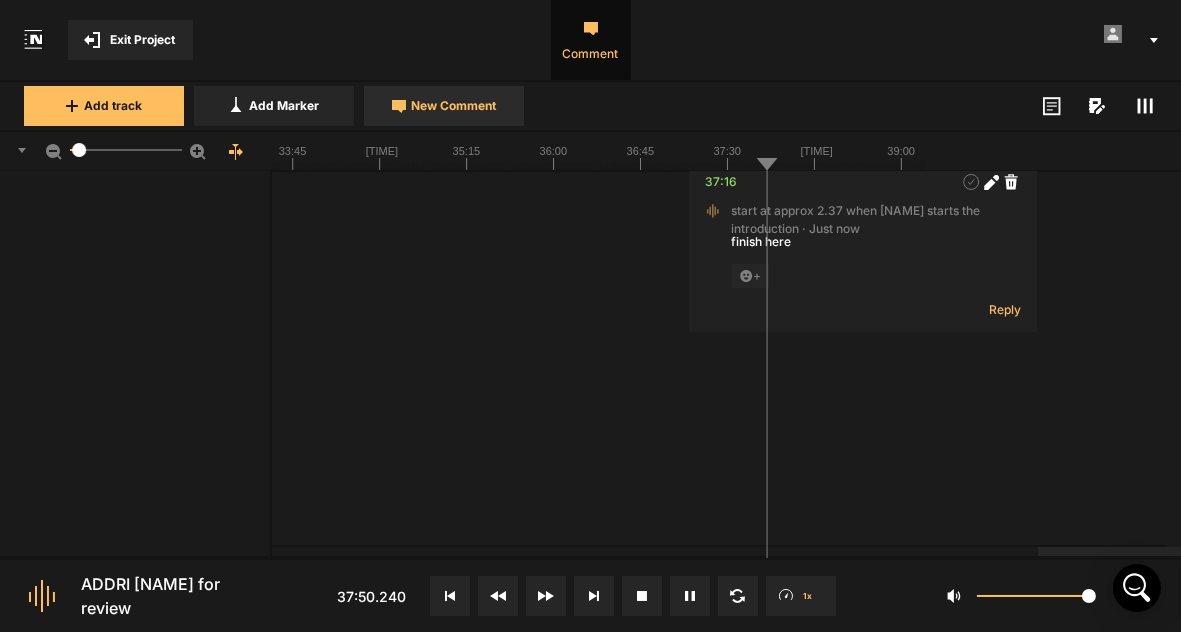 click on "New Comment" at bounding box center [454, 106] 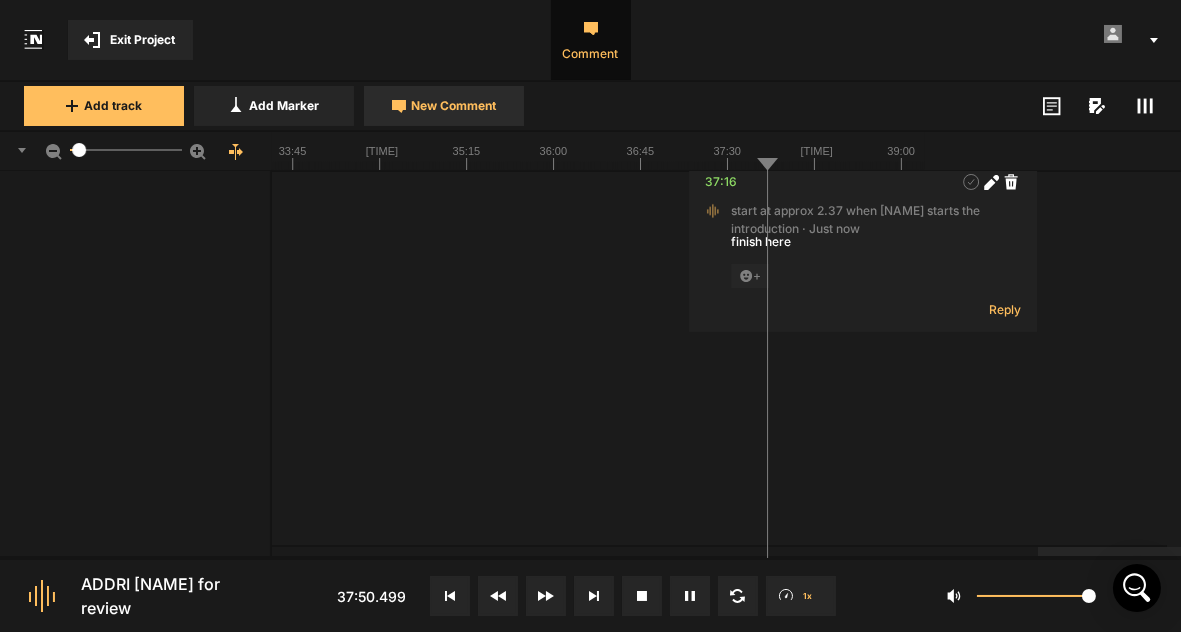 scroll, scrollTop: 55, scrollLeft: 0, axis: vertical 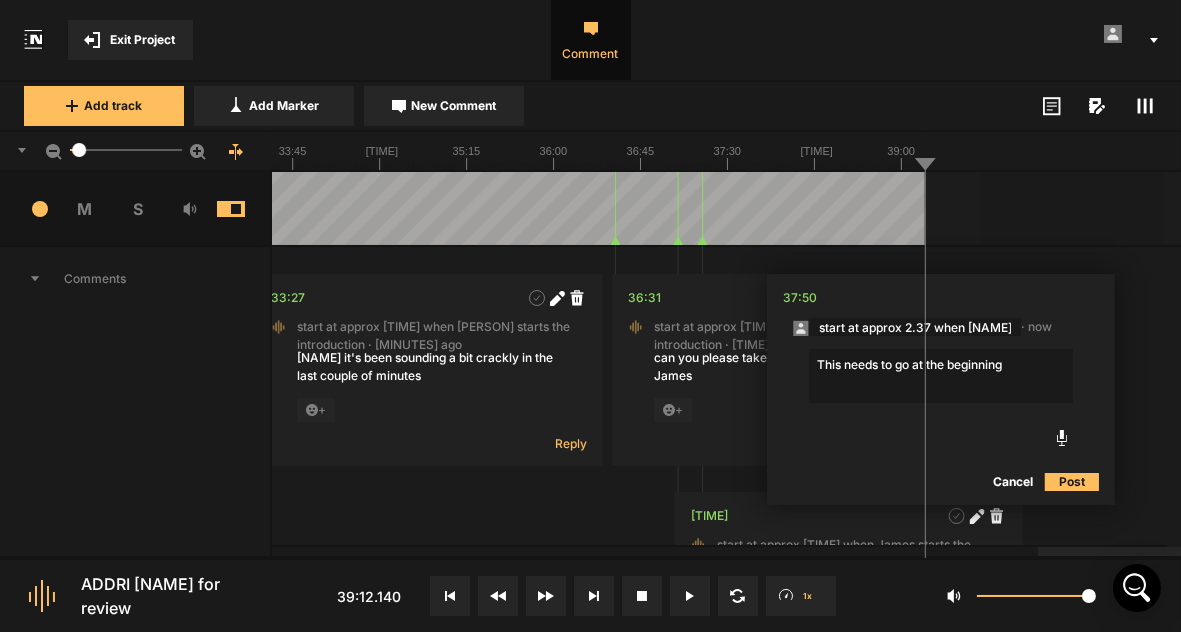 type on "This needs to go at the beginning" 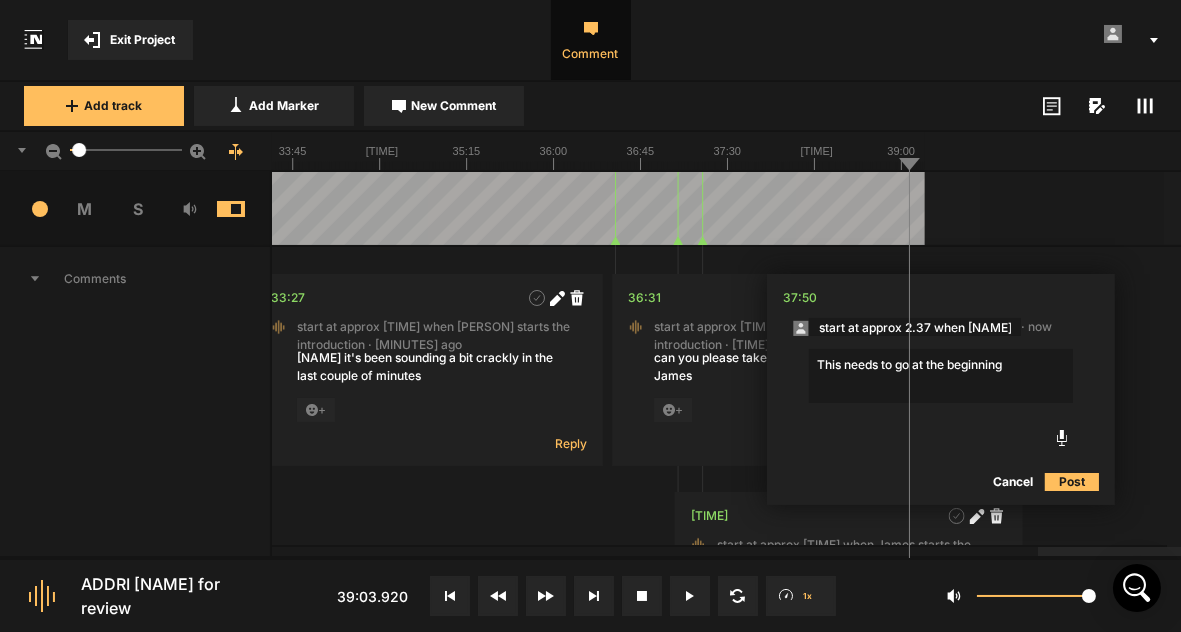 click on "Post" 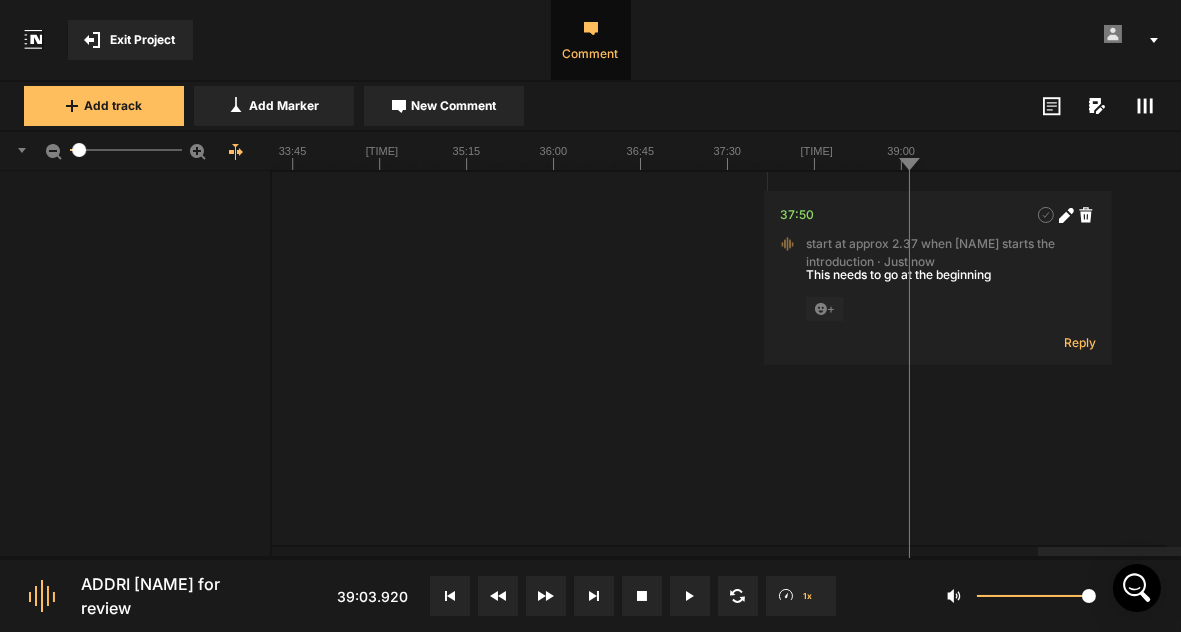 scroll, scrollTop: 807, scrollLeft: 0, axis: vertical 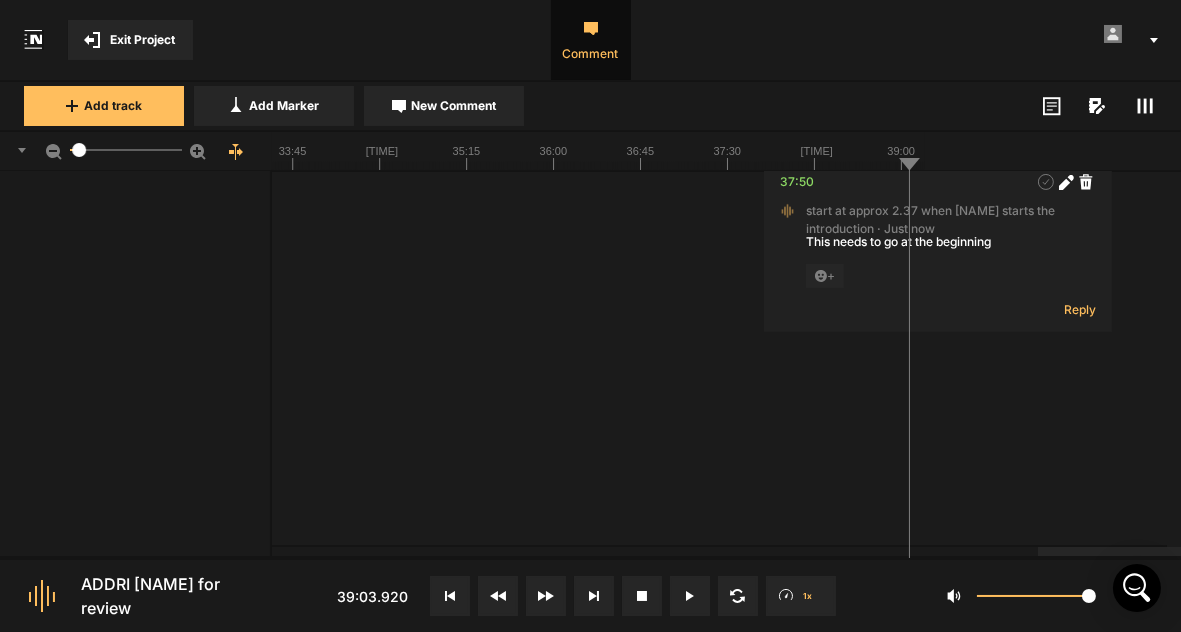 click 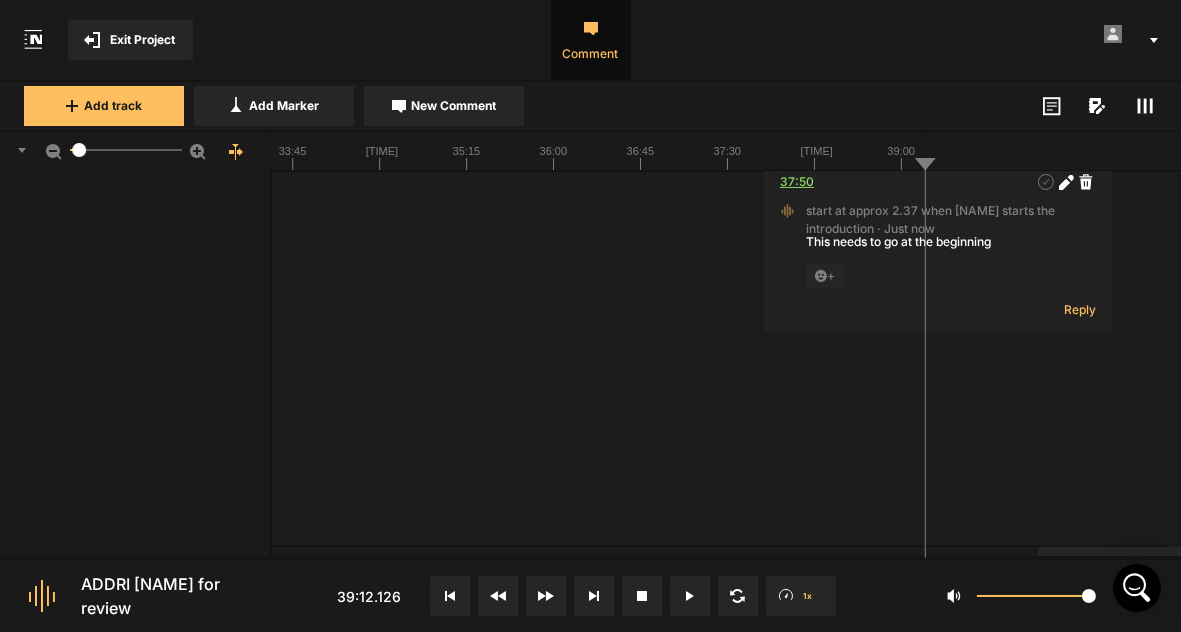 click on "37:50" at bounding box center [797, 182] 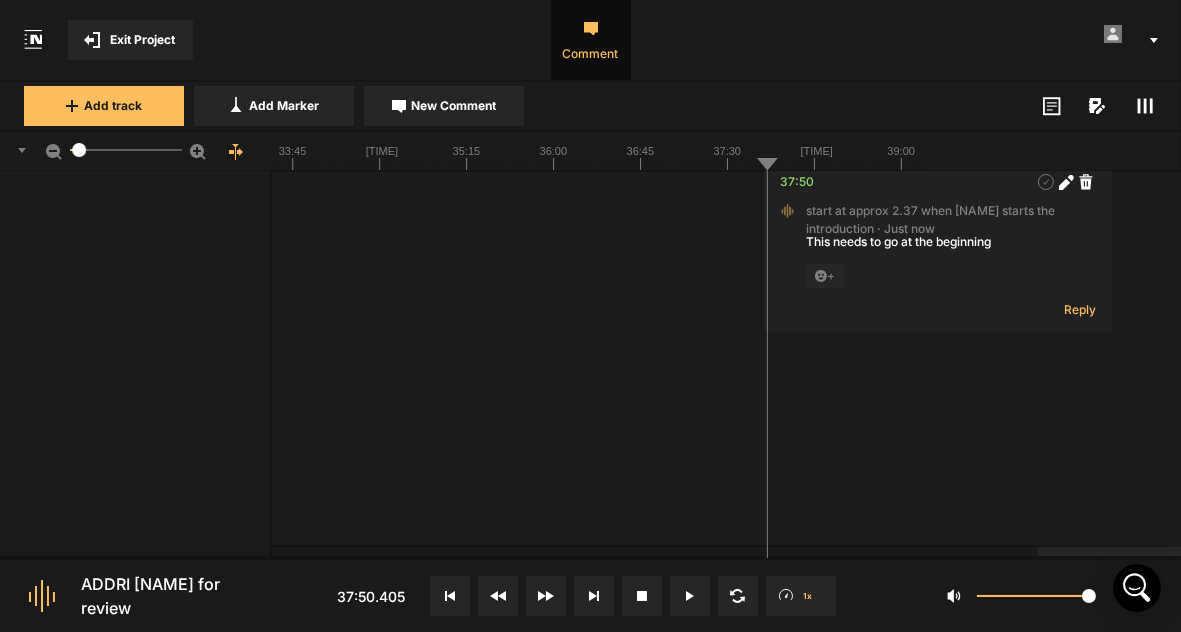 click 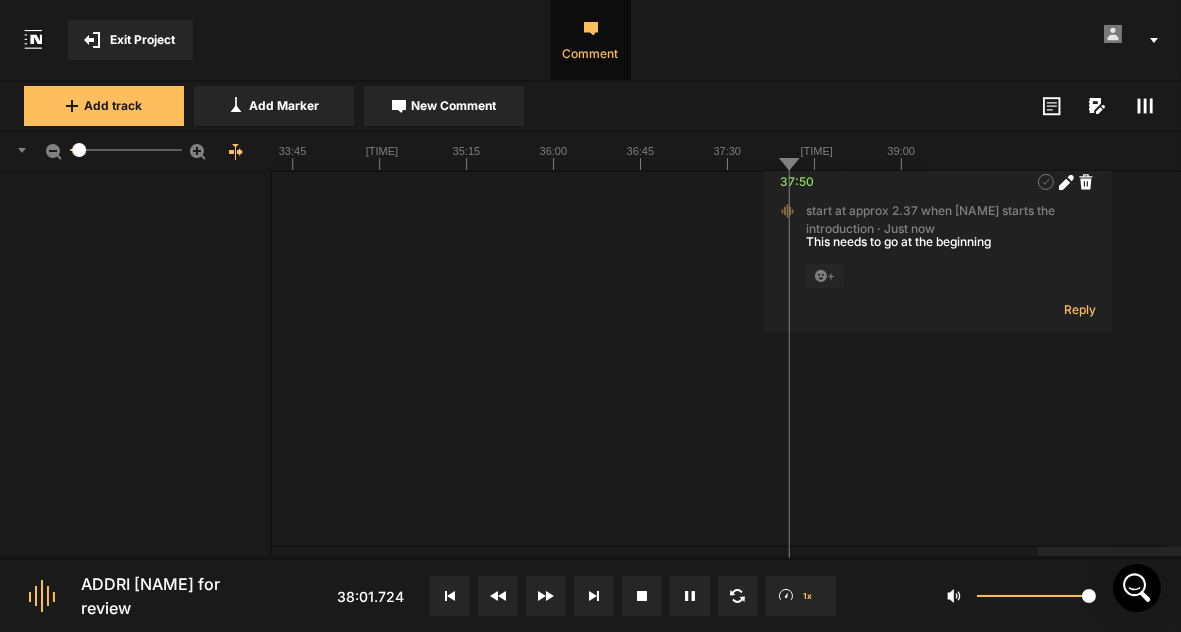 click 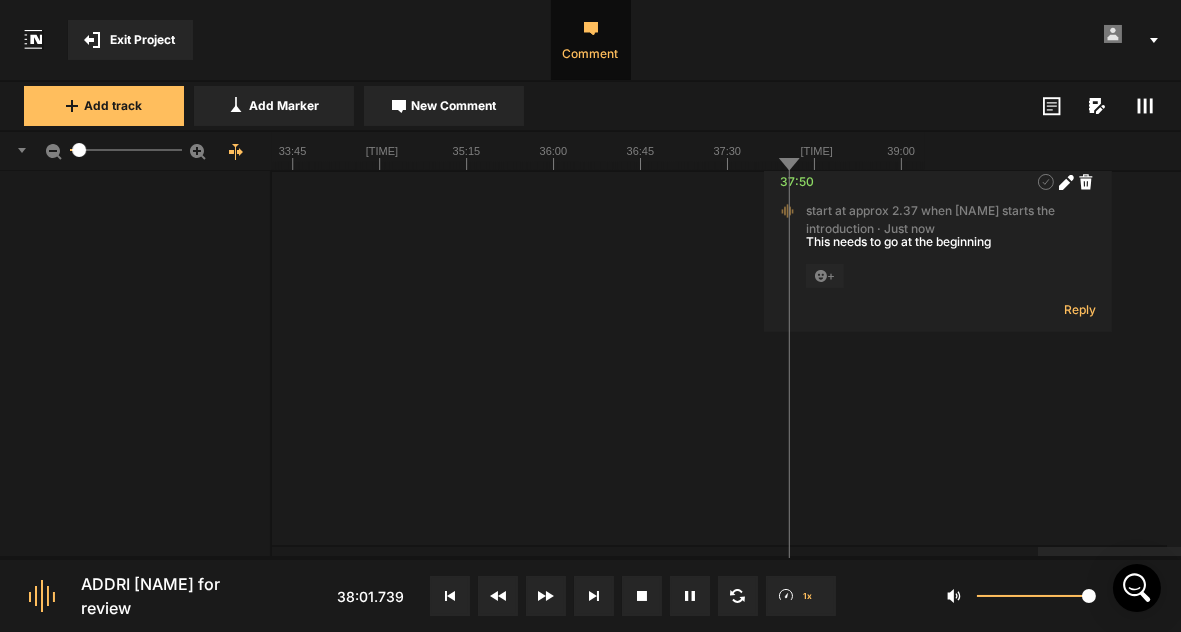 click 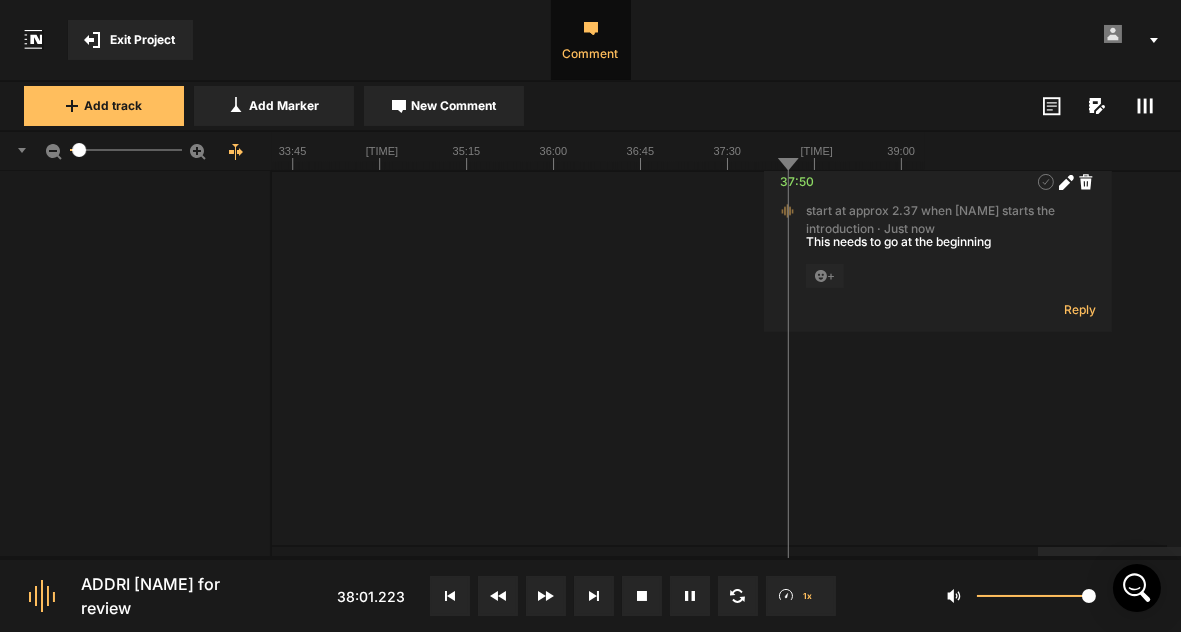 click 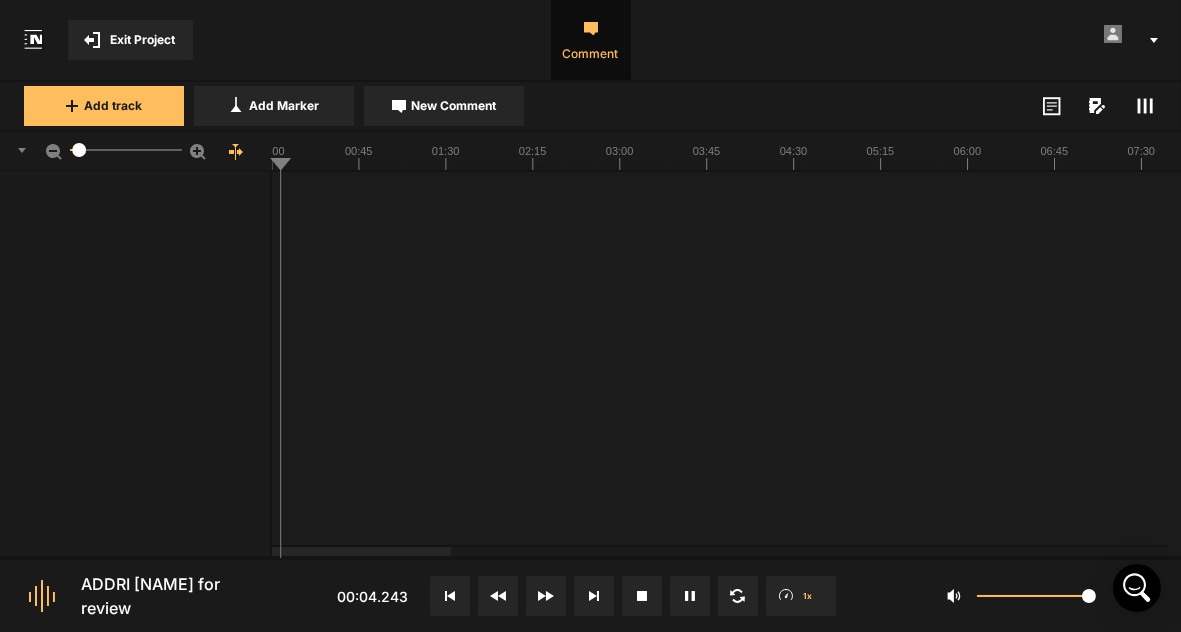 type 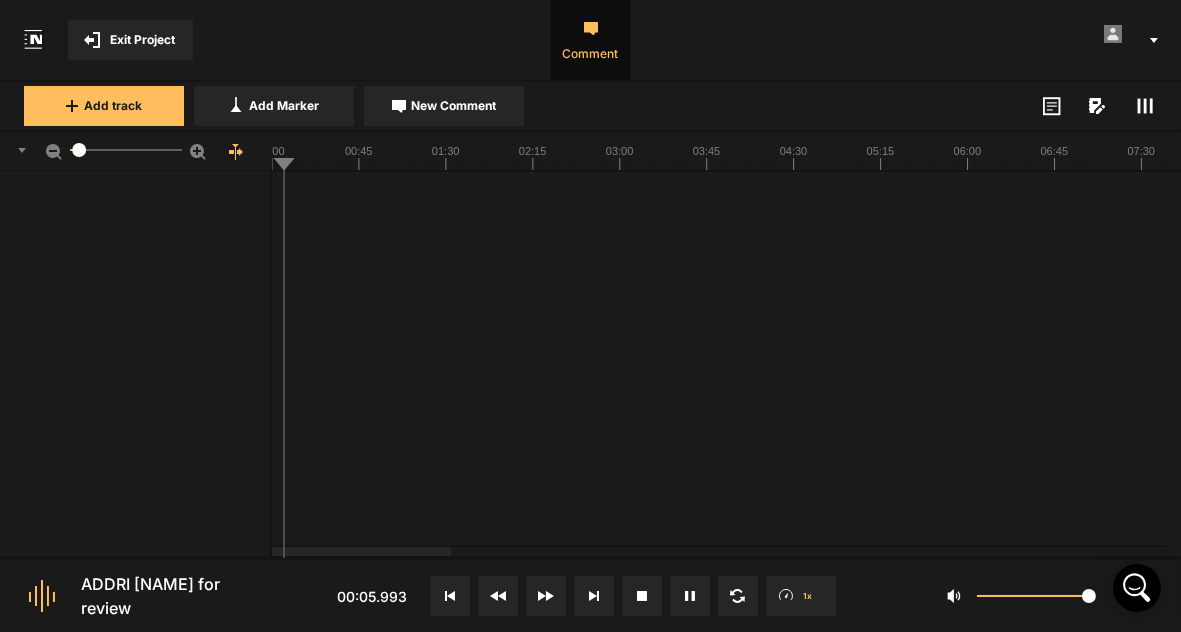 click 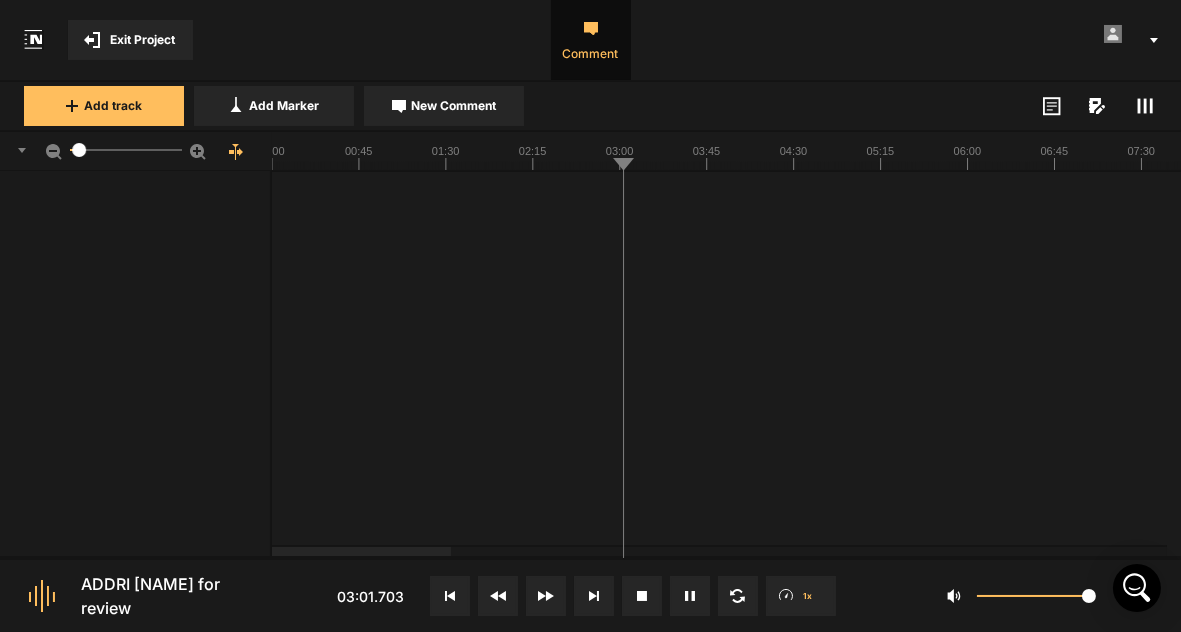 click 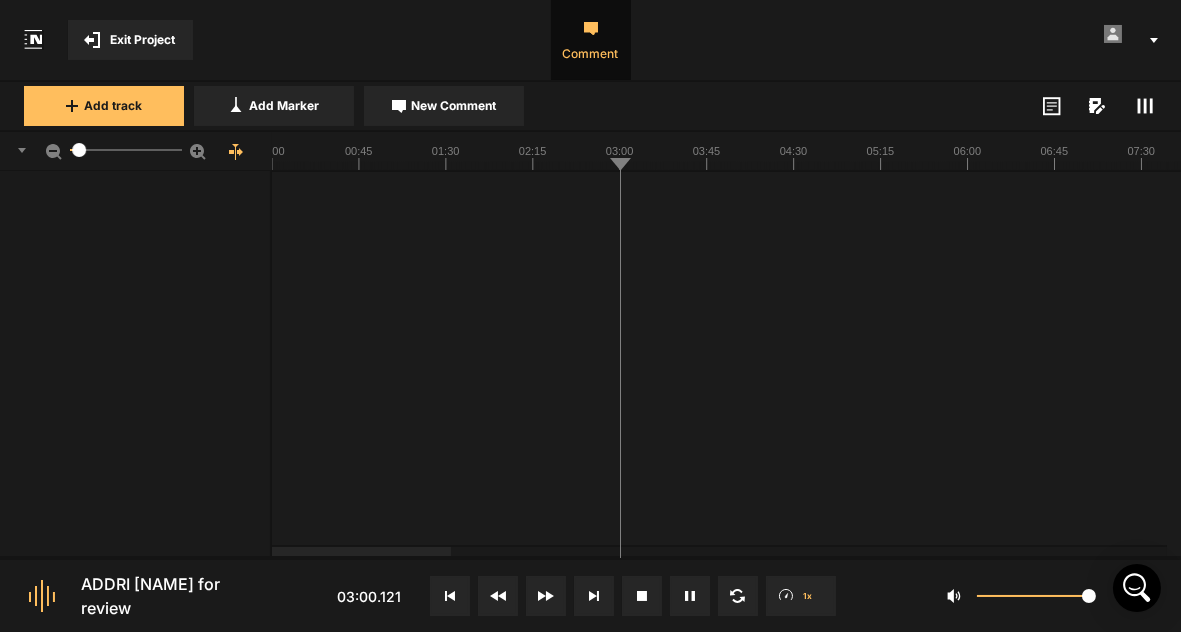 click 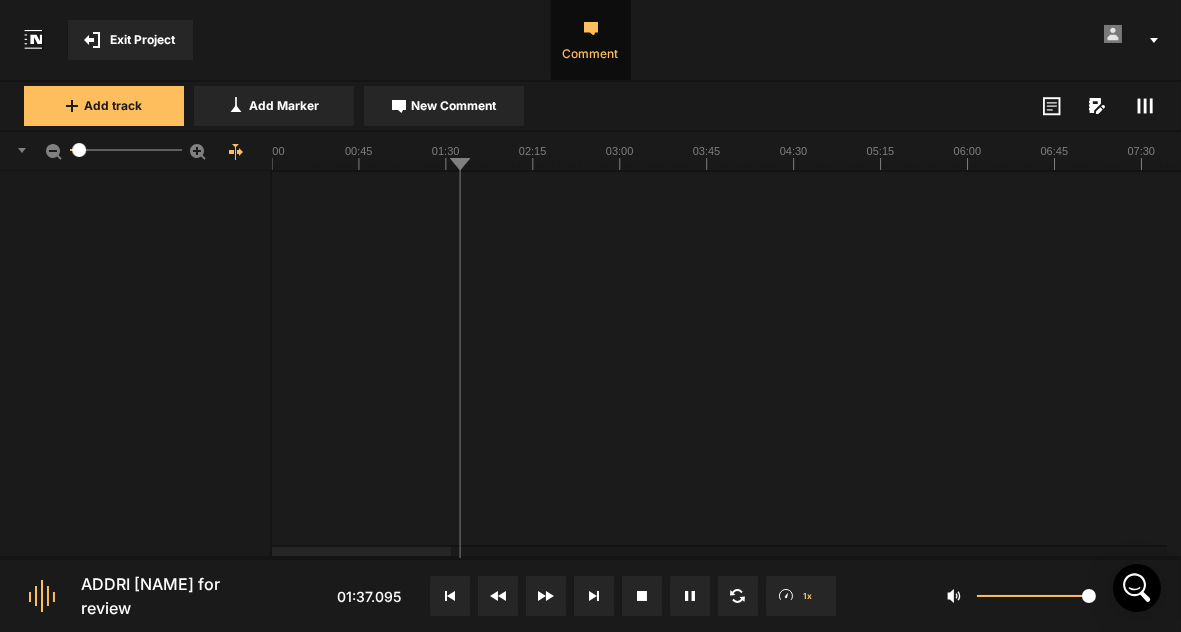 click 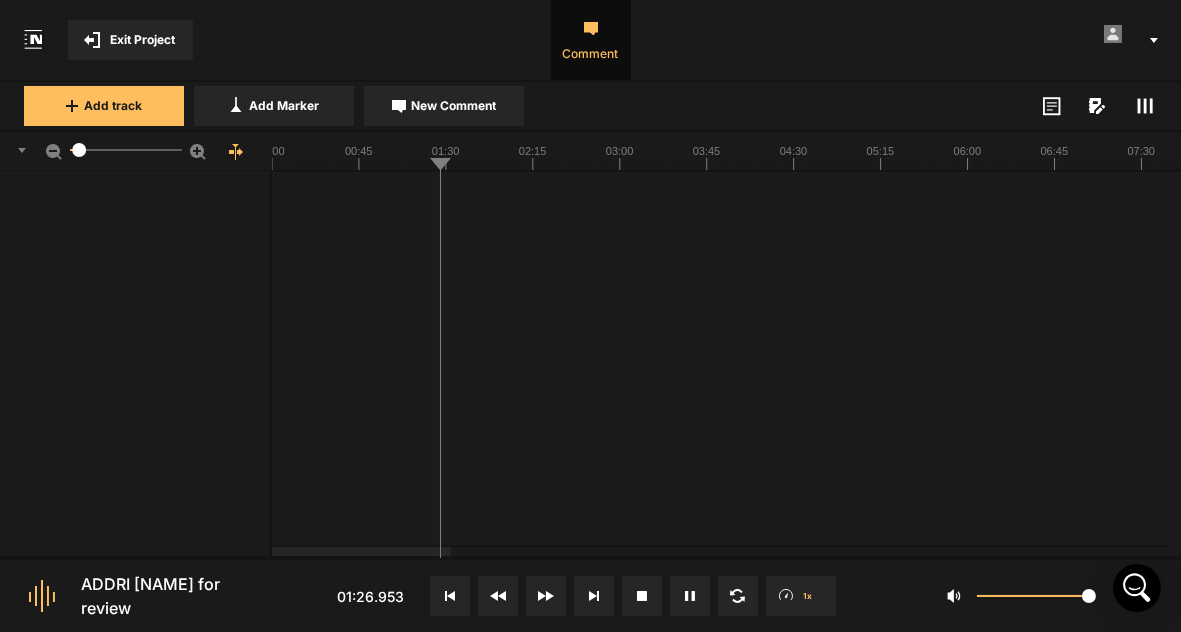 click 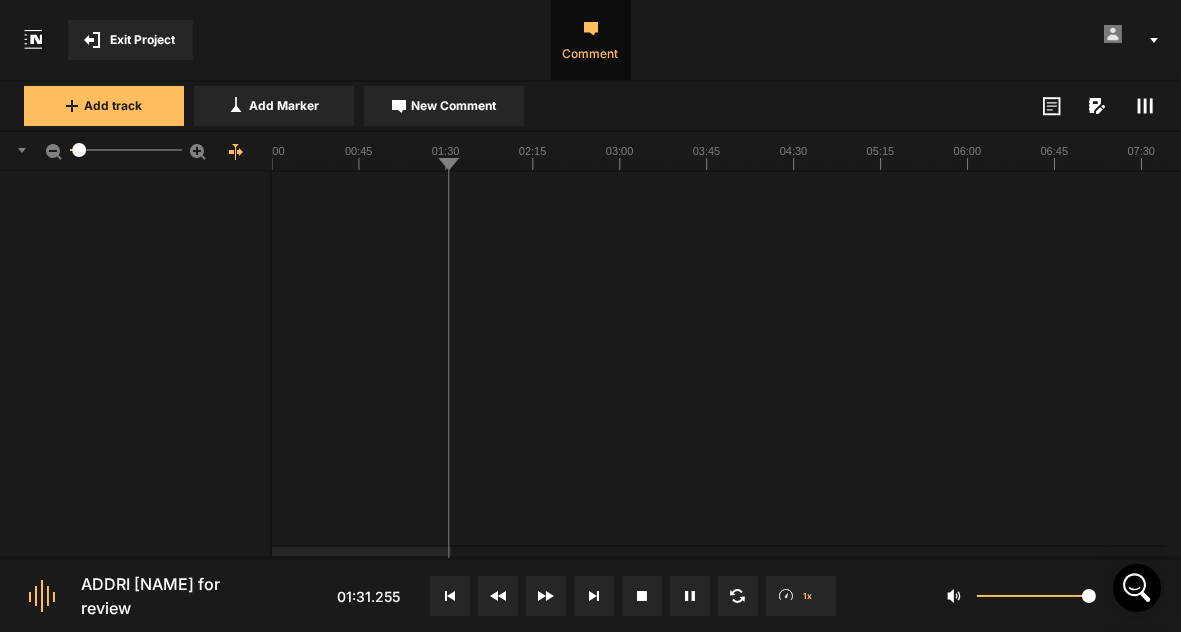 click 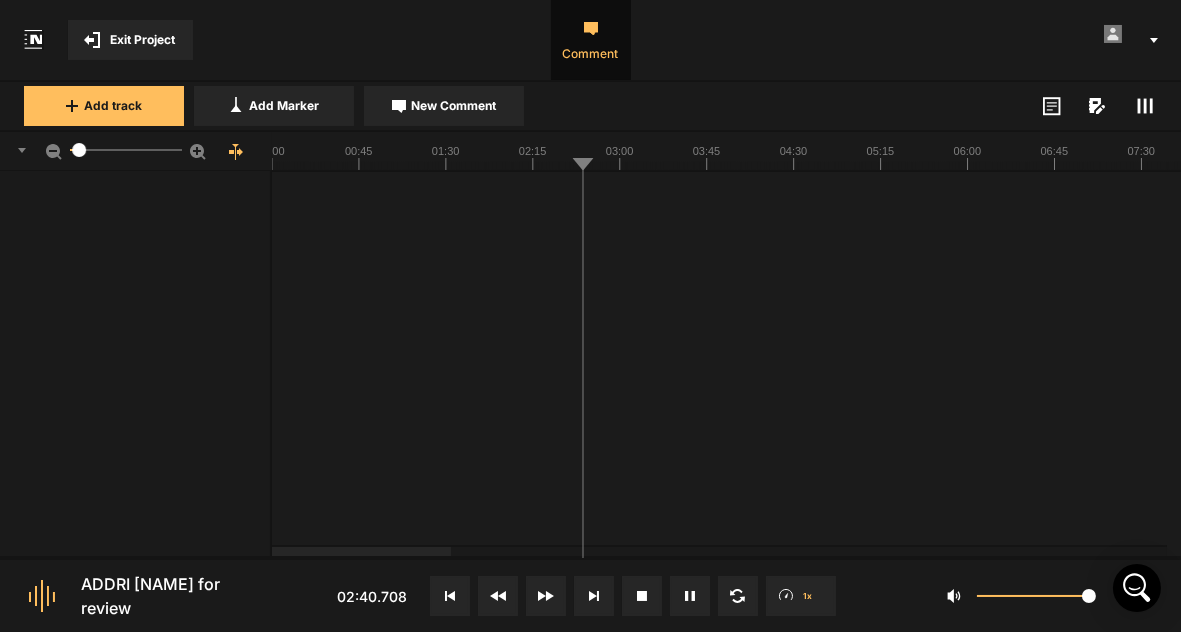 click 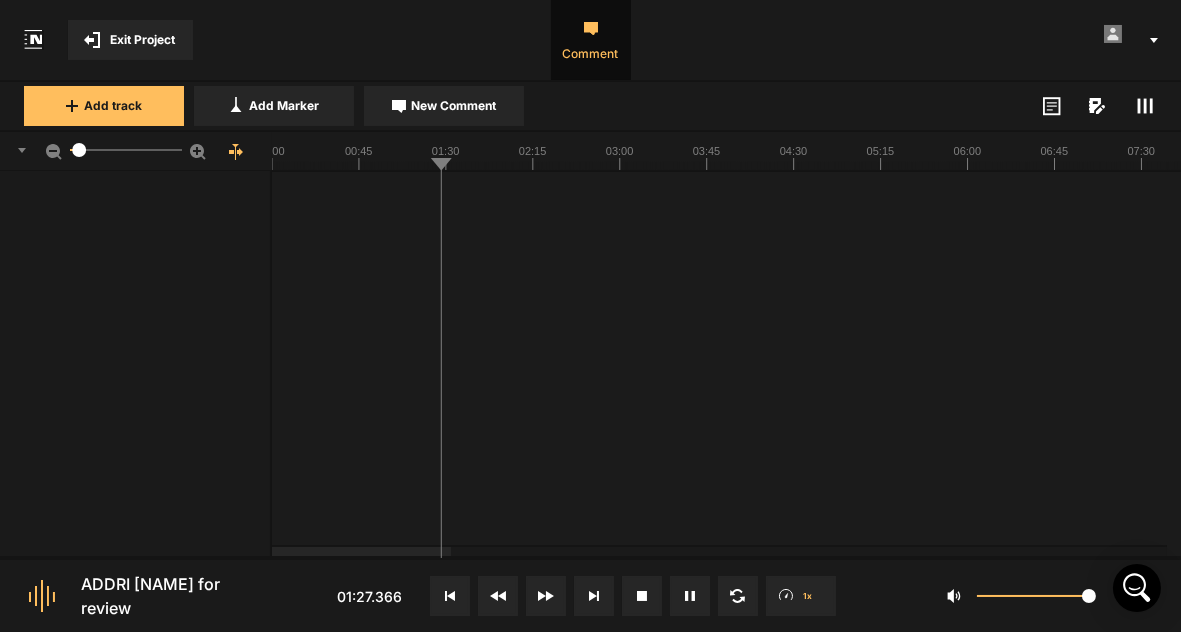 click 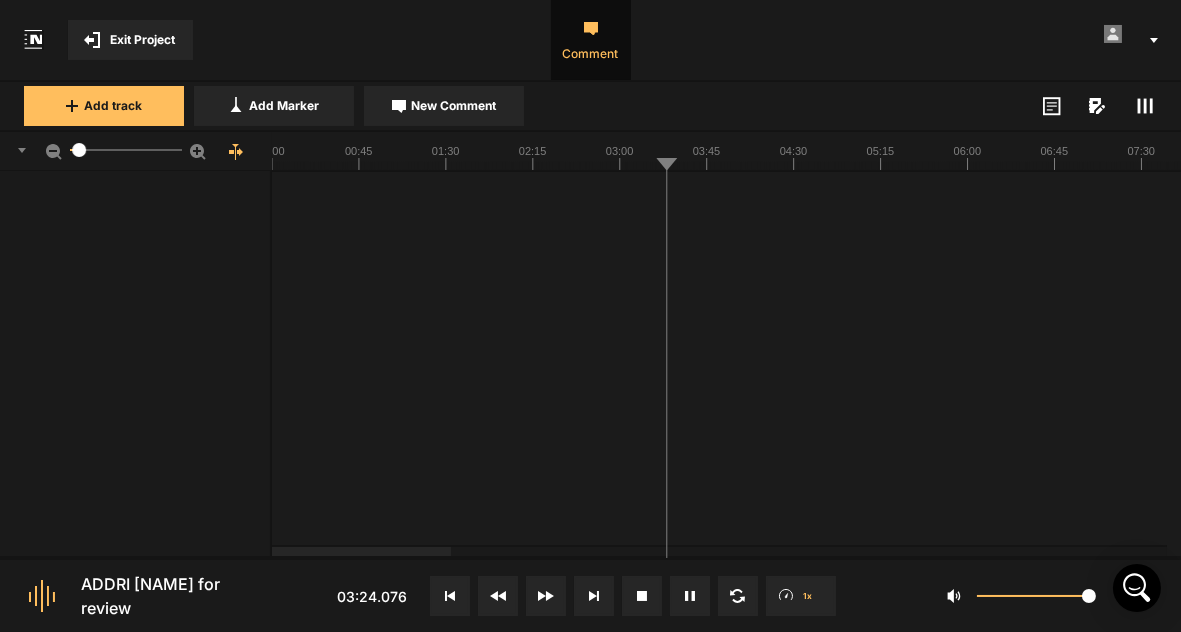 click 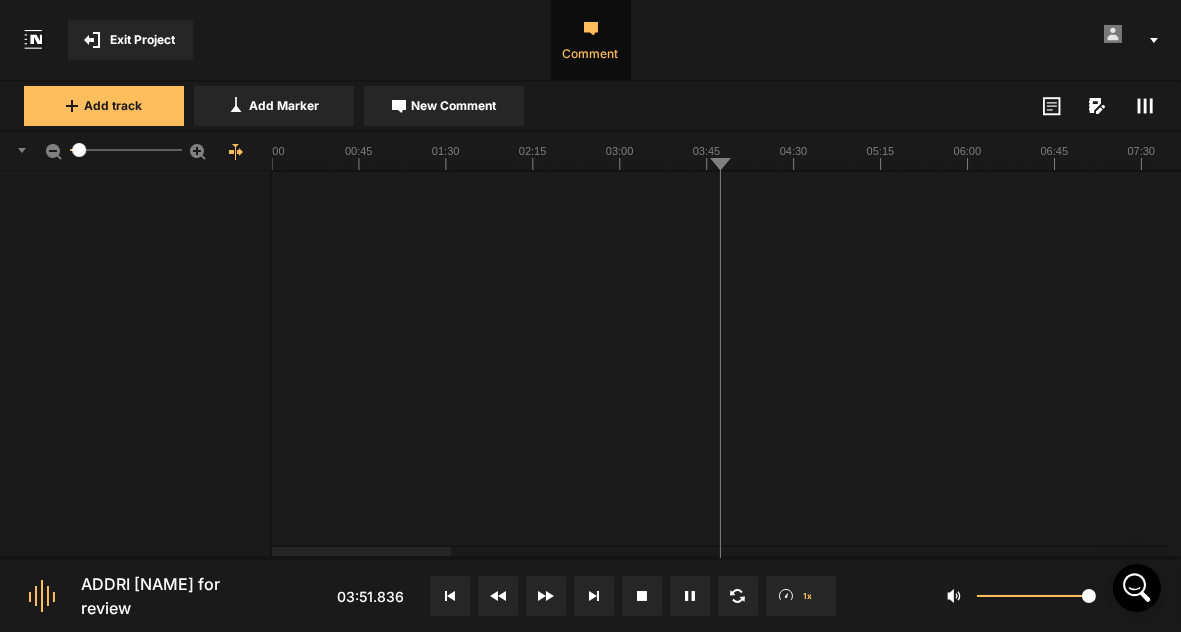 click 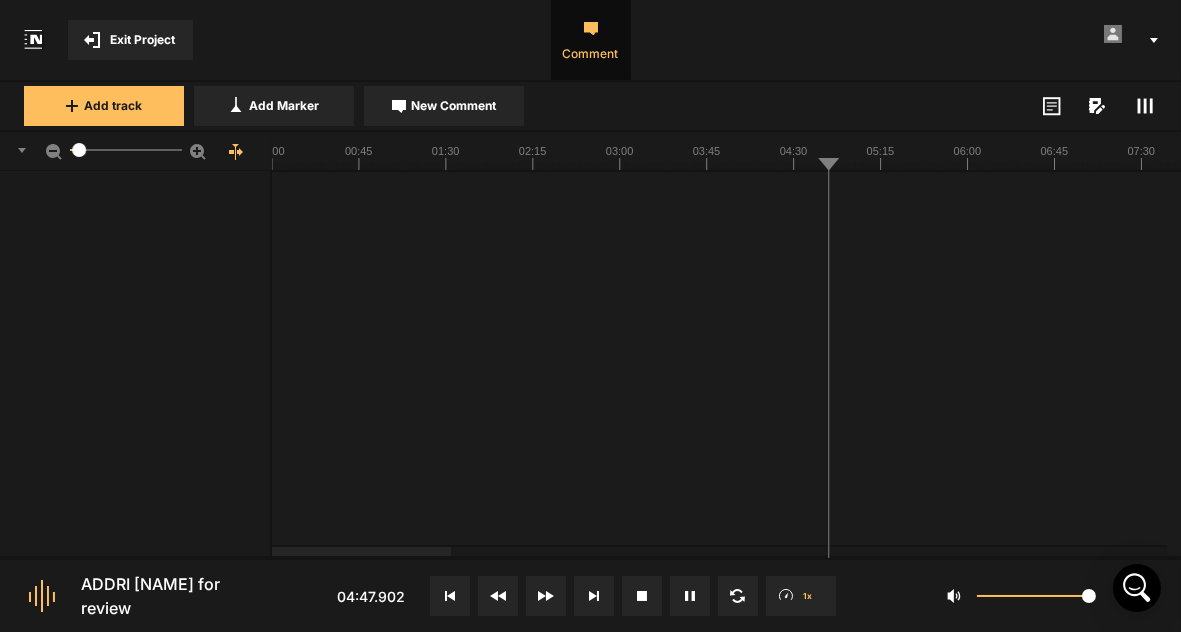 click 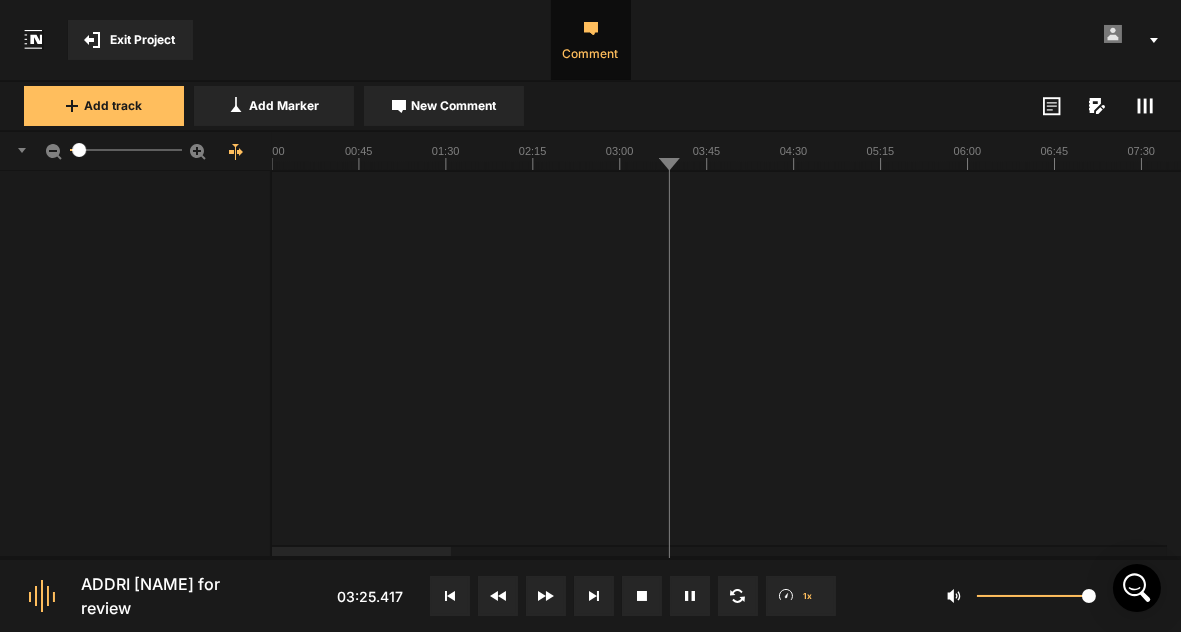 click 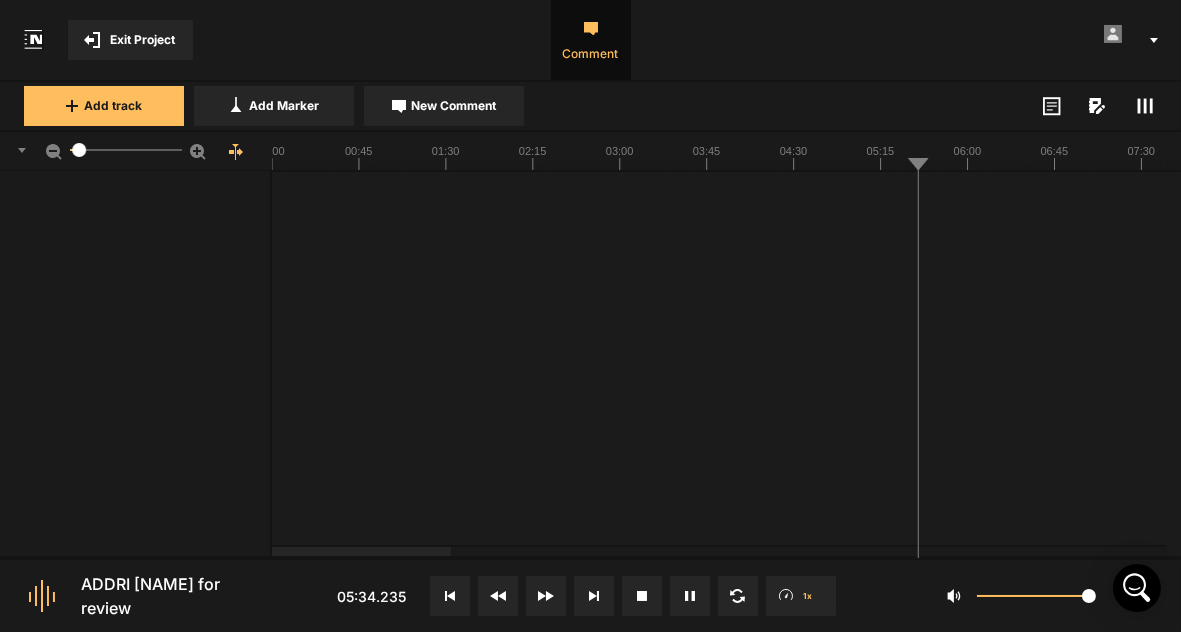 click 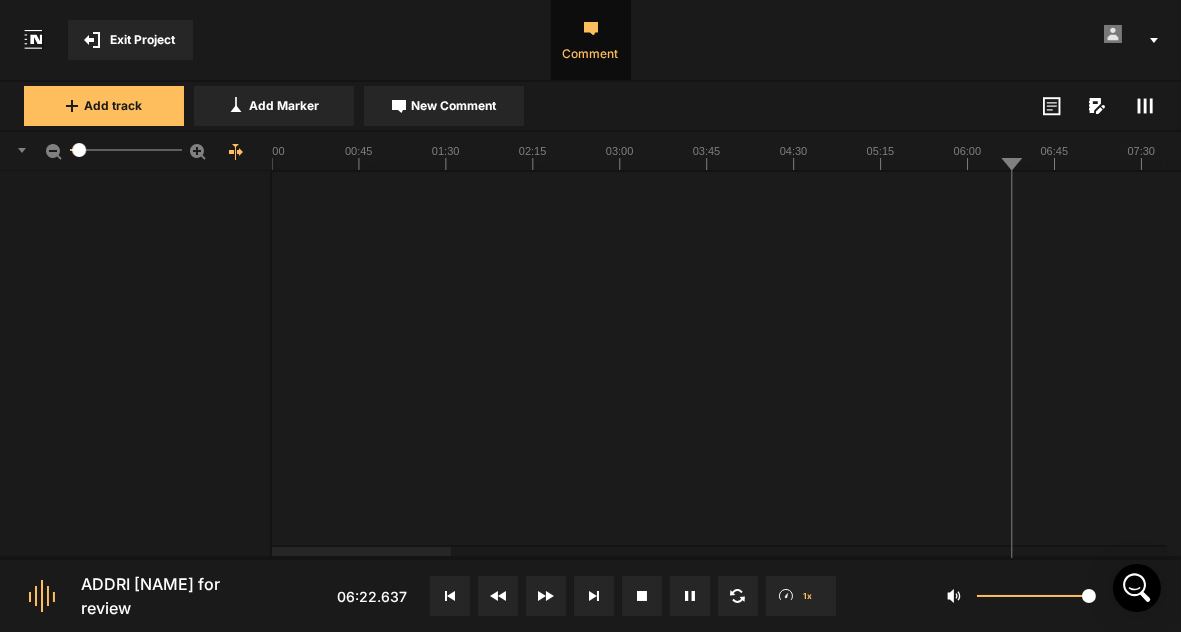 scroll, scrollTop: 470, scrollLeft: 0, axis: vertical 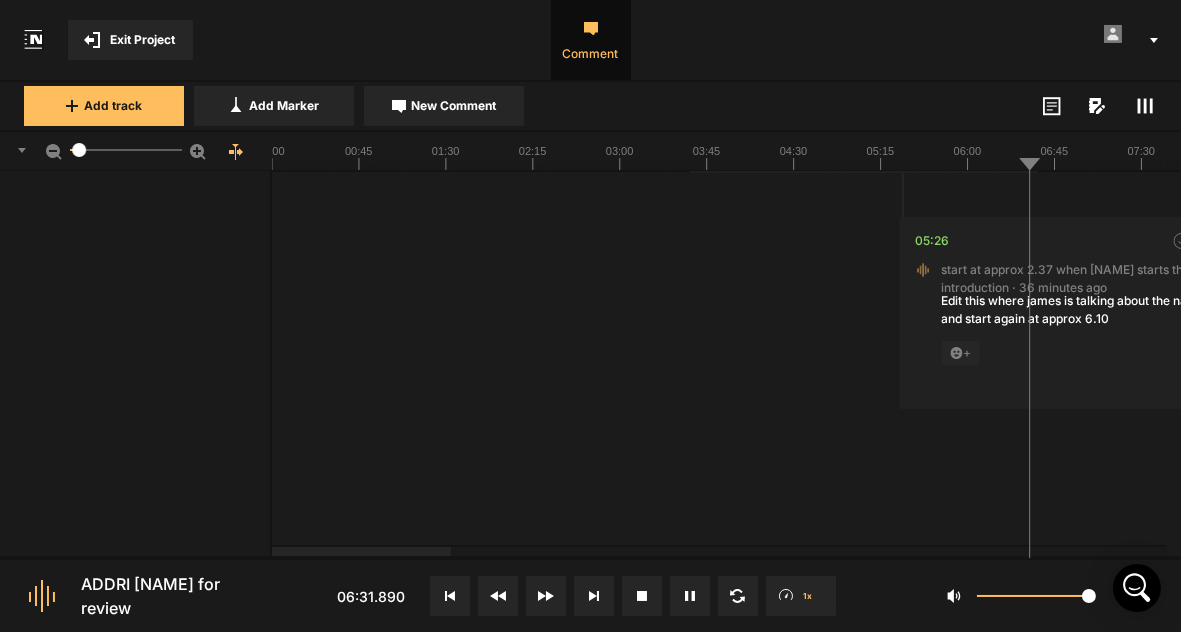 click on "01:30" 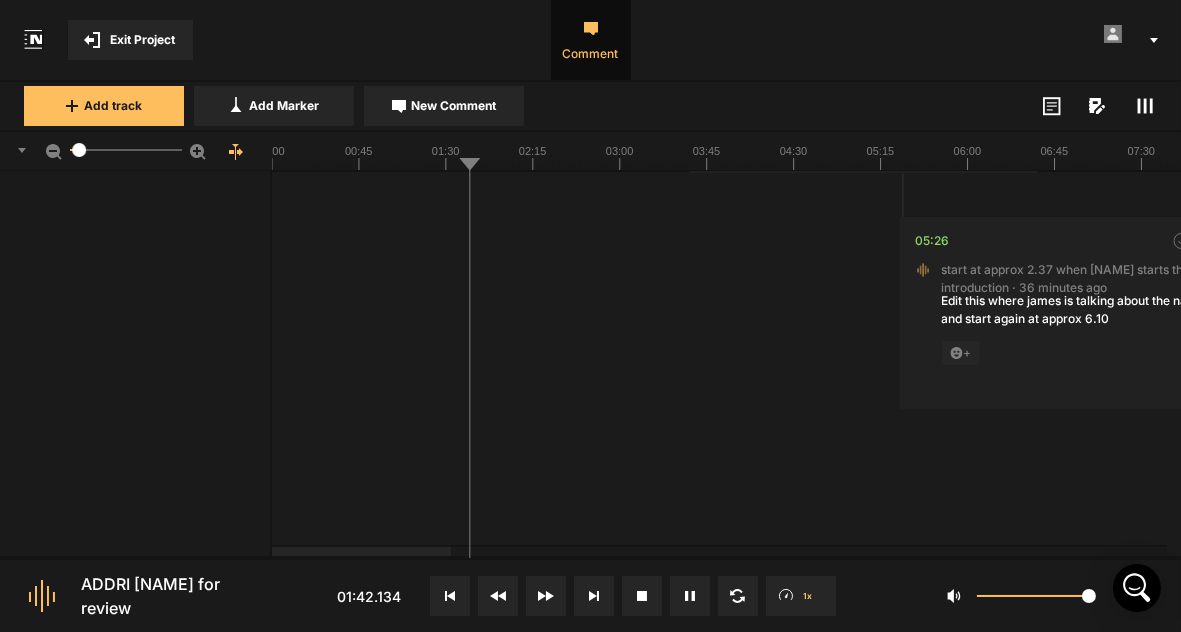click 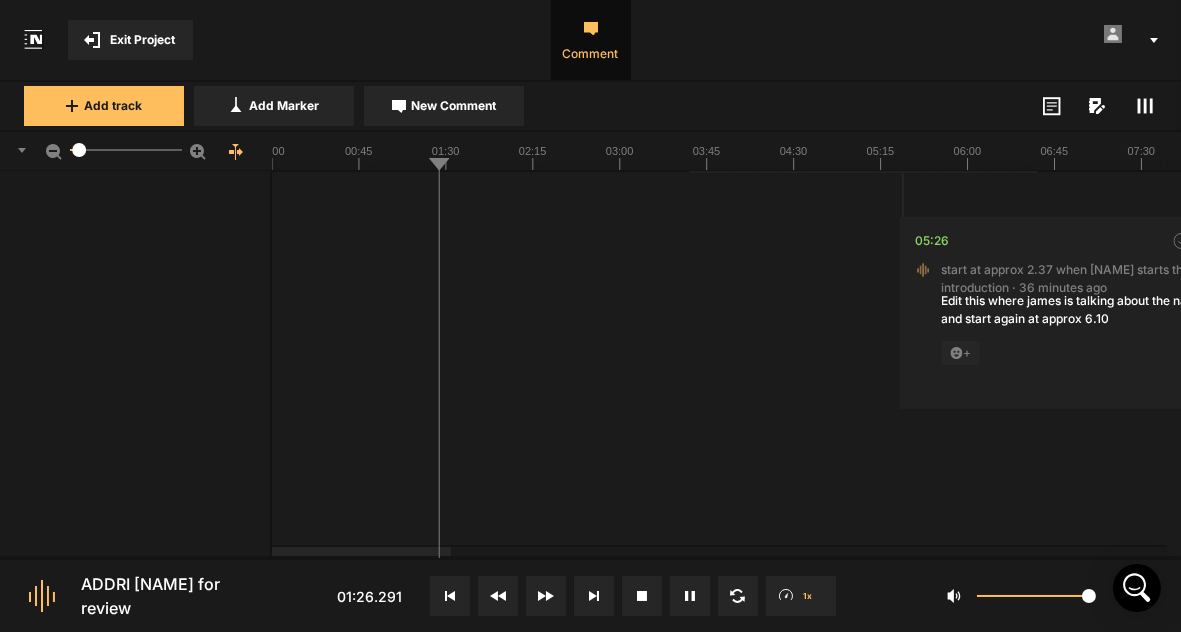 click 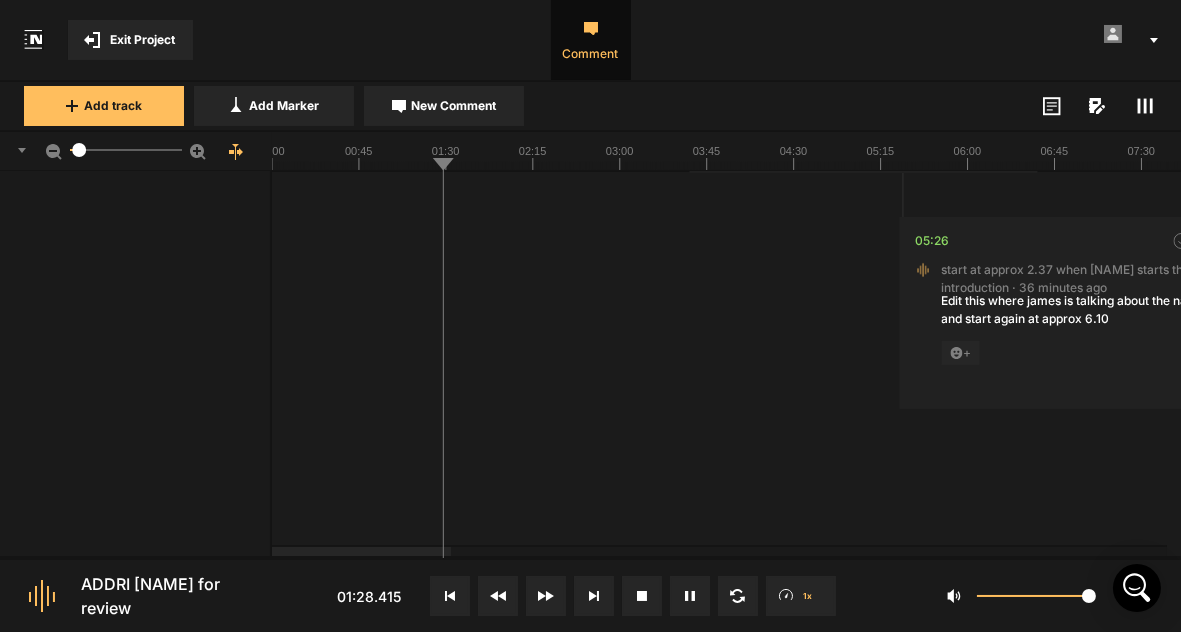 click 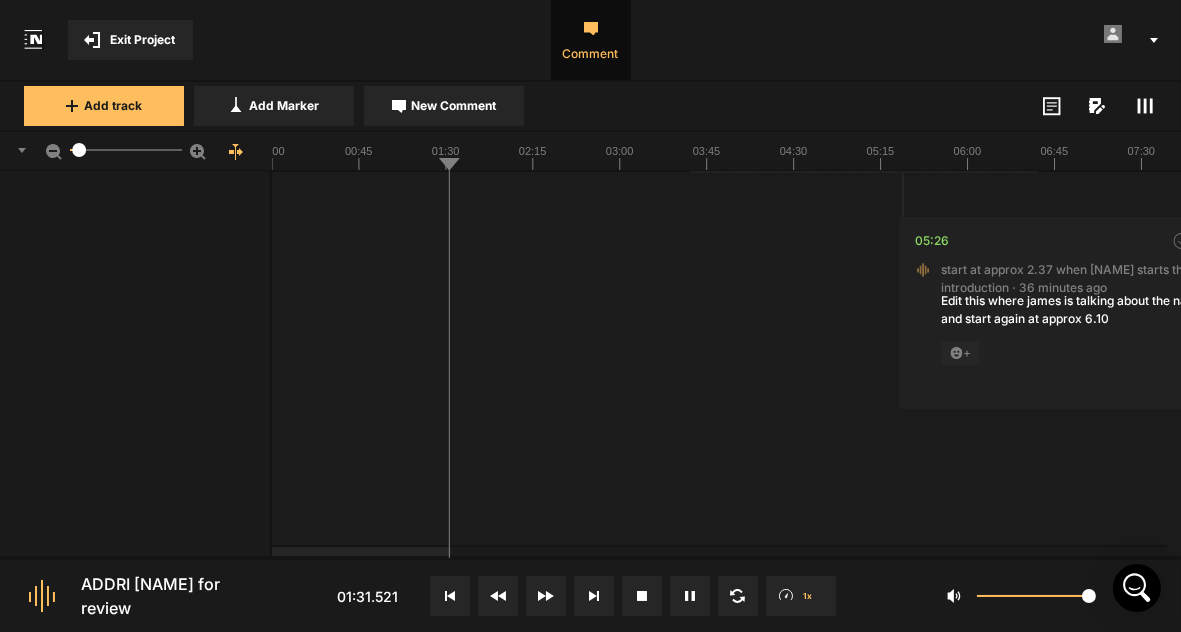click 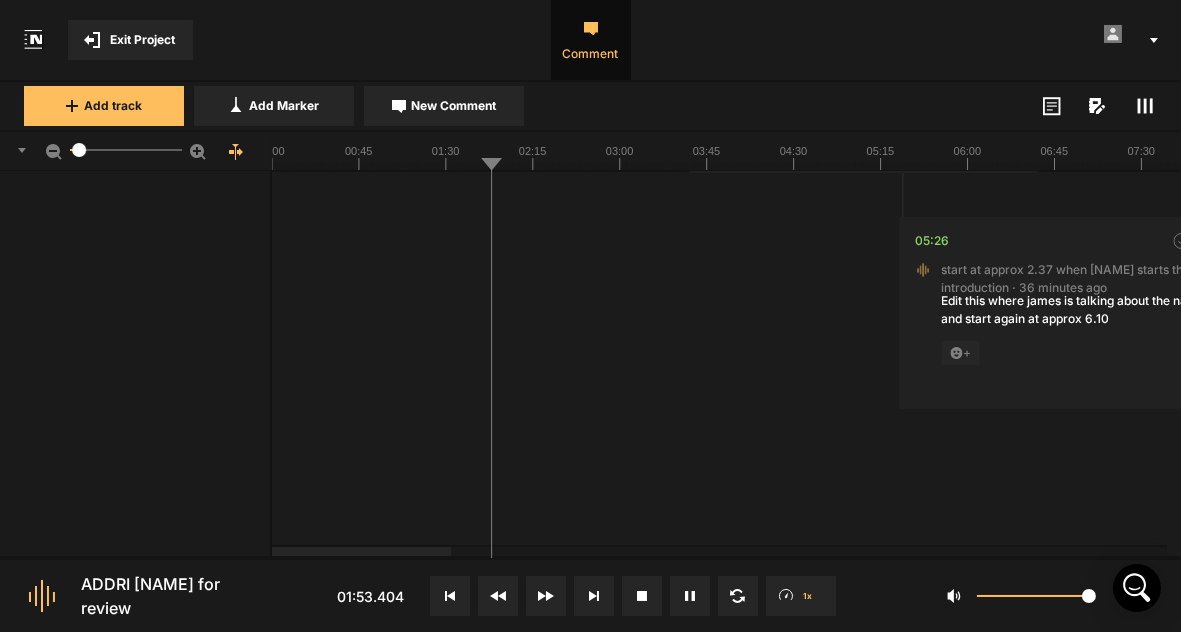 click 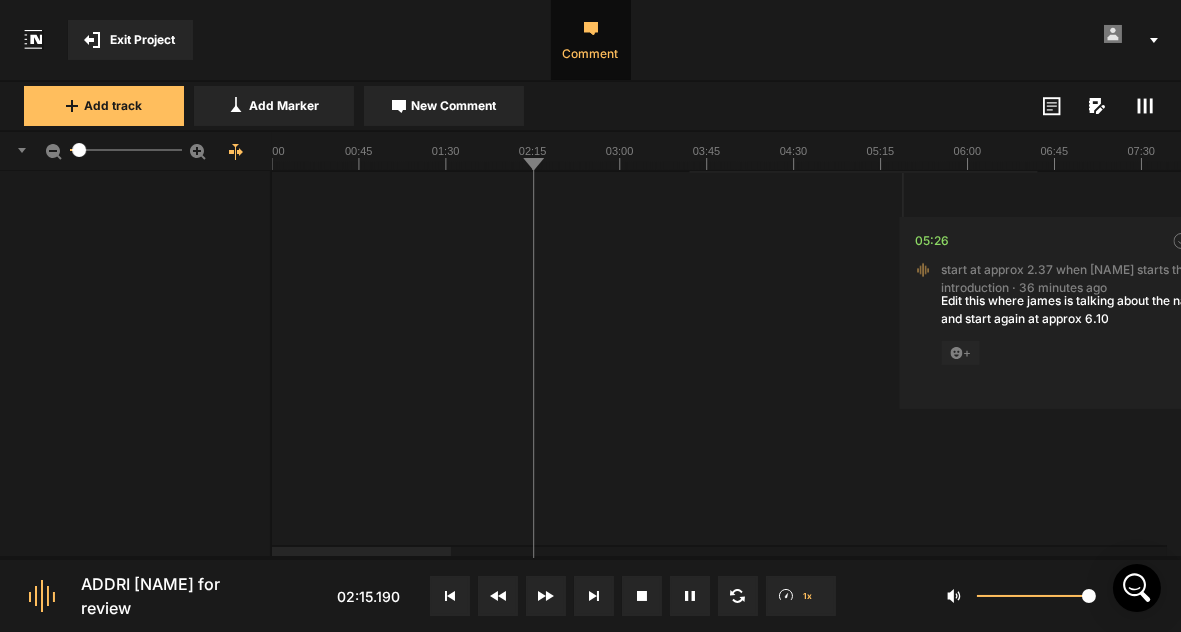 click 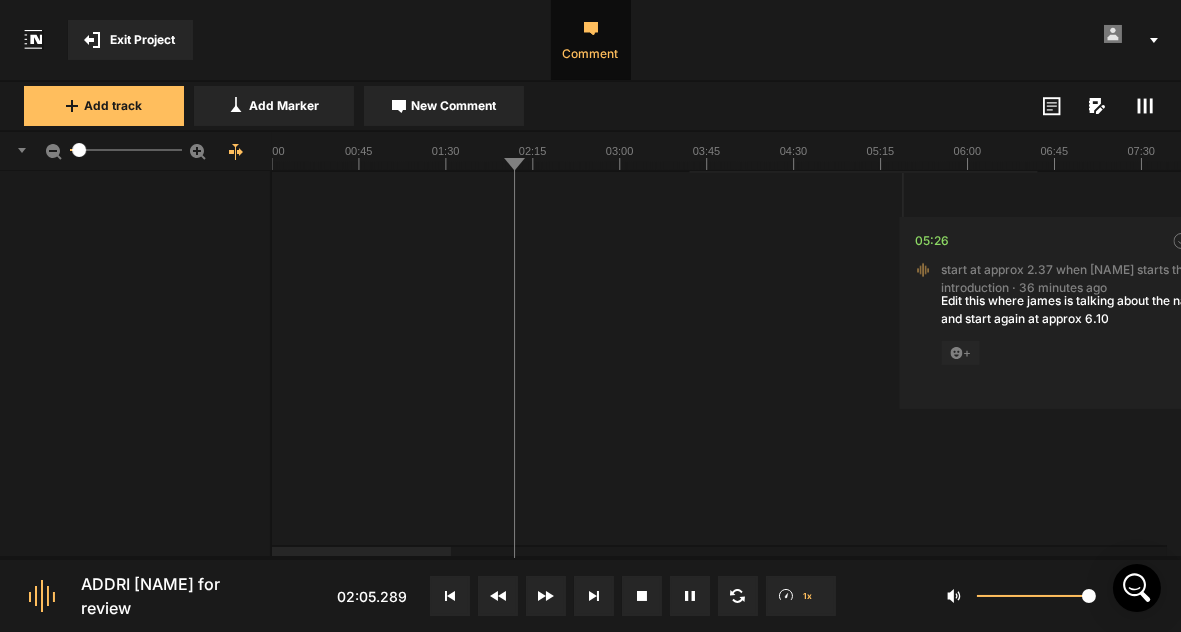 click 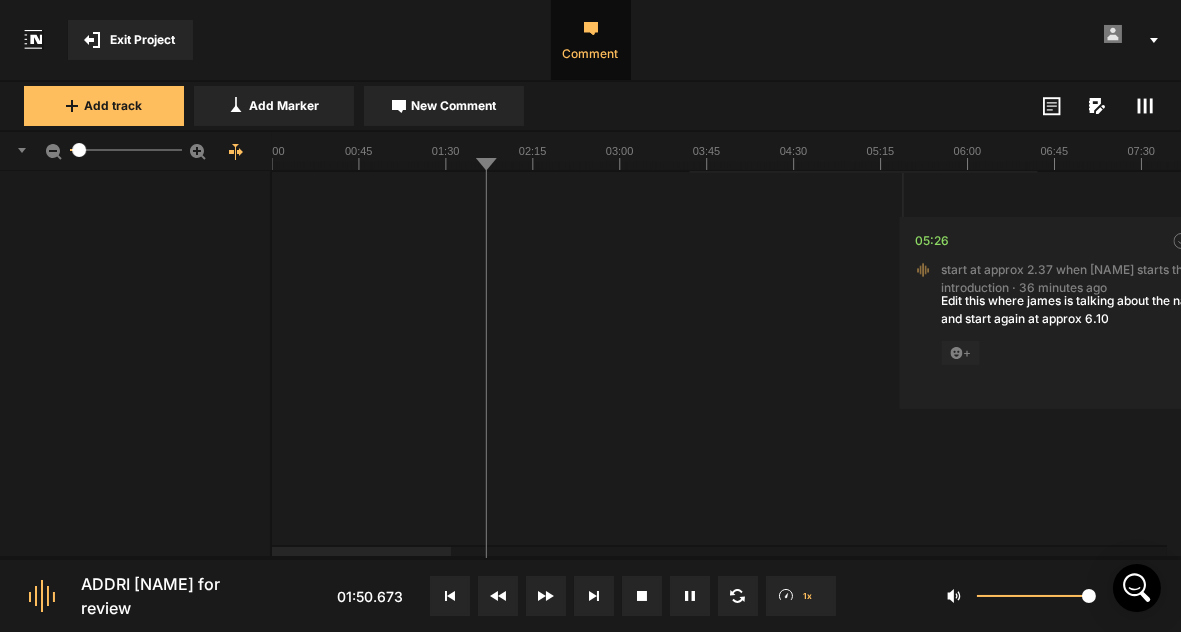 click 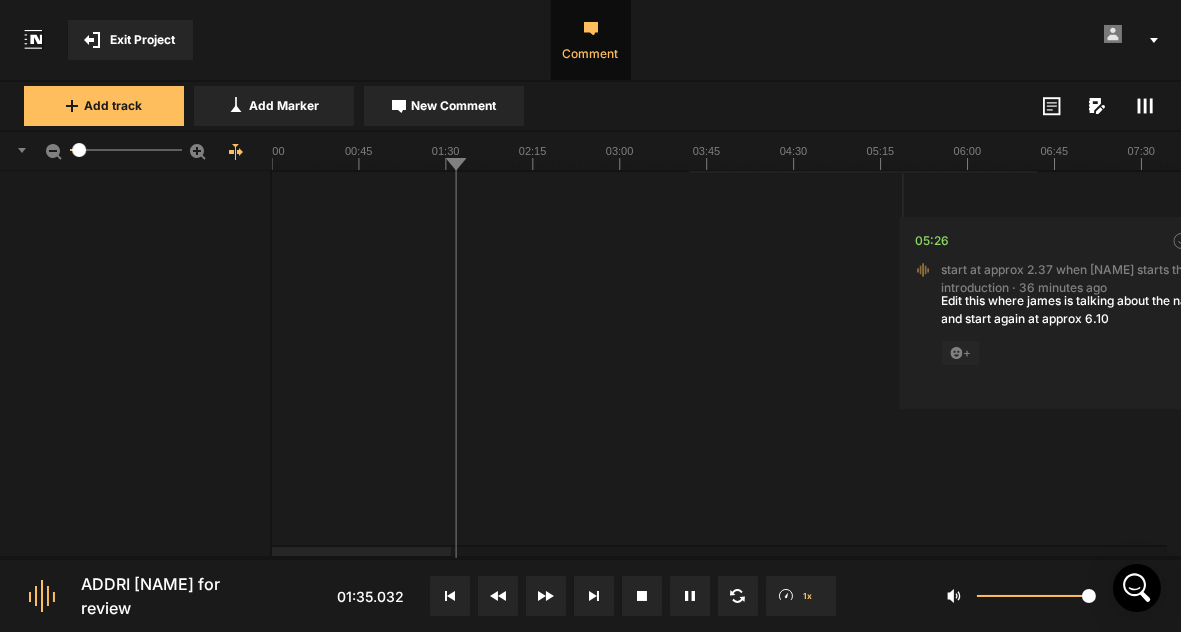 click 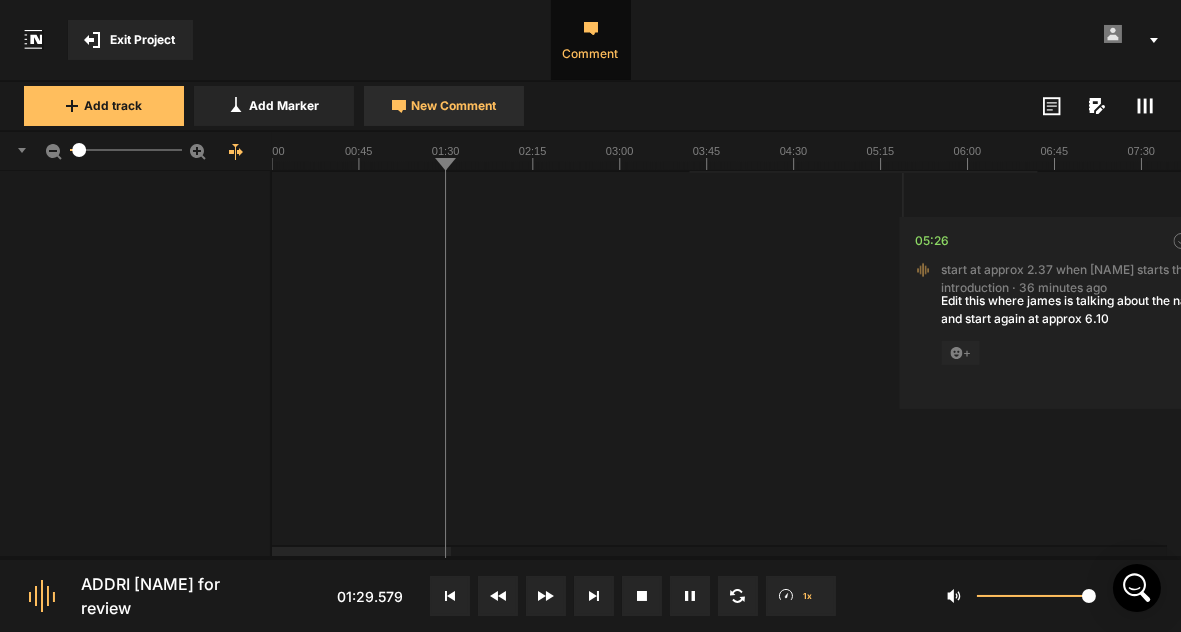 click on "New Comment" at bounding box center (454, 106) 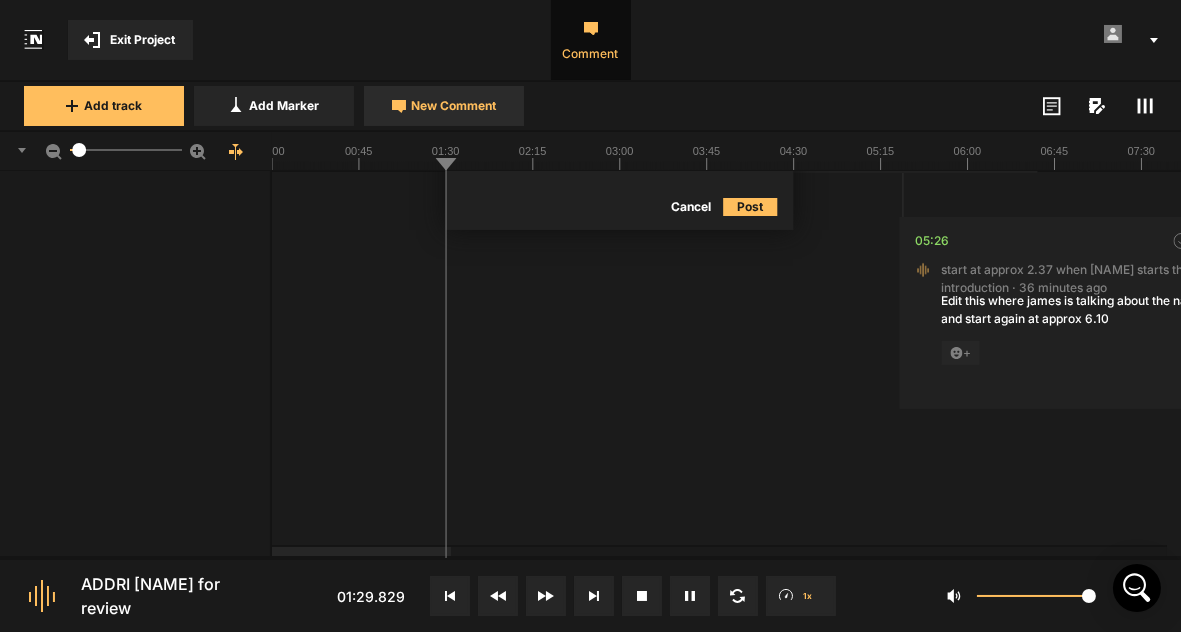 scroll, scrollTop: 55, scrollLeft: 0, axis: vertical 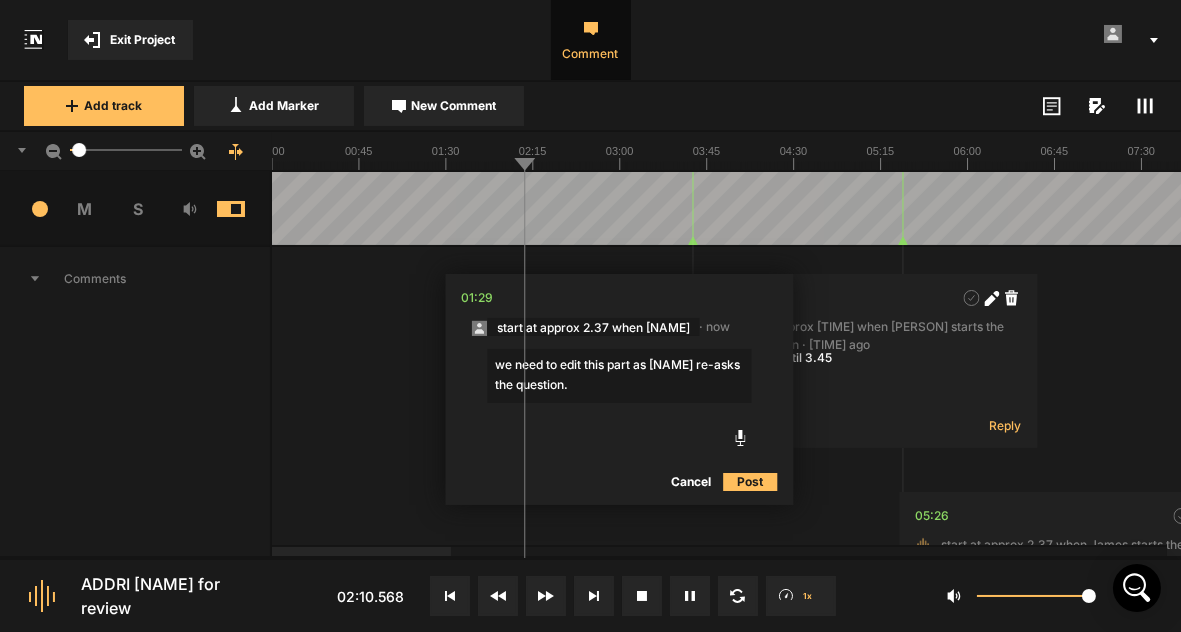 type on "we need to edit this part as [NAME] re-asks the question." 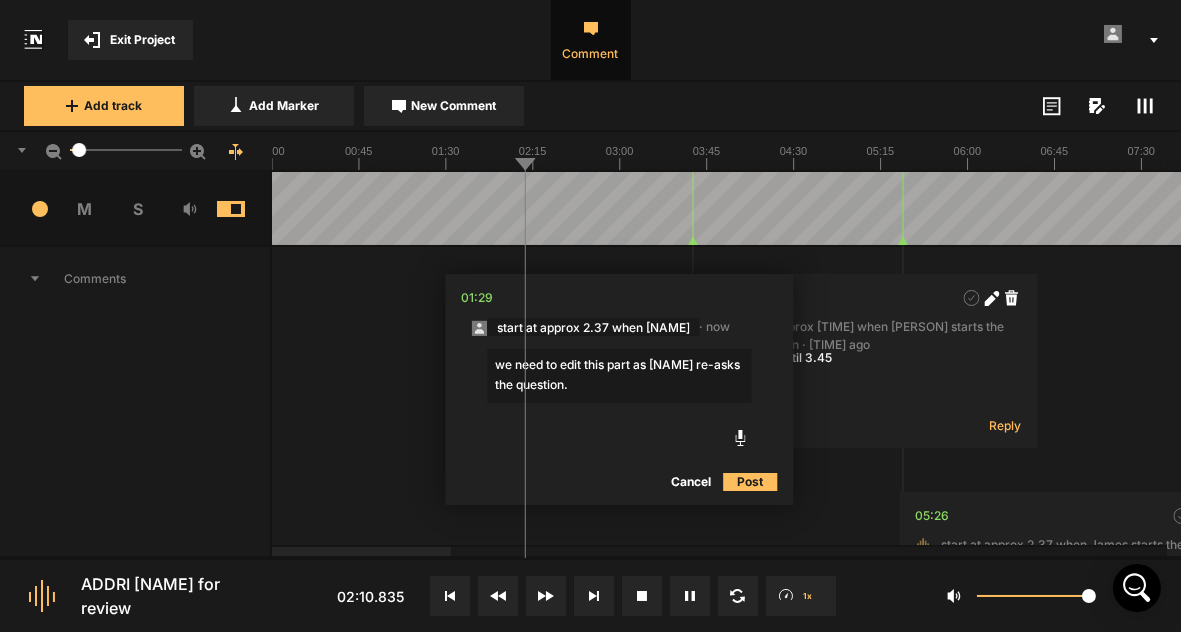 click on "Post" 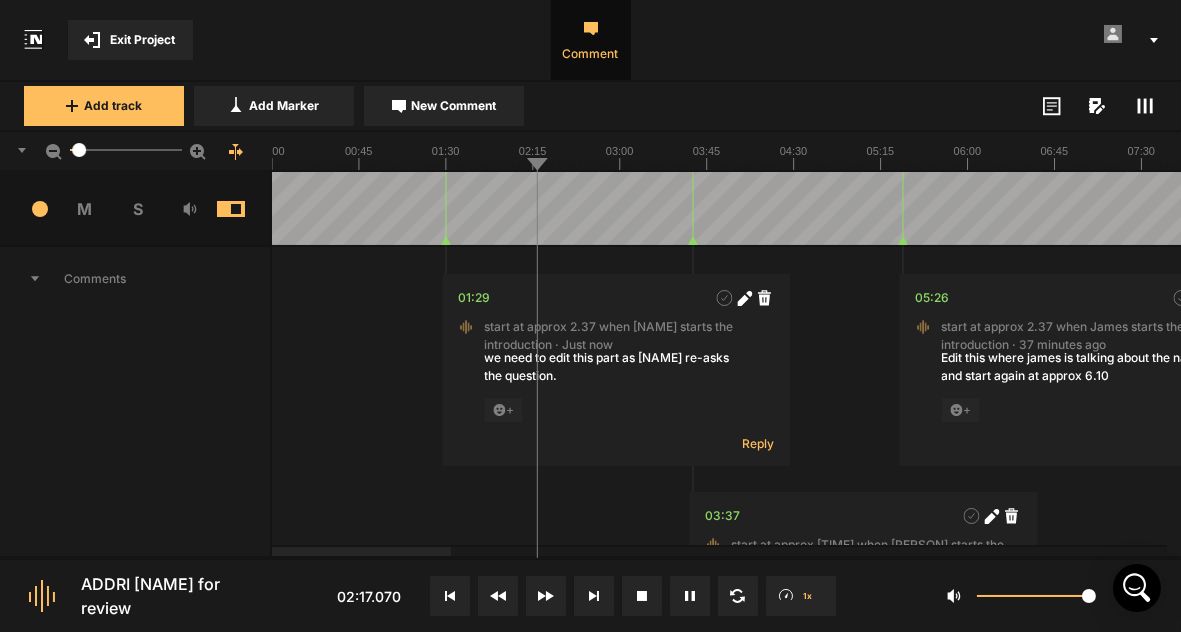 click 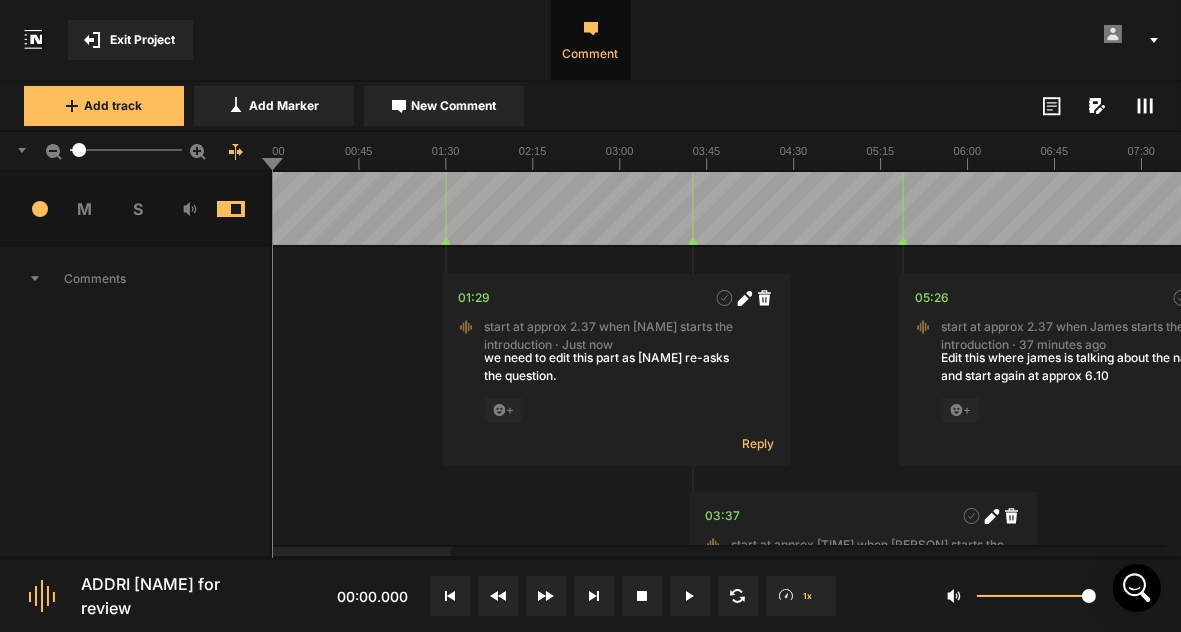 click 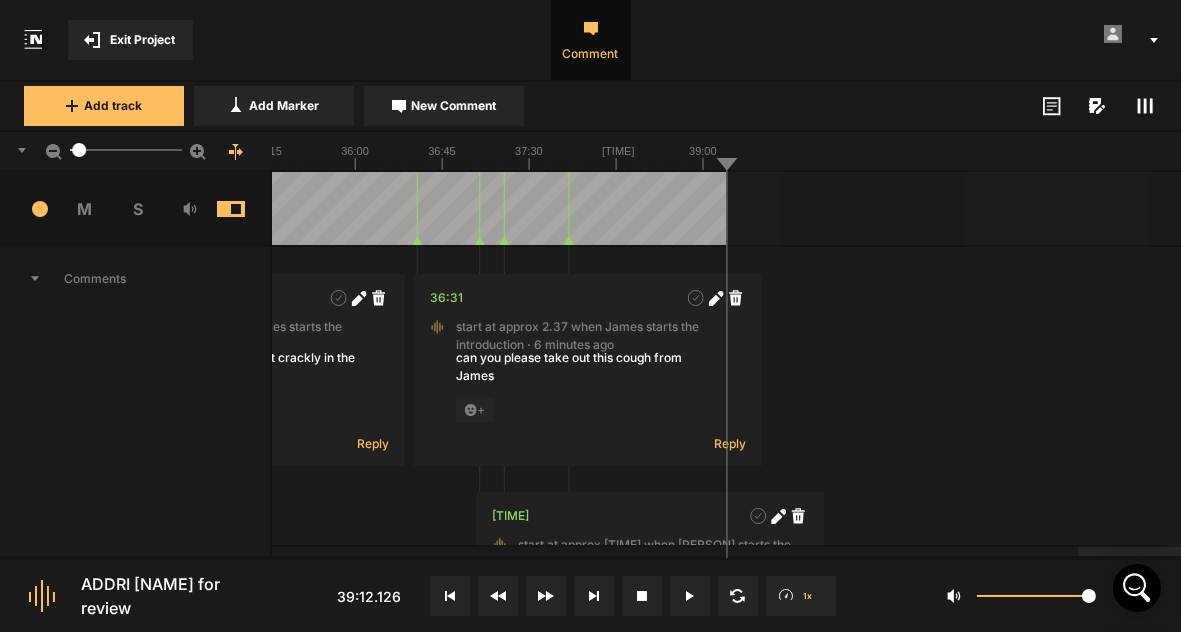 click on "can you please take out this cough from James" at bounding box center [588, 367] 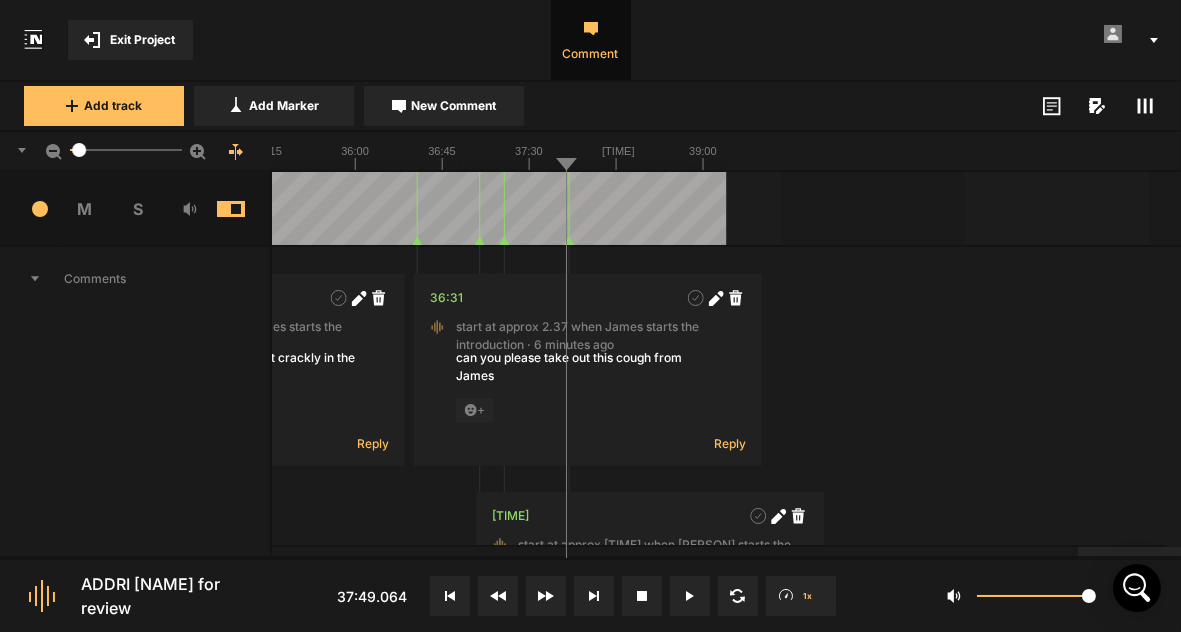click 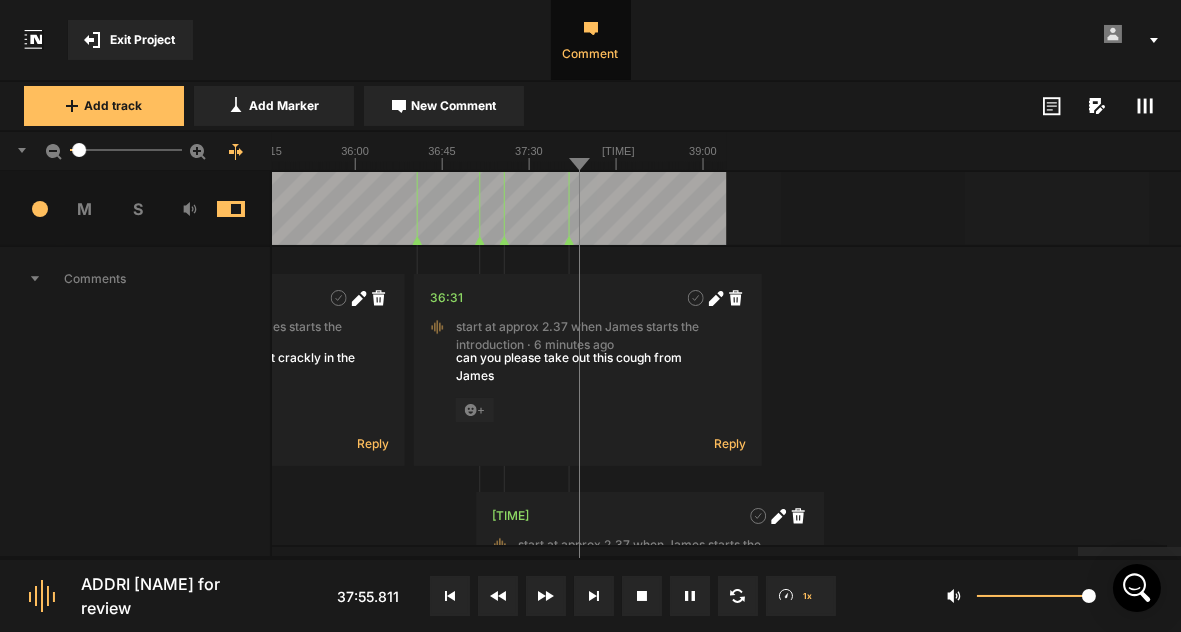 click 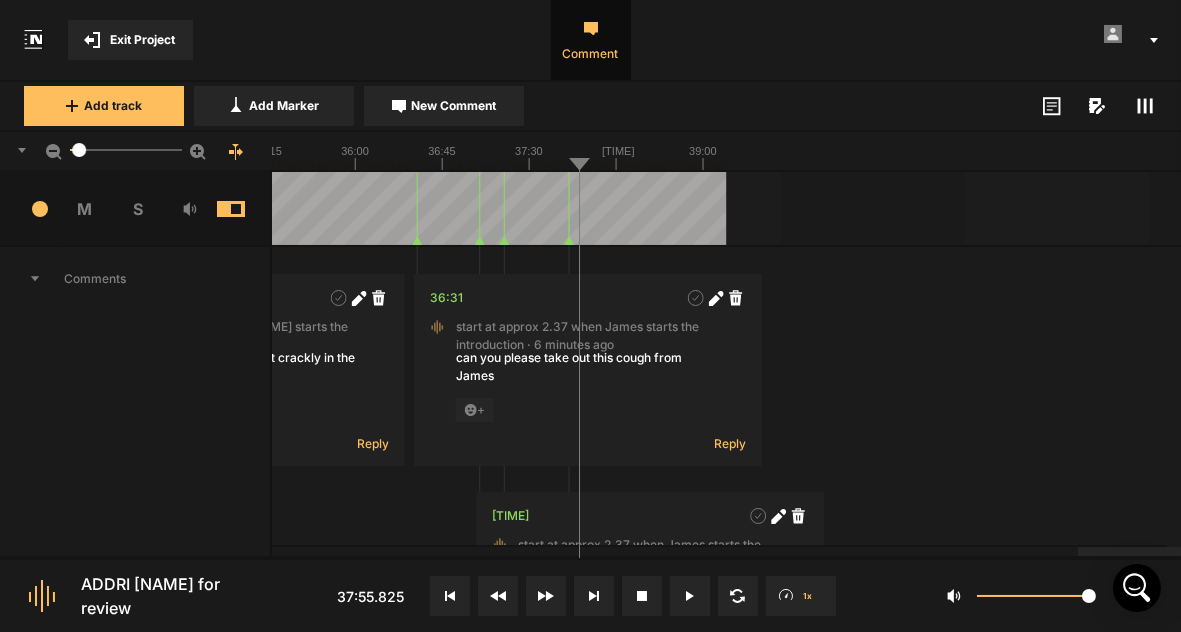 click 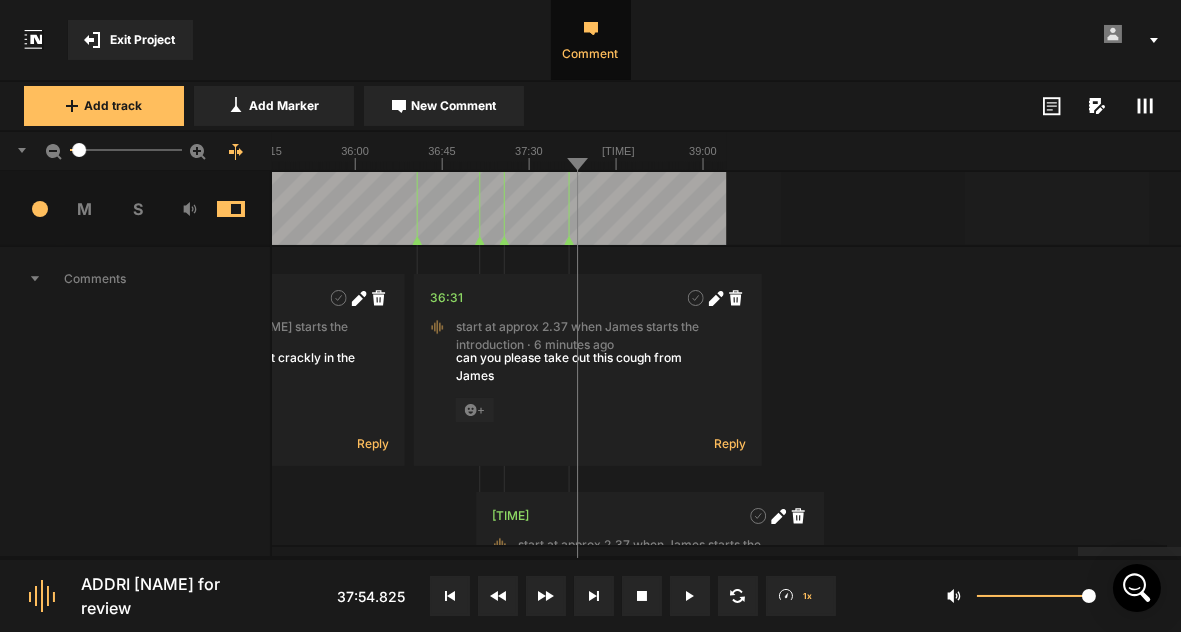 click 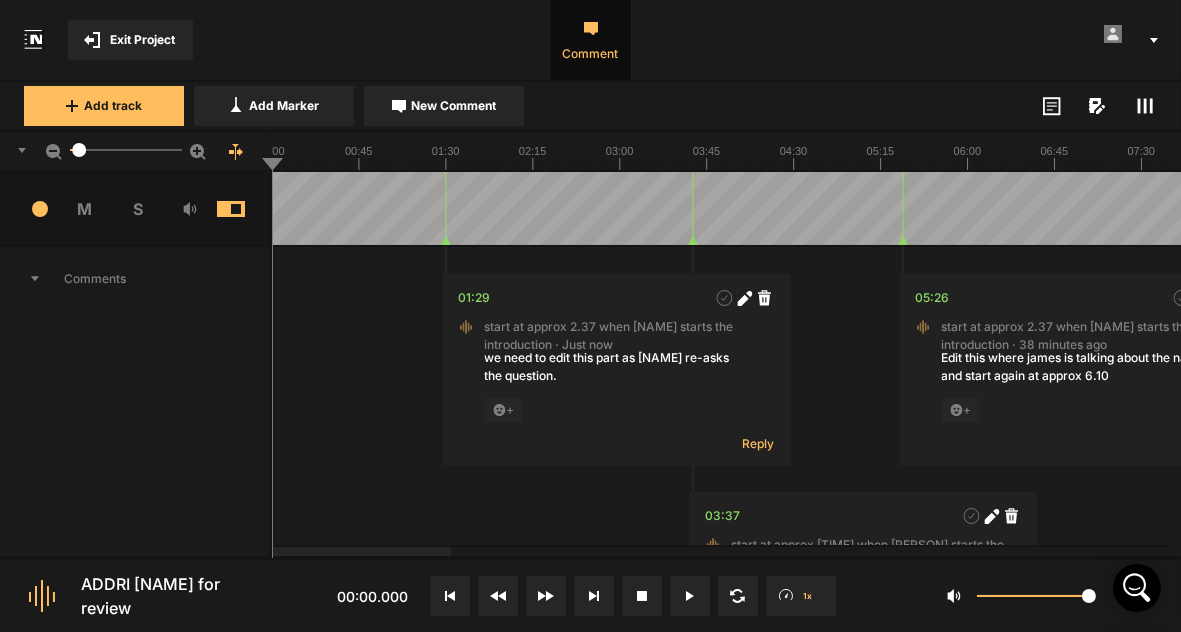 click 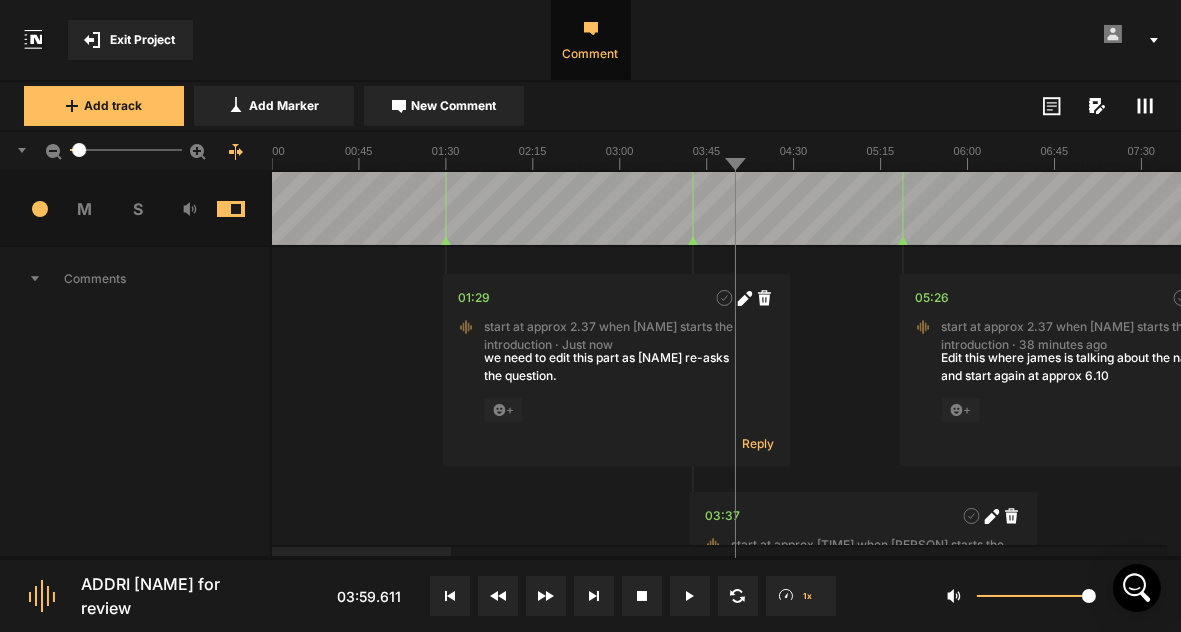 click on "start at approx 2.37 when [NAME] starts the introduction · 38 minutes ago" at bounding box center (1082, 336) 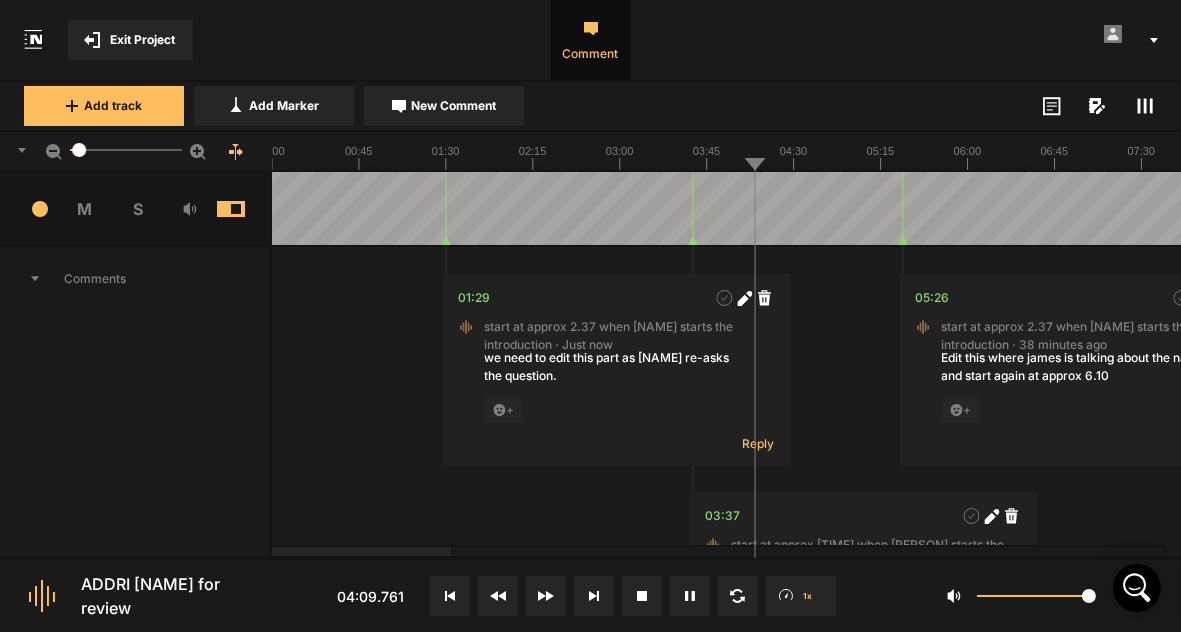 click on "we need to edit this part as [NAME] re-asks the question." at bounding box center (616, 367) 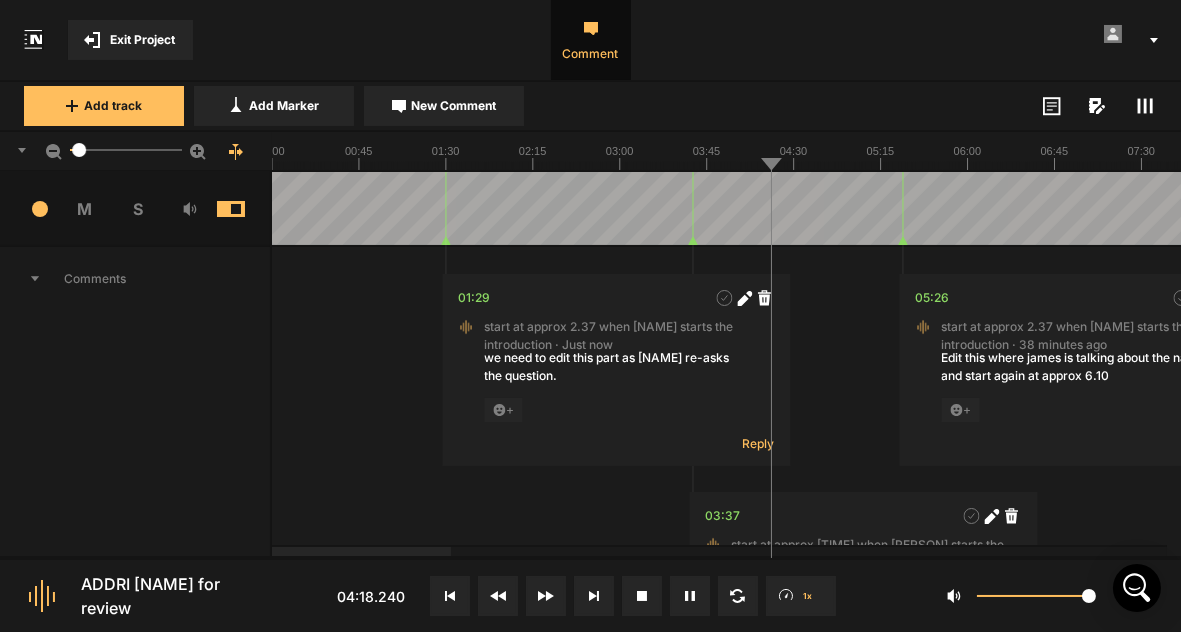 click at bounding box center (2544, 181) 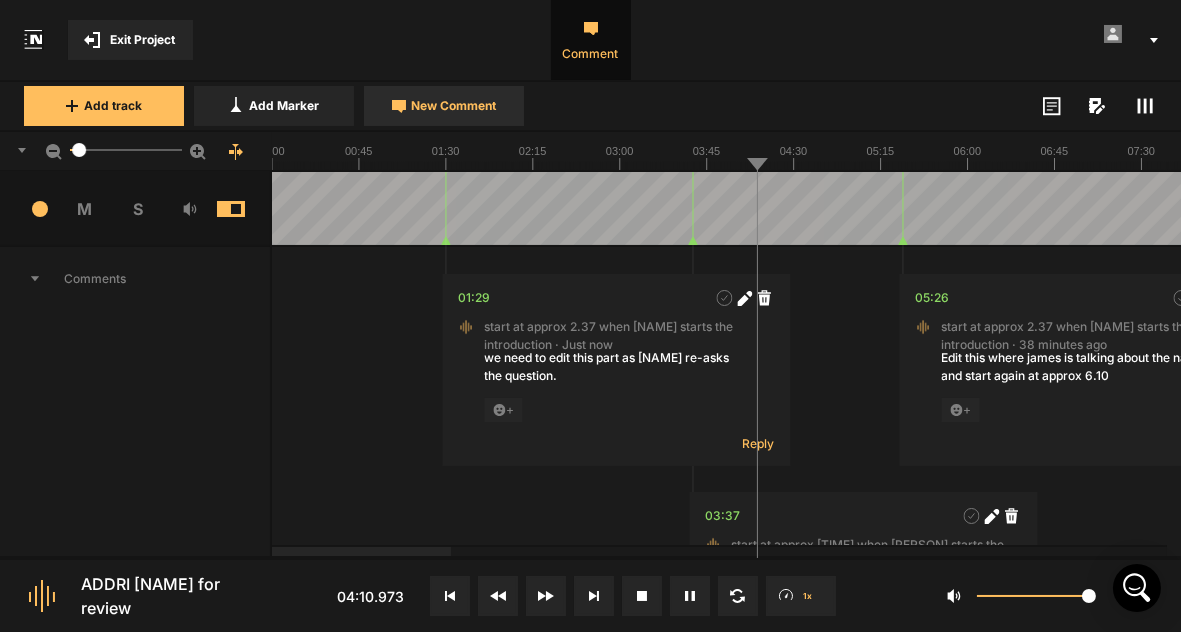click on "New Comment" at bounding box center [454, 106] 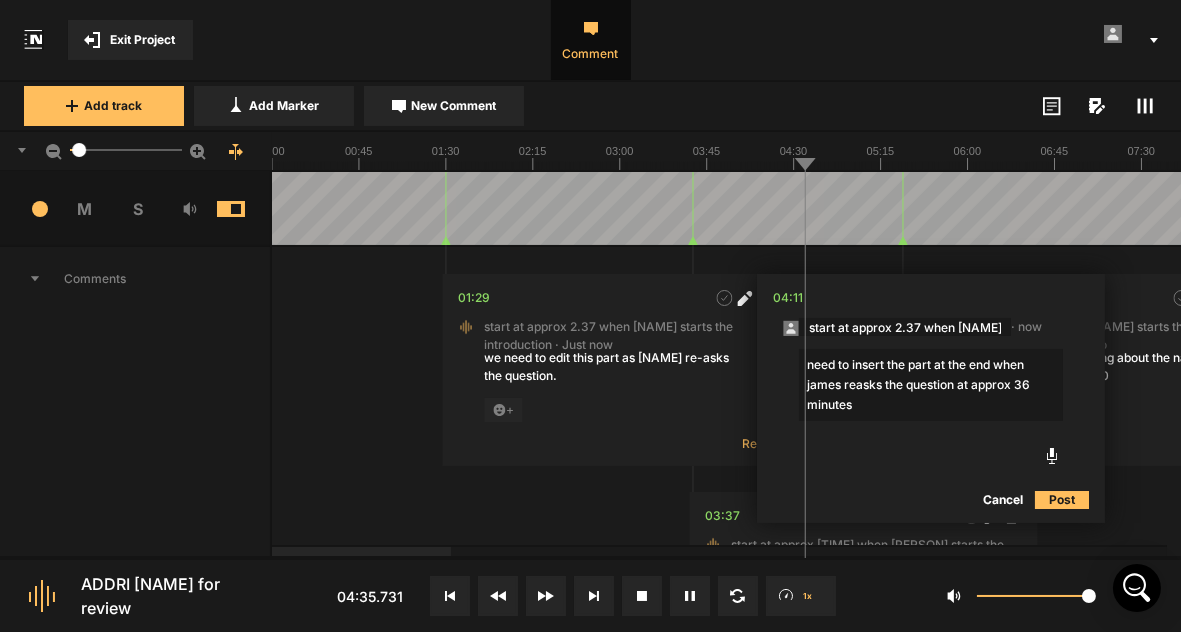type on "need to insert the part at the end when james reasks the question at approx 36 minutes" 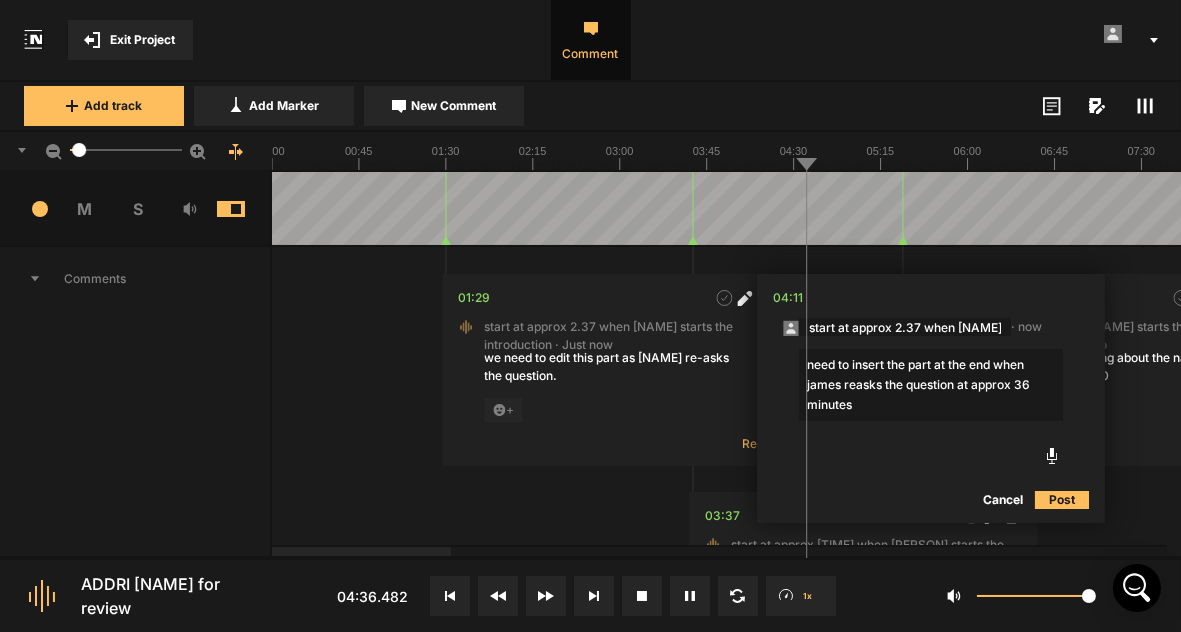 click at bounding box center (2544, 181) 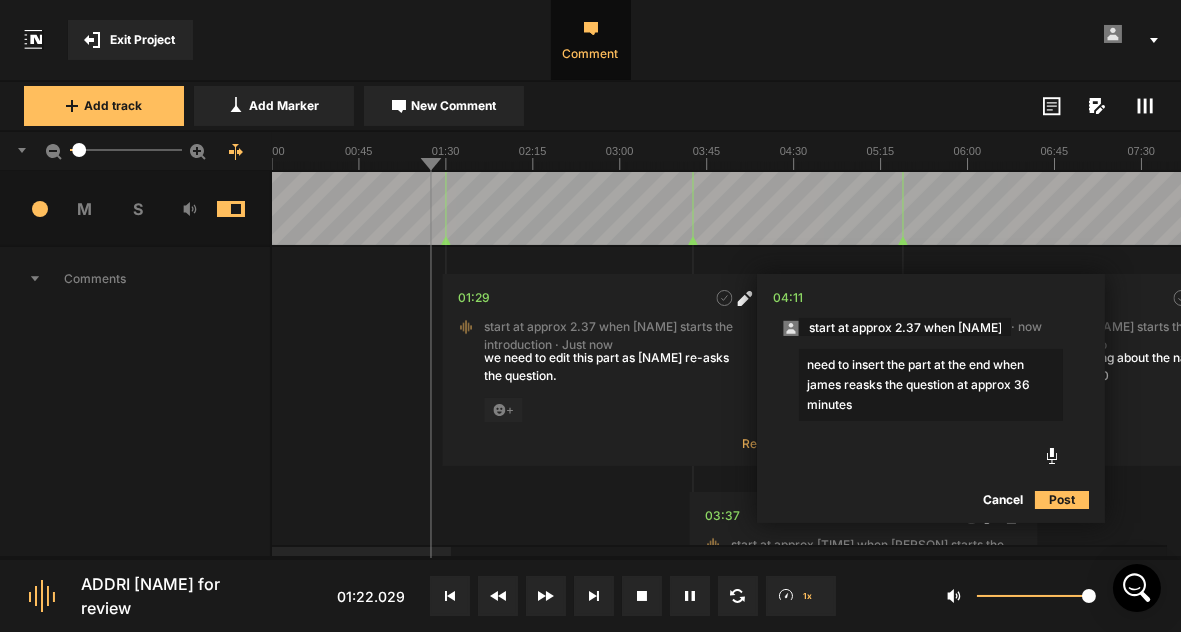 click 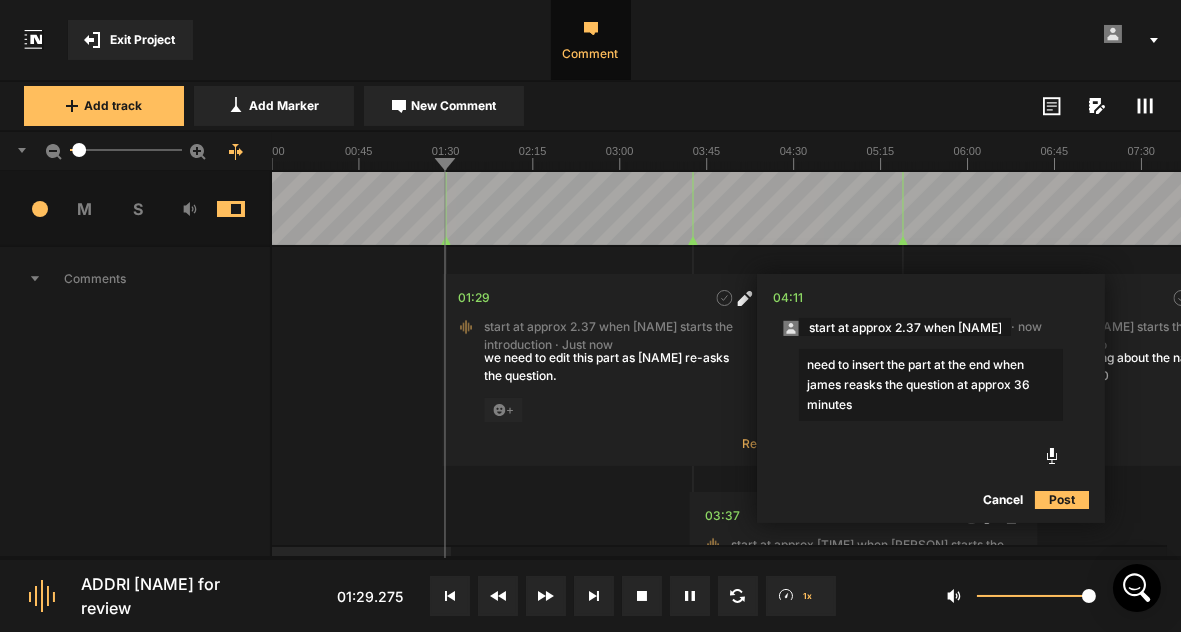 click 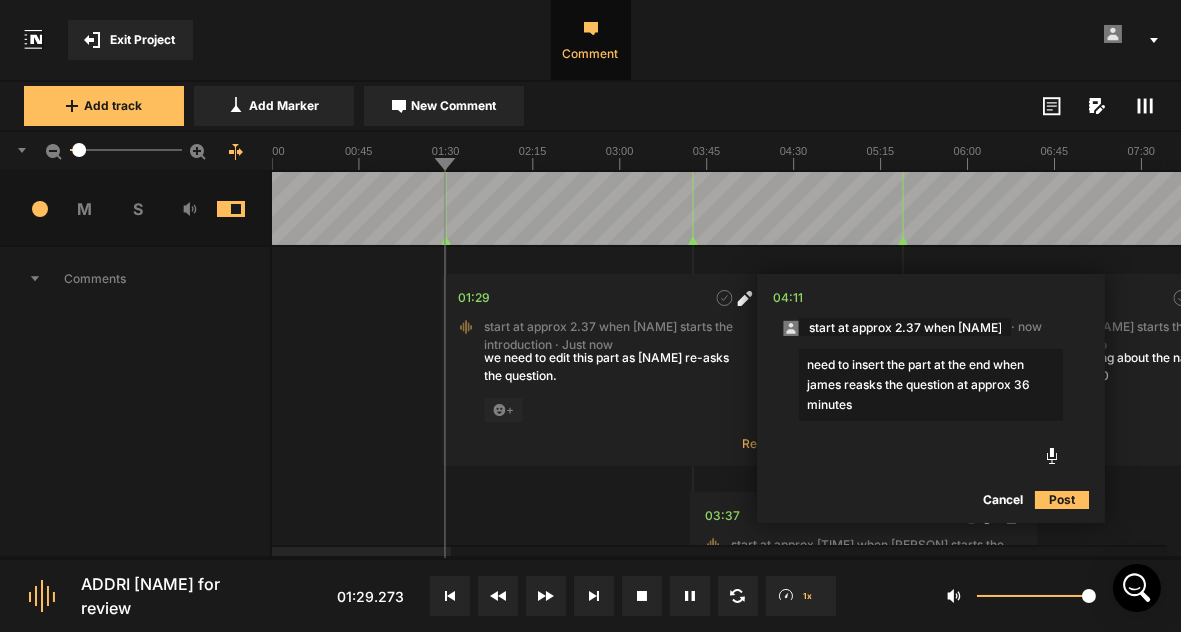 click 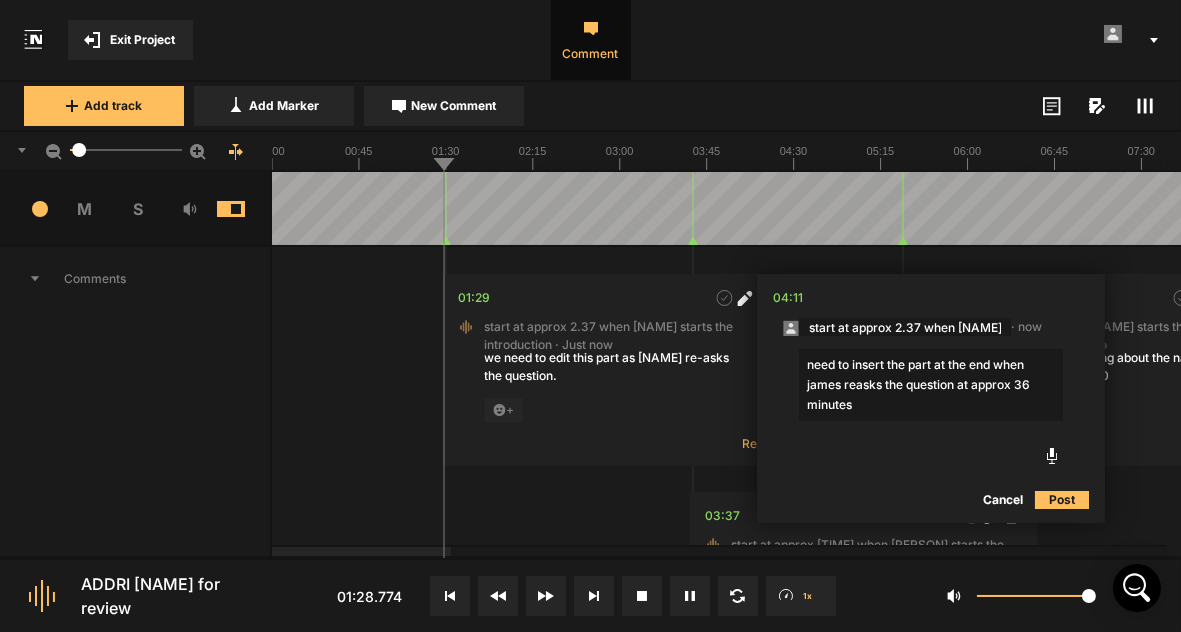 click 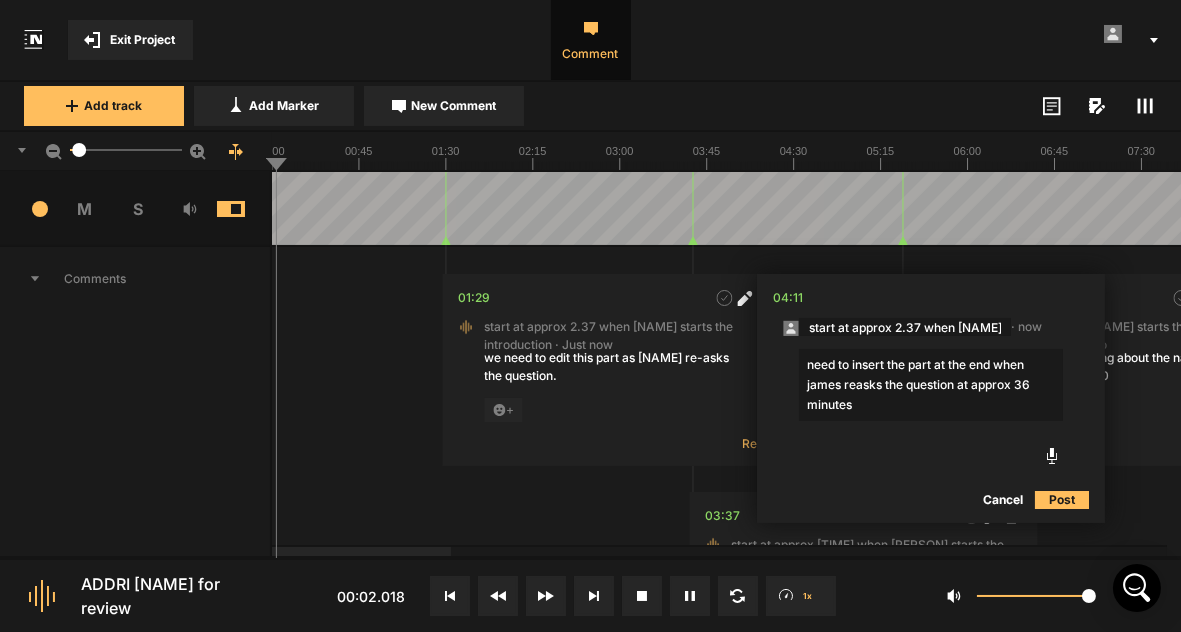 click 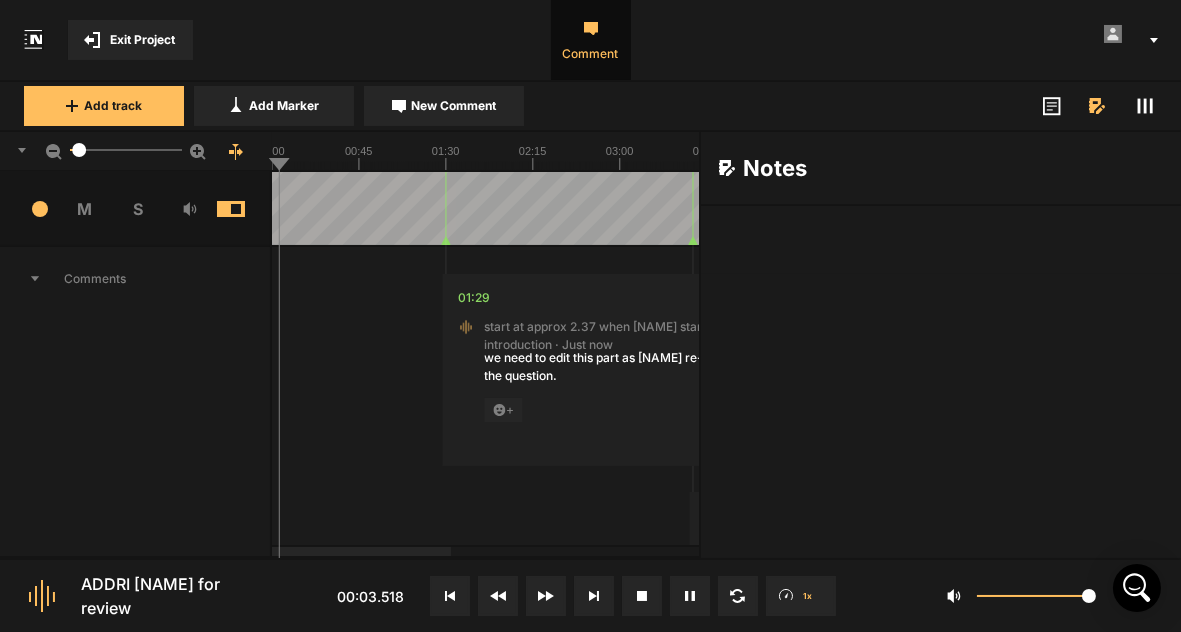 click 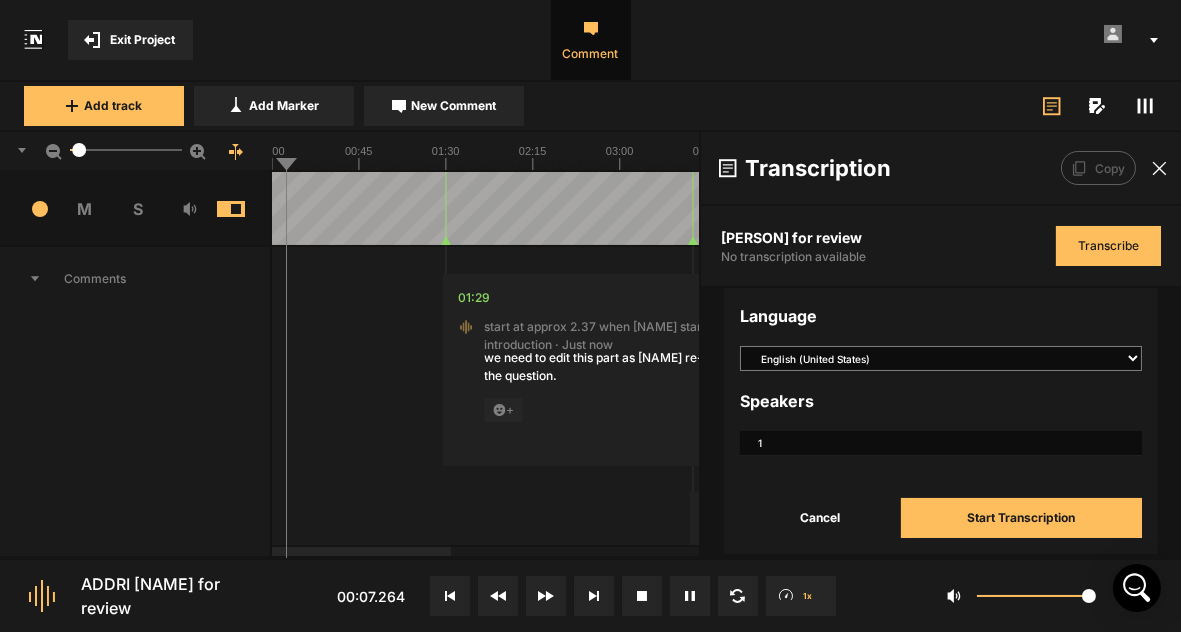 click on "Transcribe" 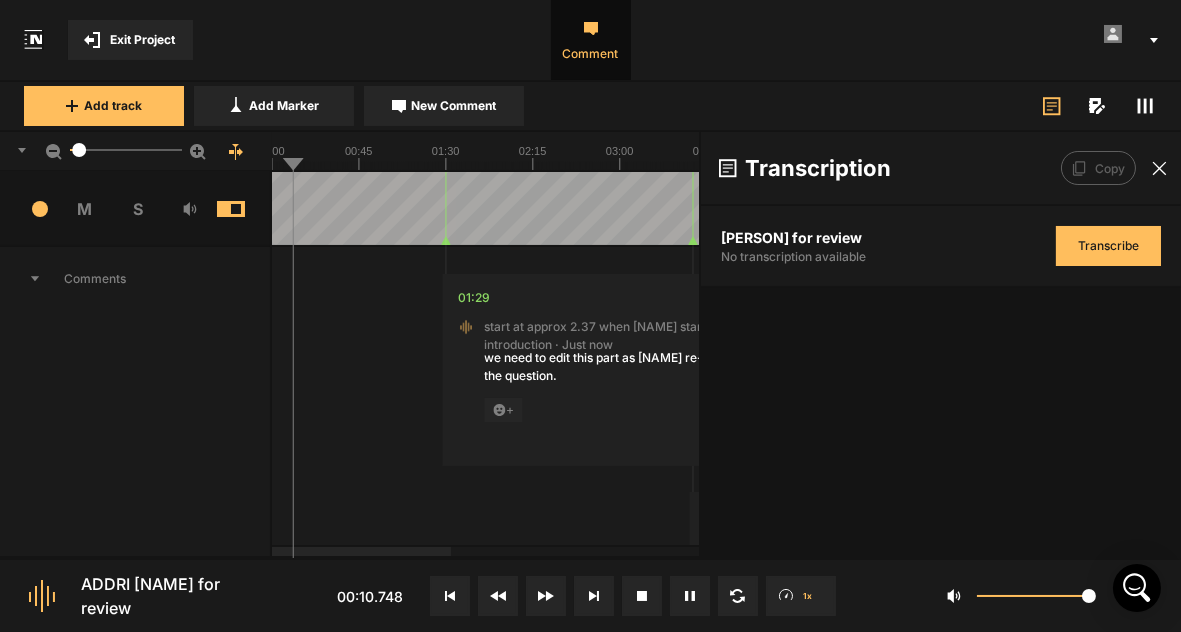 click on "Transcribe" 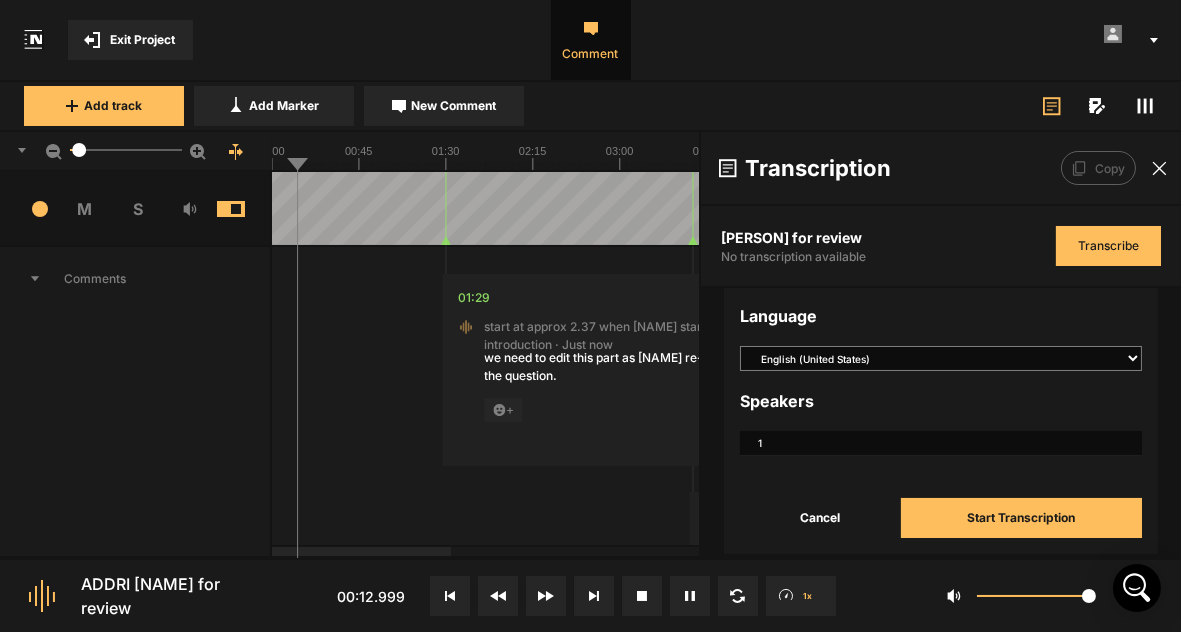 click on "Start Transcription" 